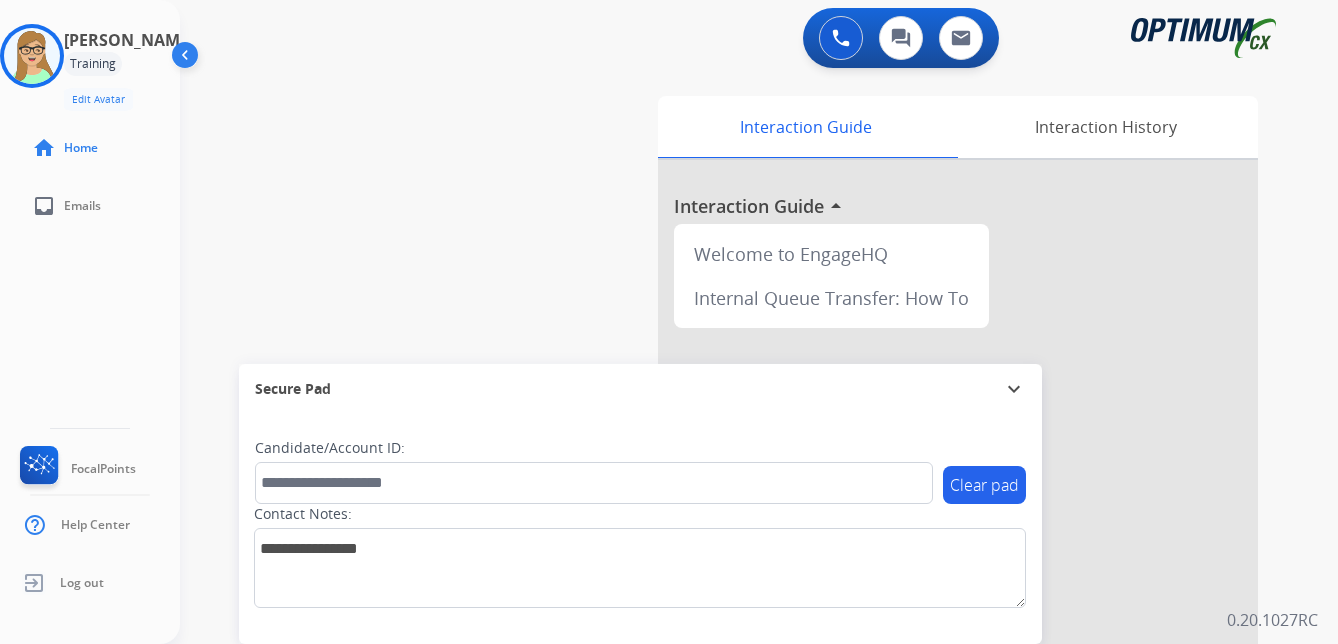 scroll, scrollTop: 0, scrollLeft: 0, axis: both 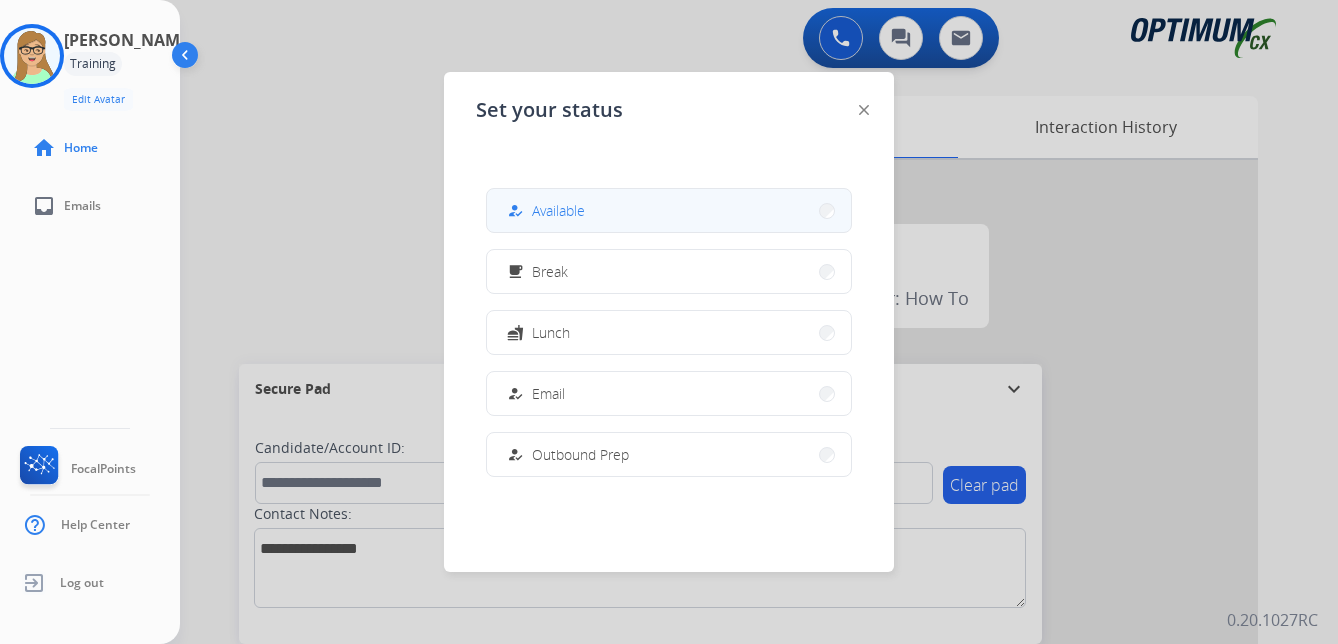 click on "Available" at bounding box center [558, 210] 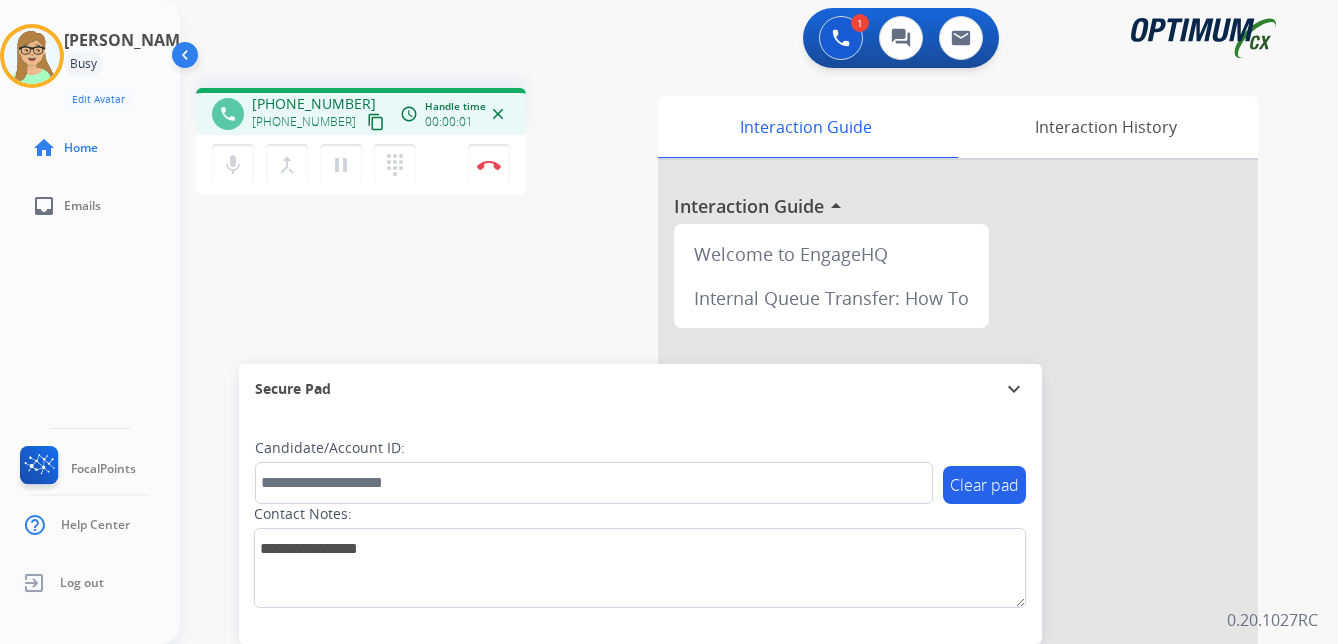 click on "content_copy" at bounding box center [376, 122] 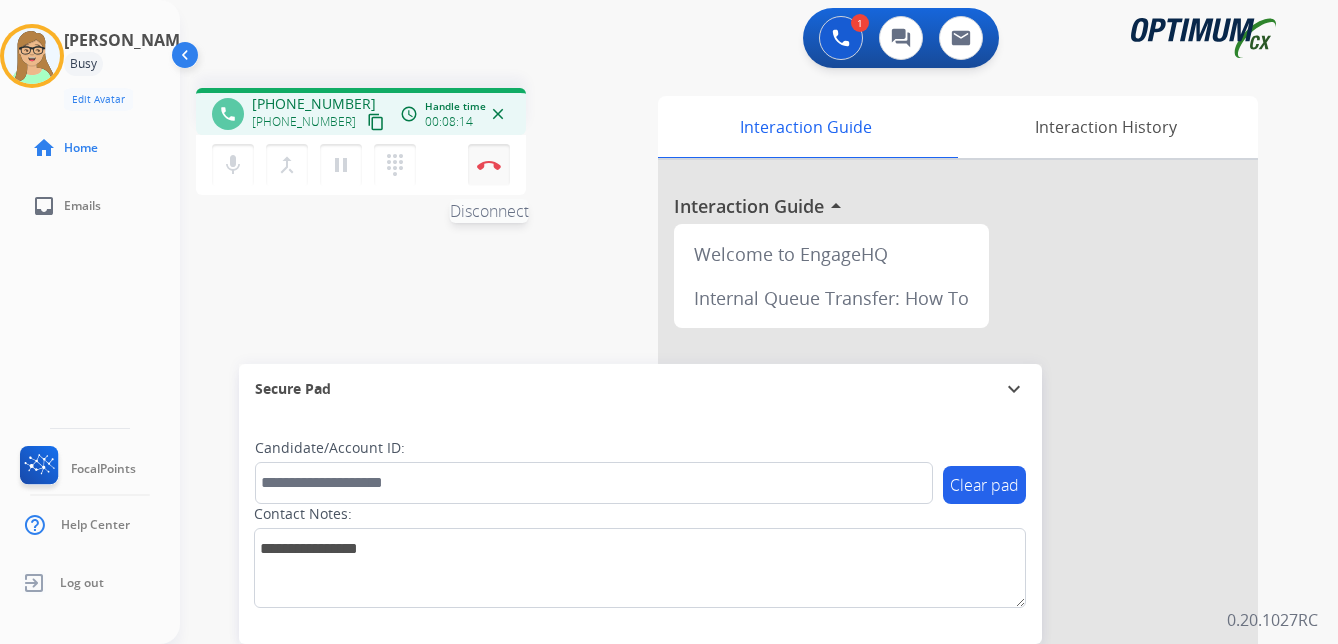click at bounding box center (489, 165) 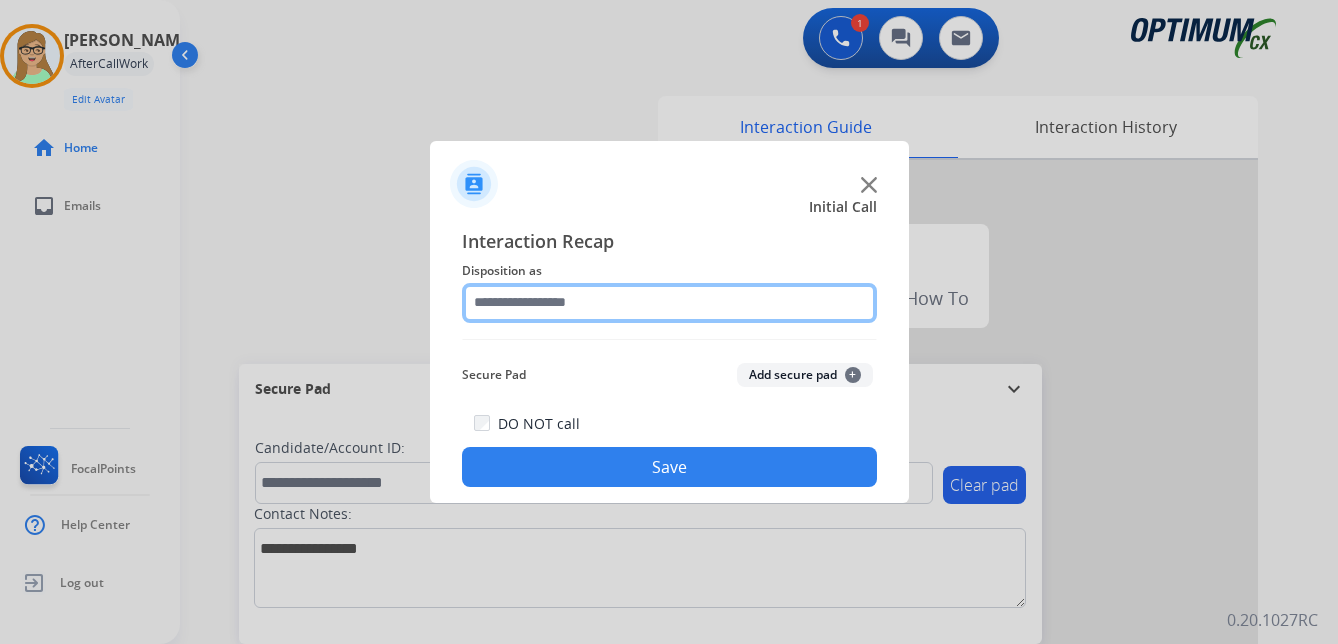 click 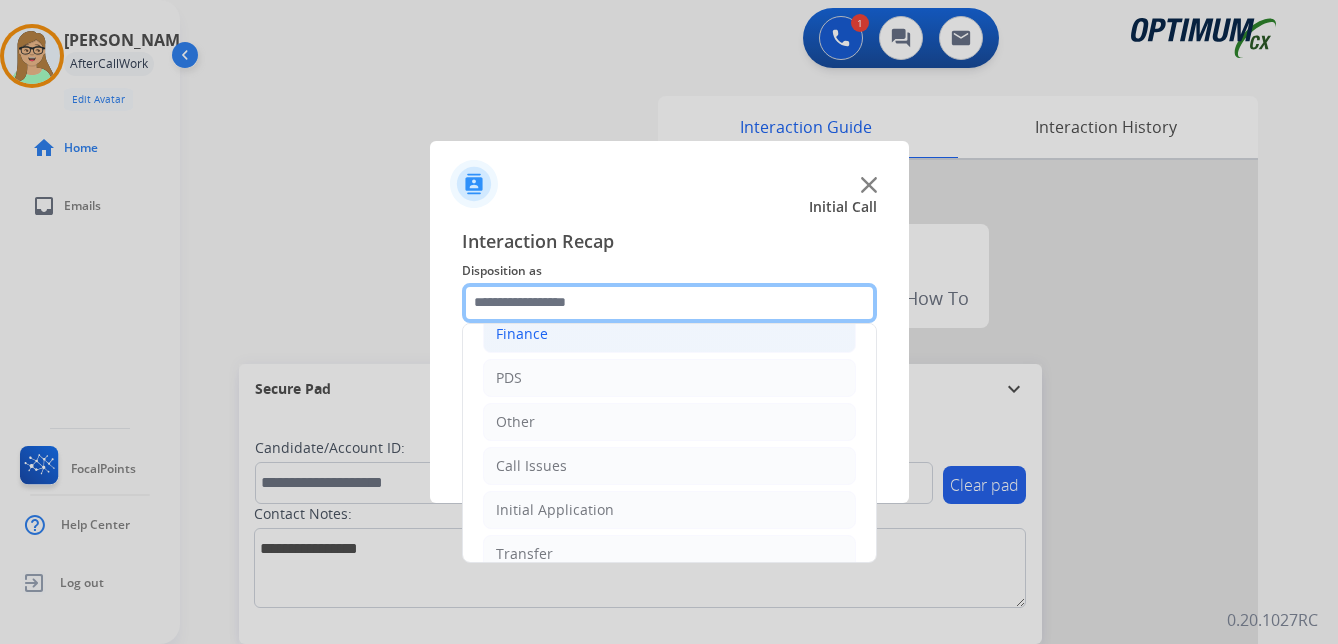 scroll, scrollTop: 136, scrollLeft: 0, axis: vertical 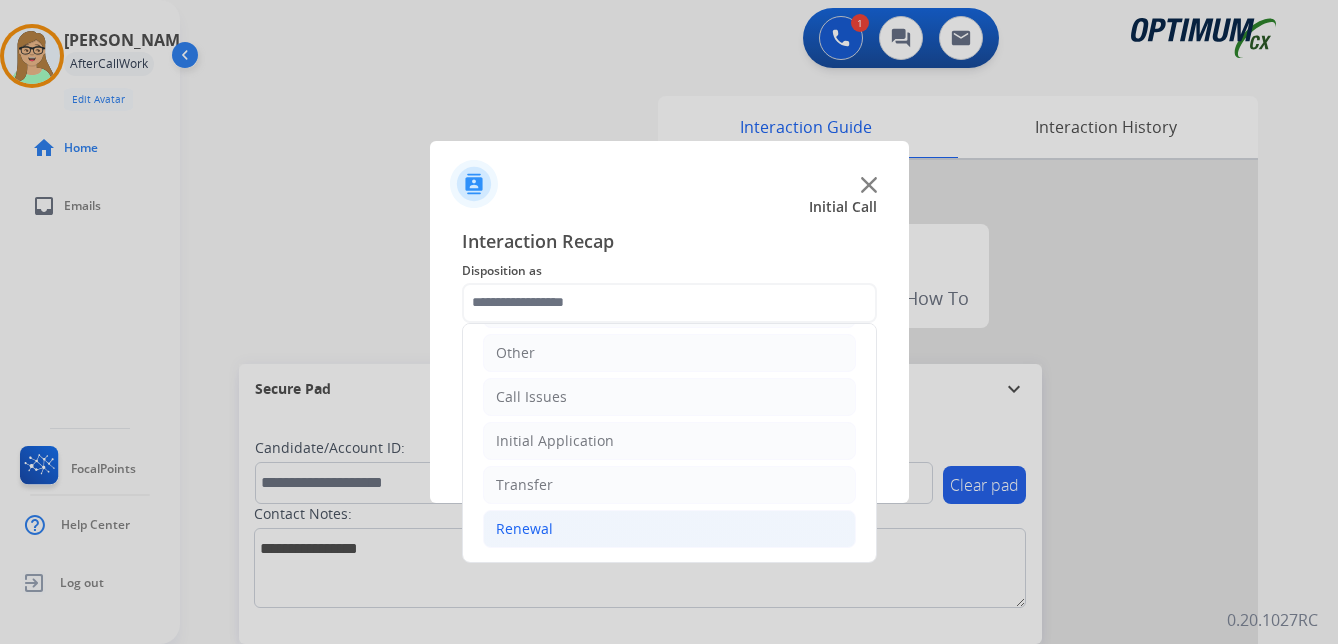 click on "Renewal" 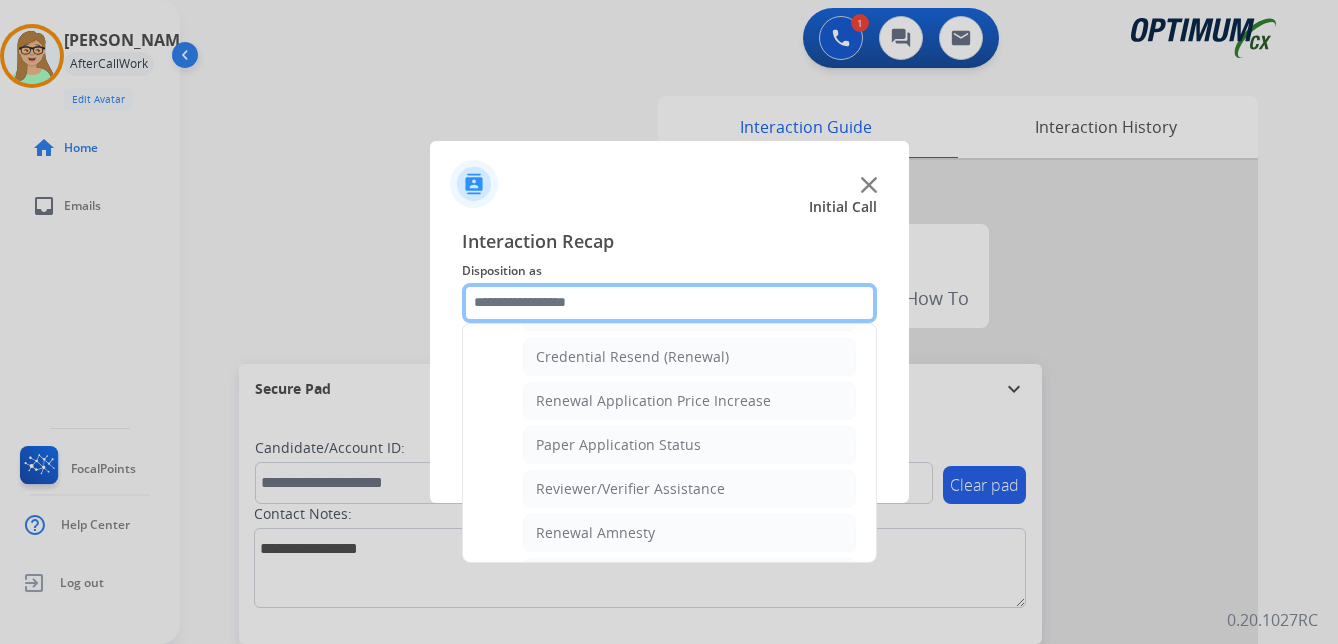 scroll, scrollTop: 736, scrollLeft: 0, axis: vertical 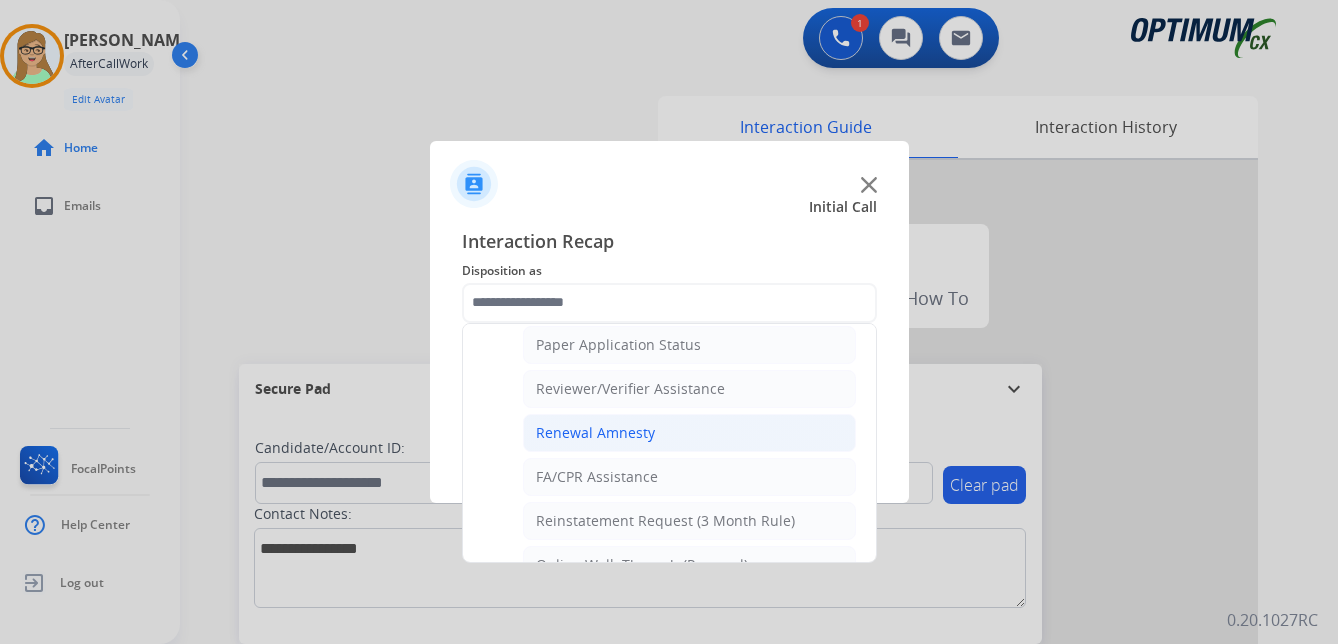 click on "Renewal Amnesty" 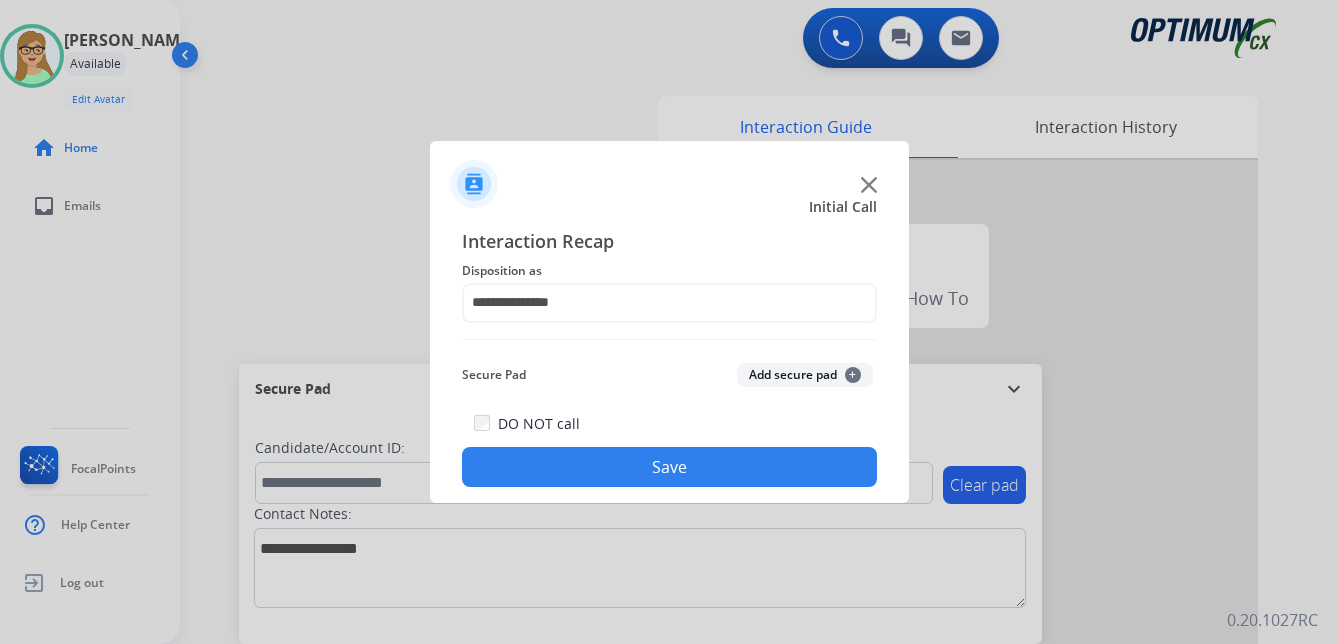 click on "Save" 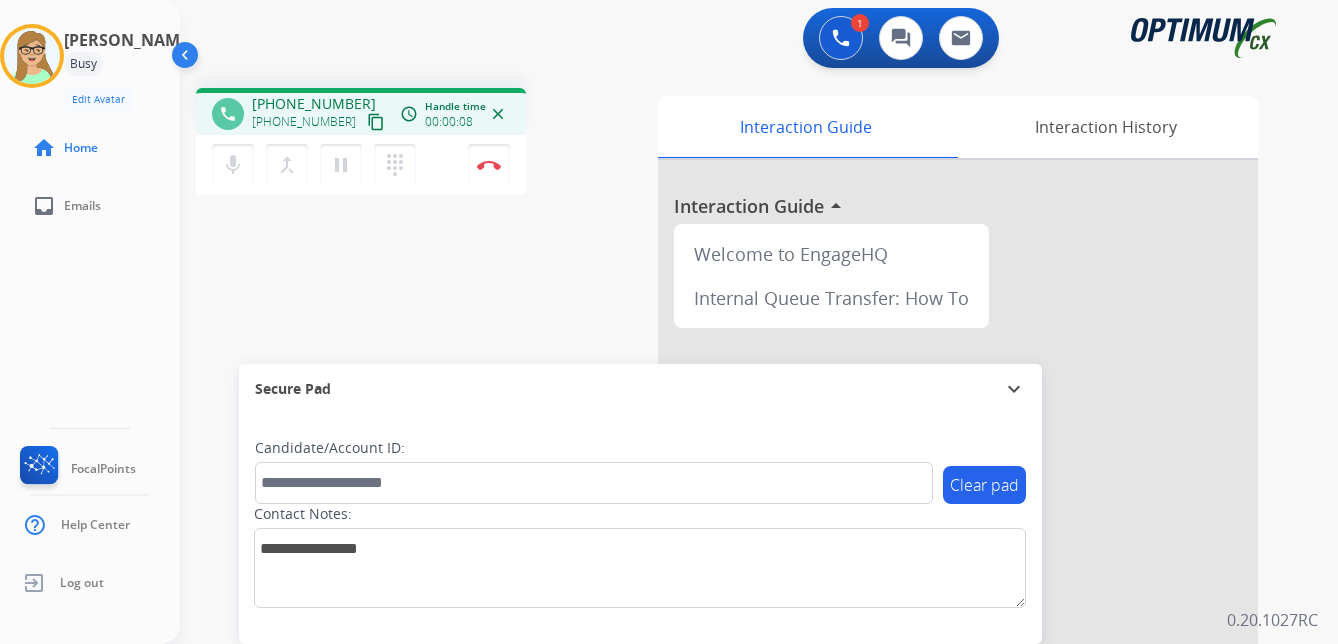 click on "content_copy" at bounding box center [376, 122] 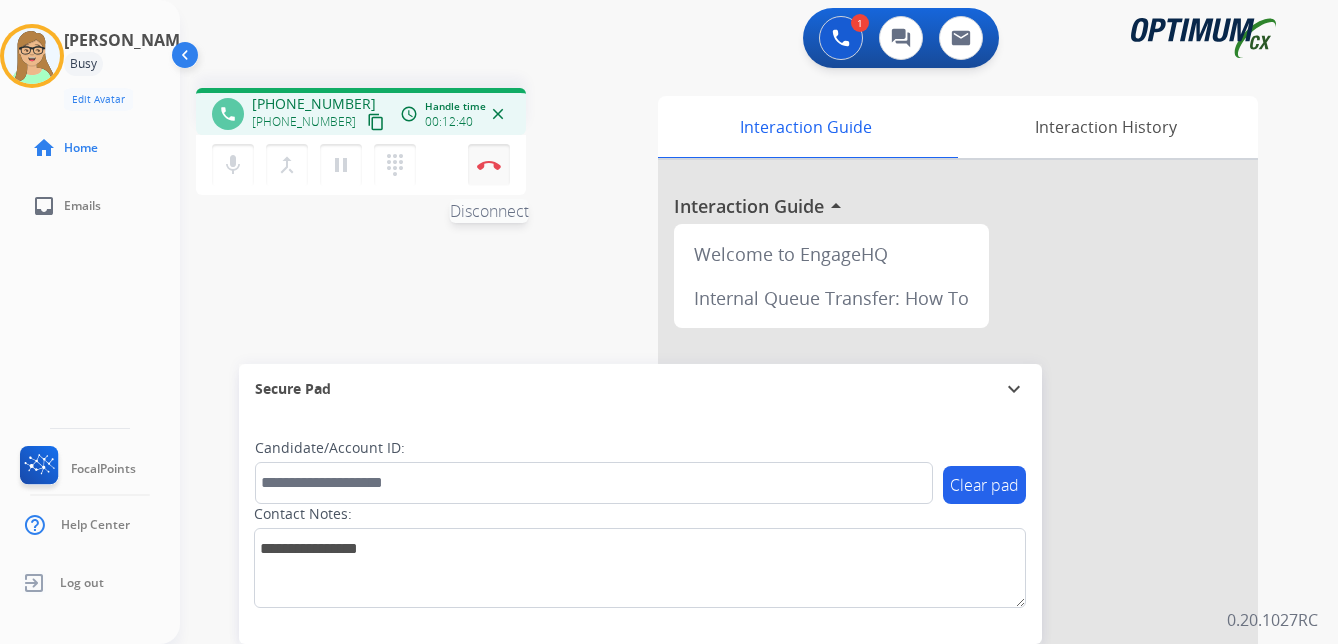 click at bounding box center [489, 165] 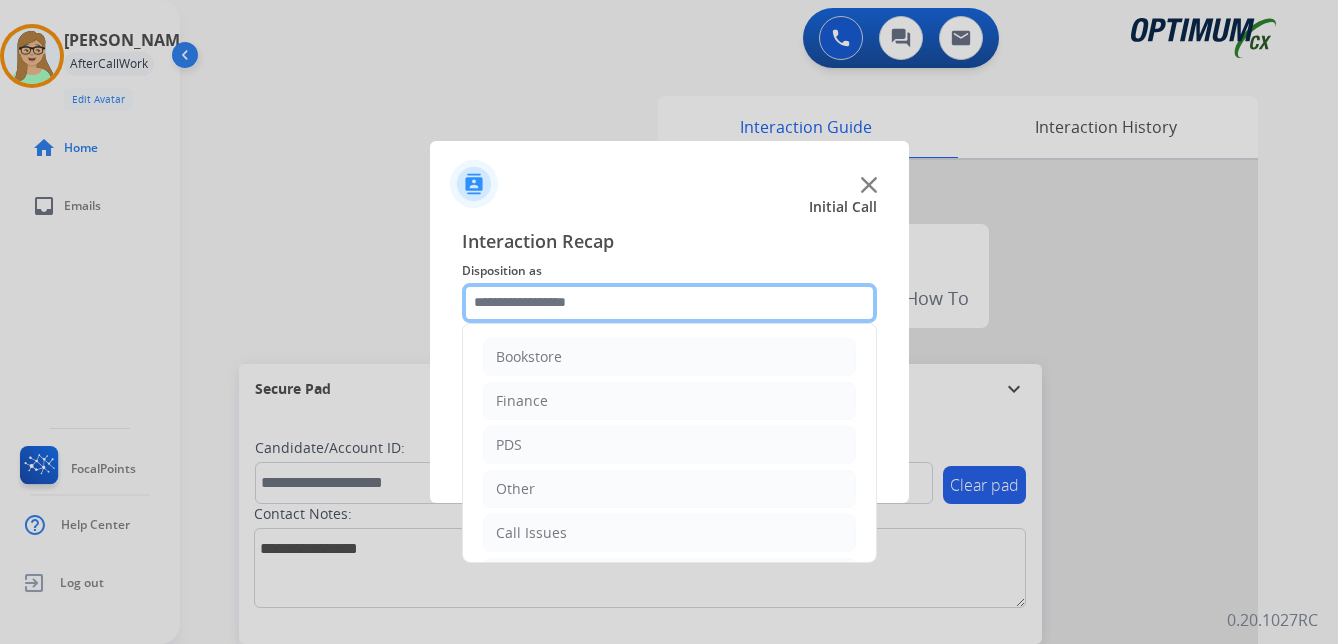 click 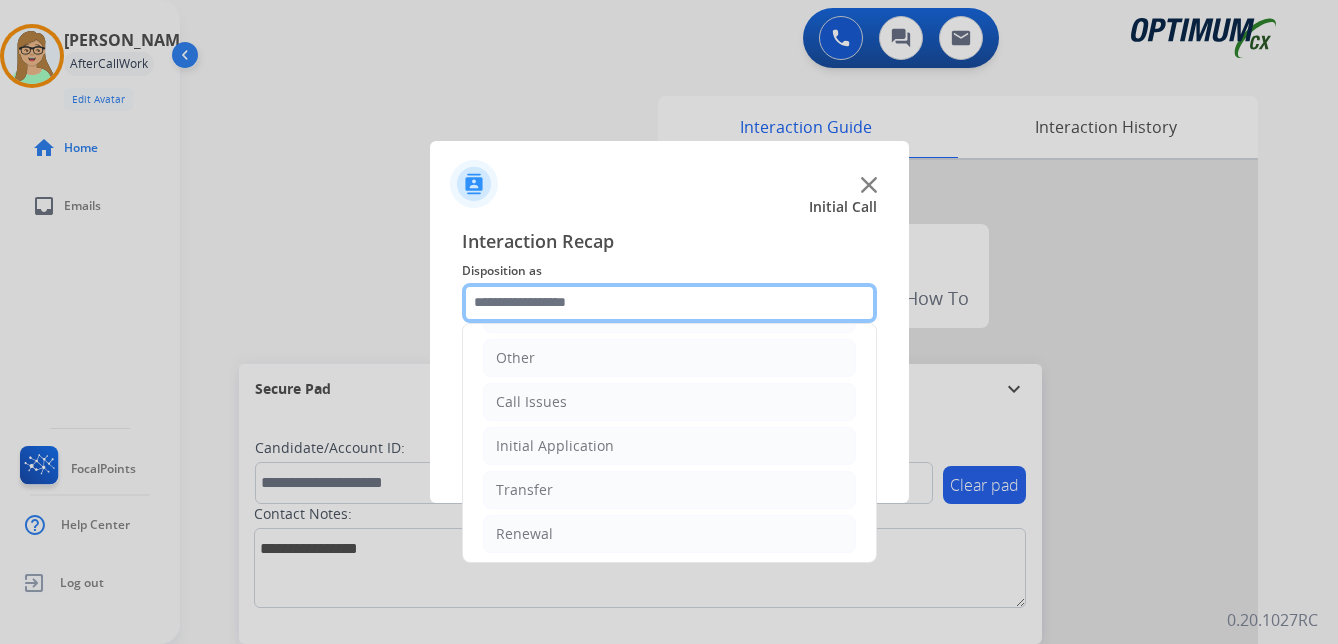 scroll, scrollTop: 136, scrollLeft: 0, axis: vertical 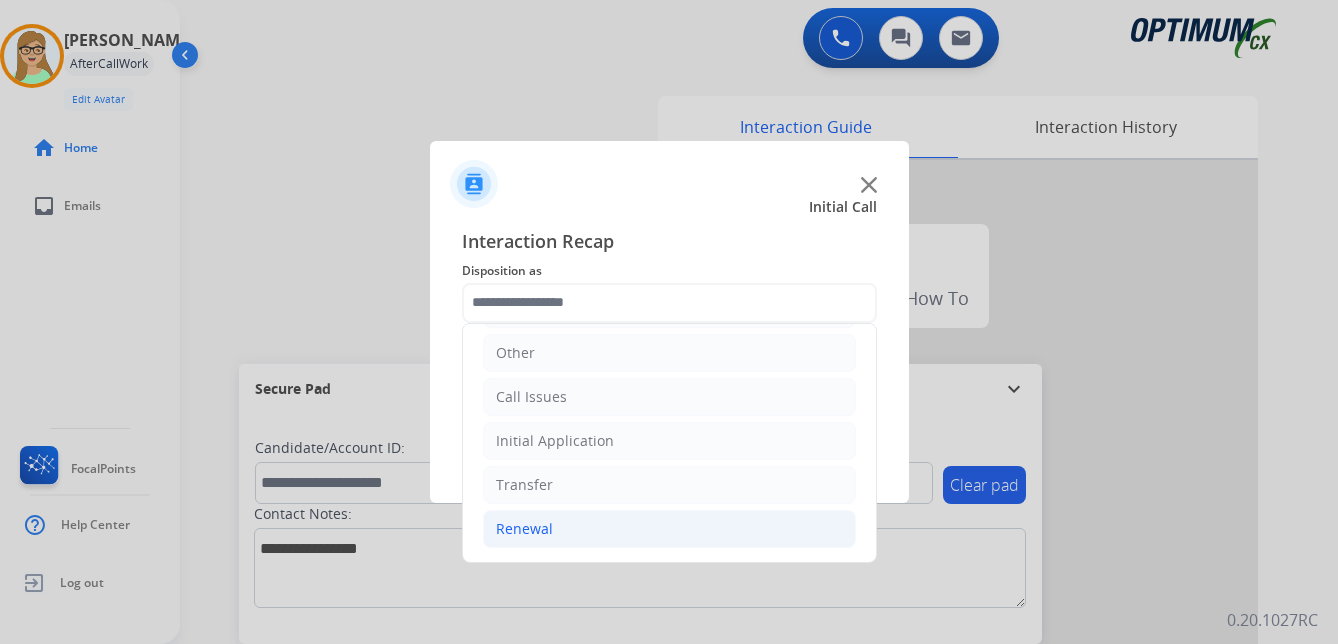 click on "Renewal" 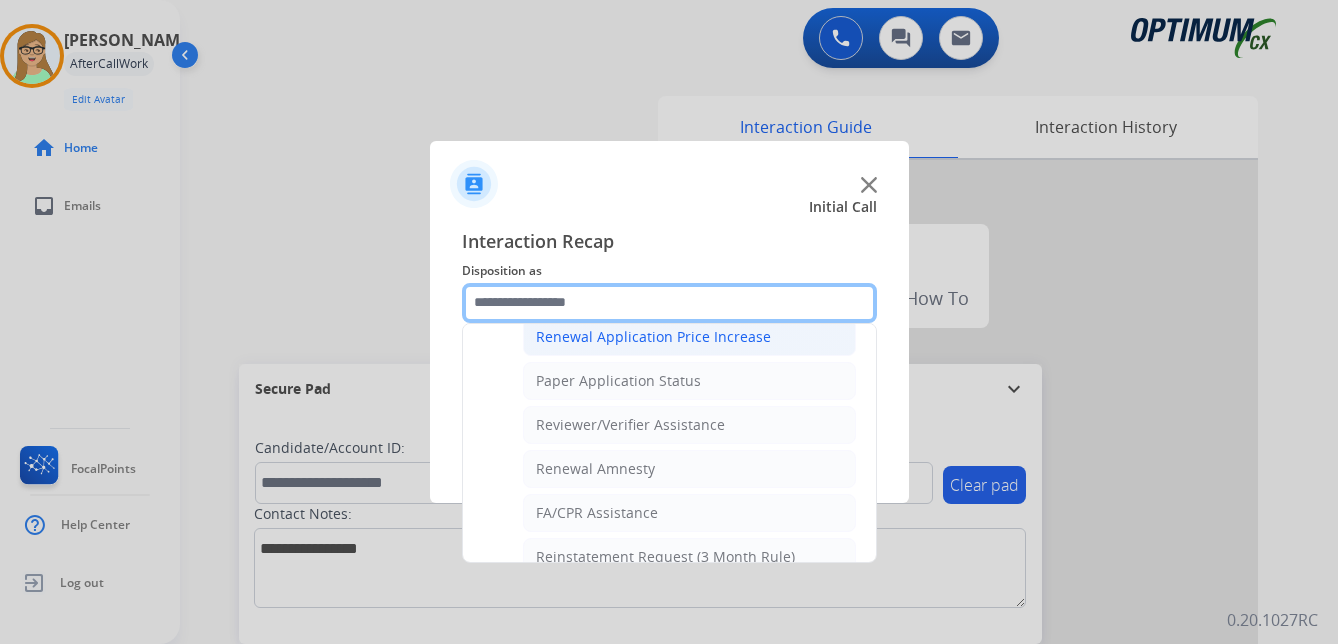 scroll, scrollTop: 736, scrollLeft: 0, axis: vertical 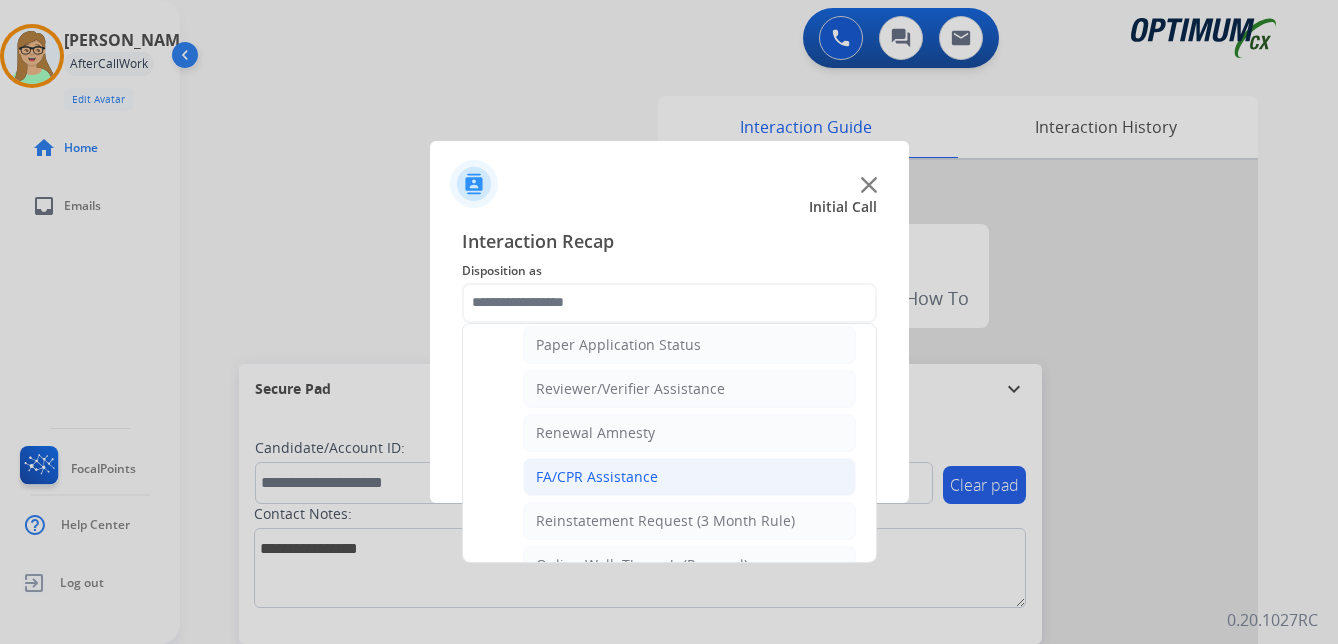 click on "FA/CPR Assistance" 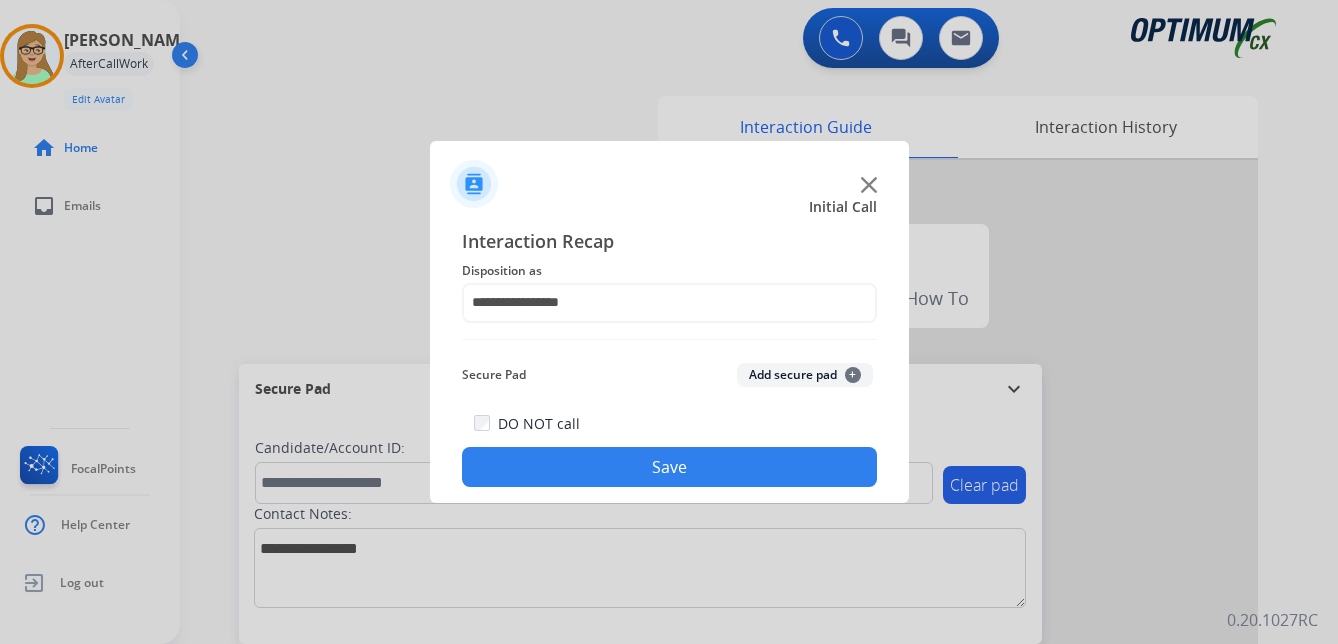 click on "Save" 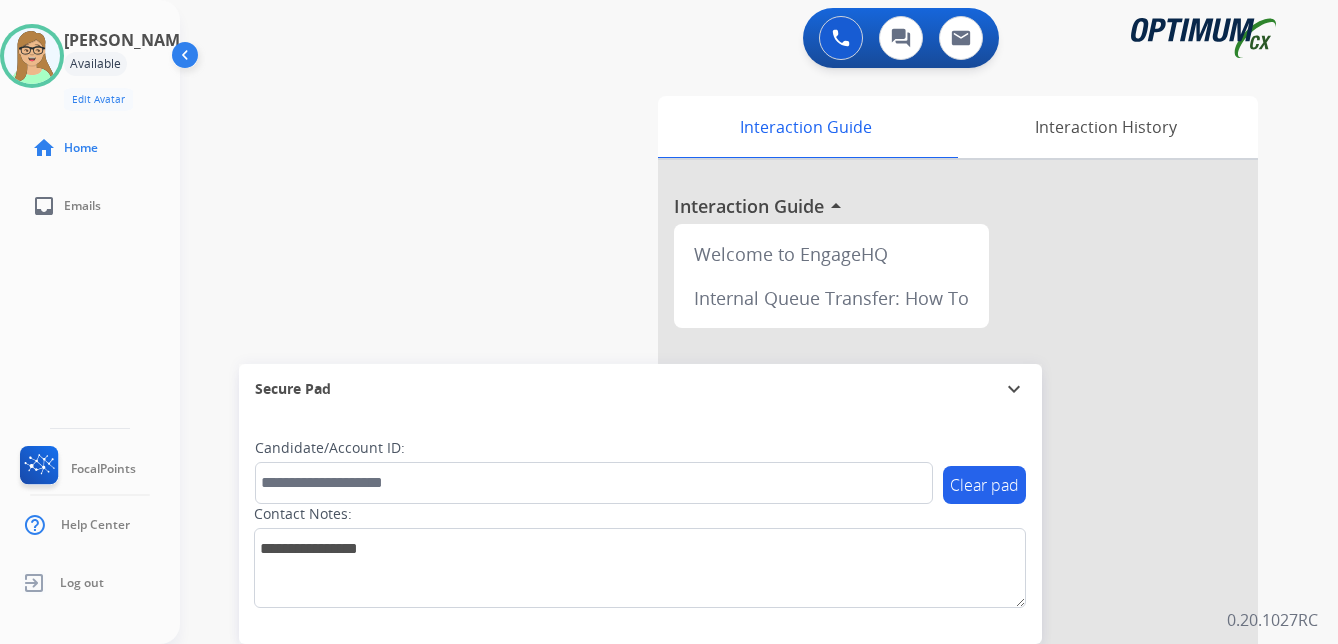 drag, startPoint x: 125, startPoint y: 0, endPoint x: 529, endPoint y: 524, distance: 661.6585 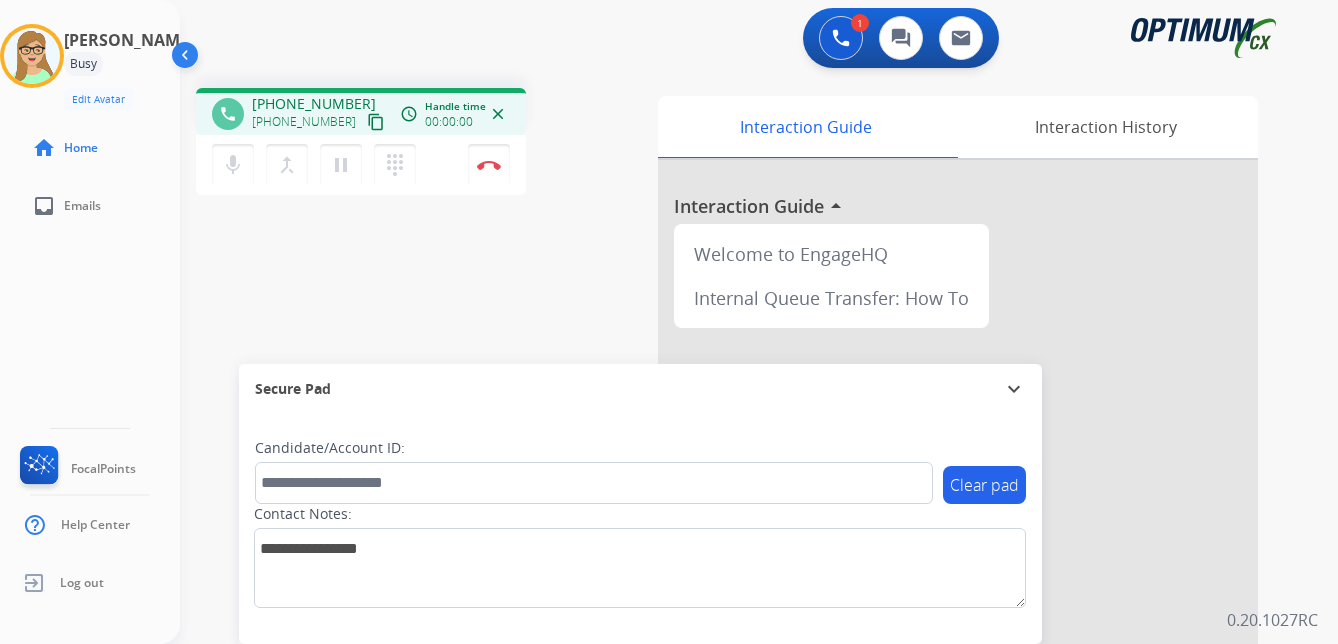 click on "content_copy" at bounding box center (376, 122) 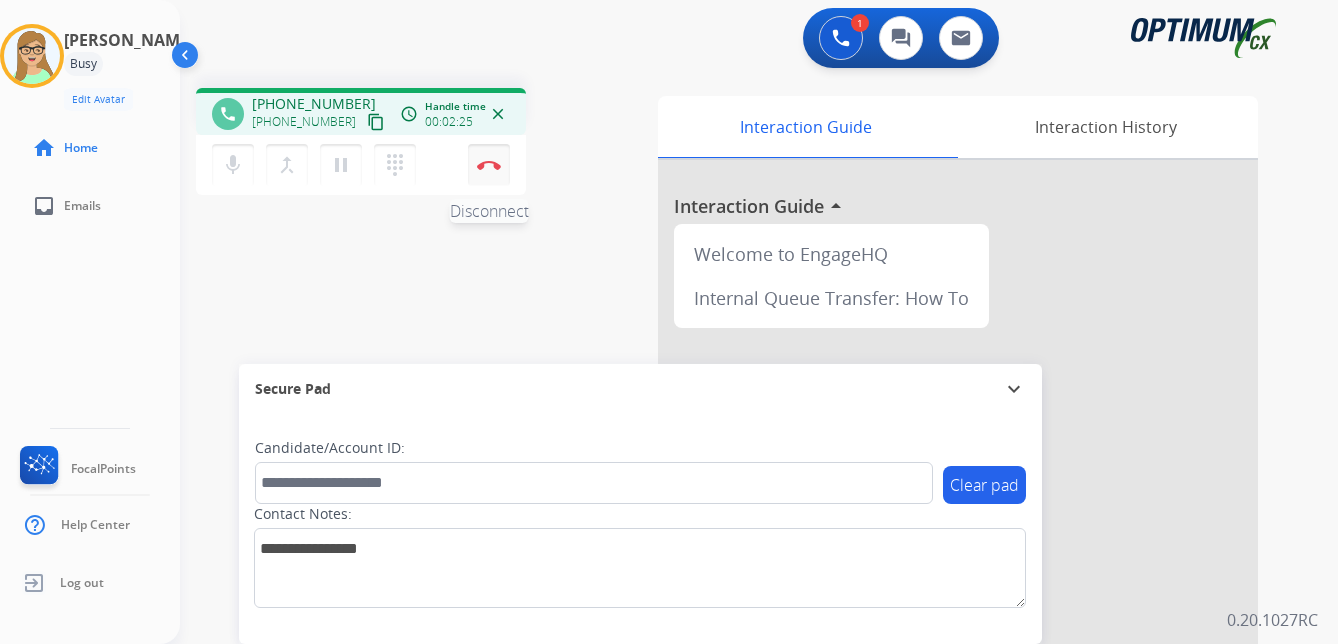 click at bounding box center [489, 165] 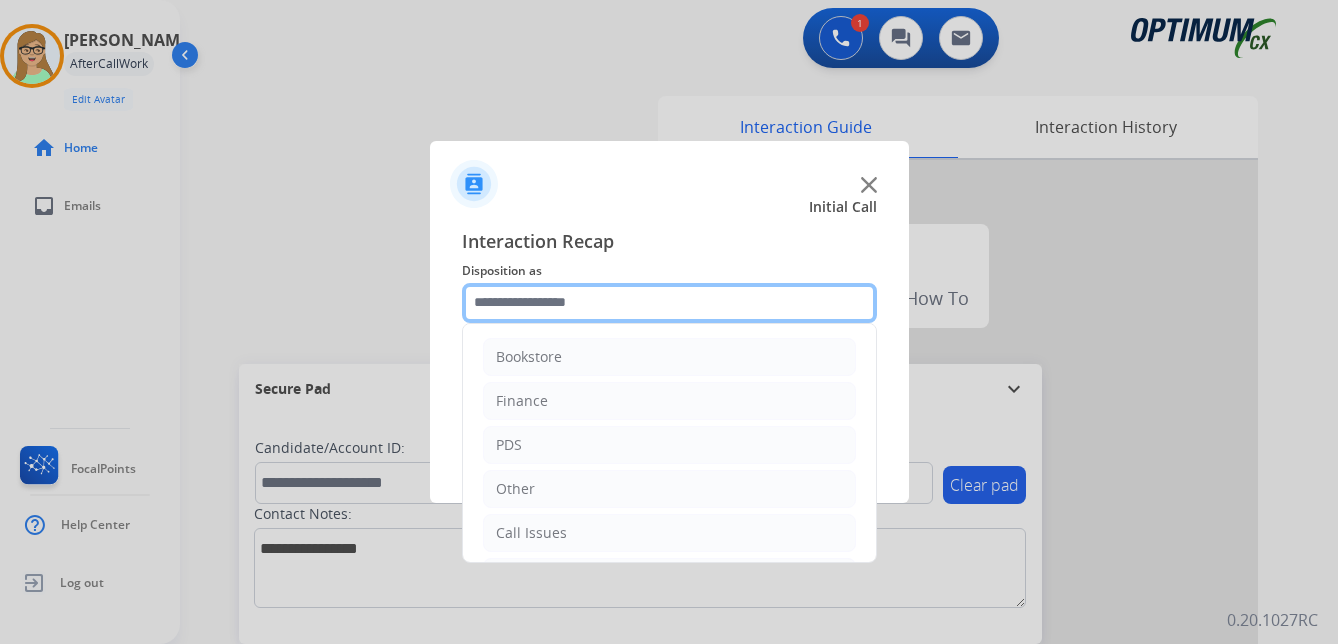 click 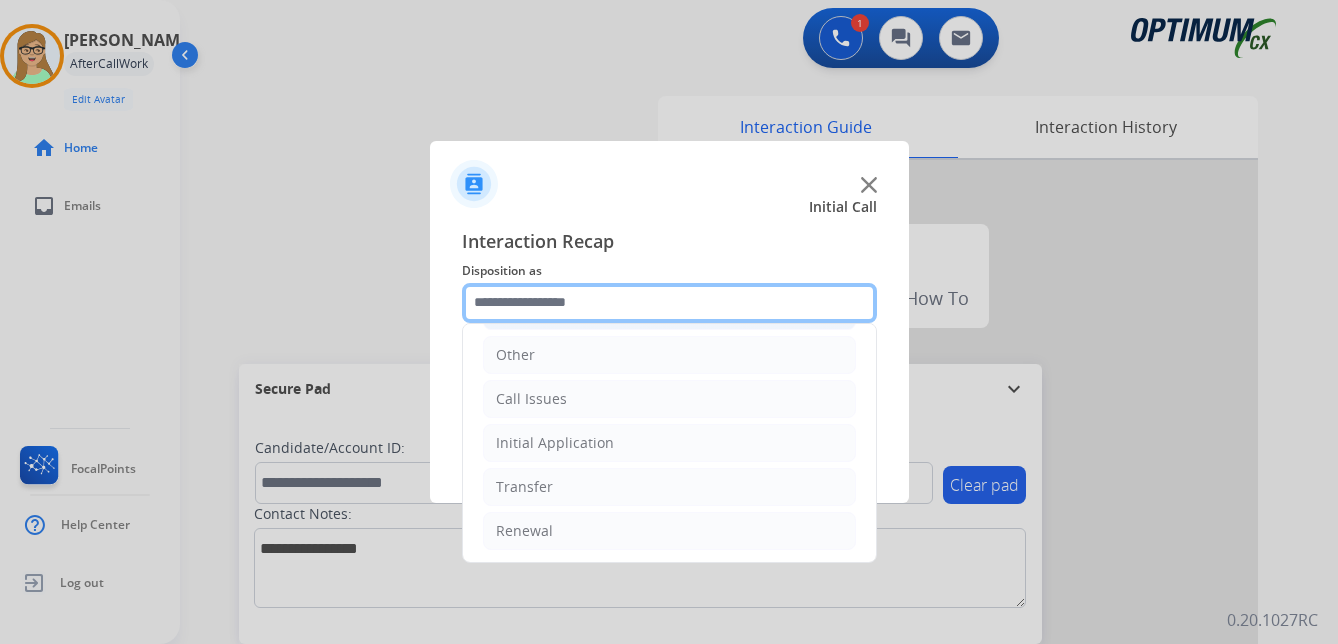 scroll, scrollTop: 136, scrollLeft: 0, axis: vertical 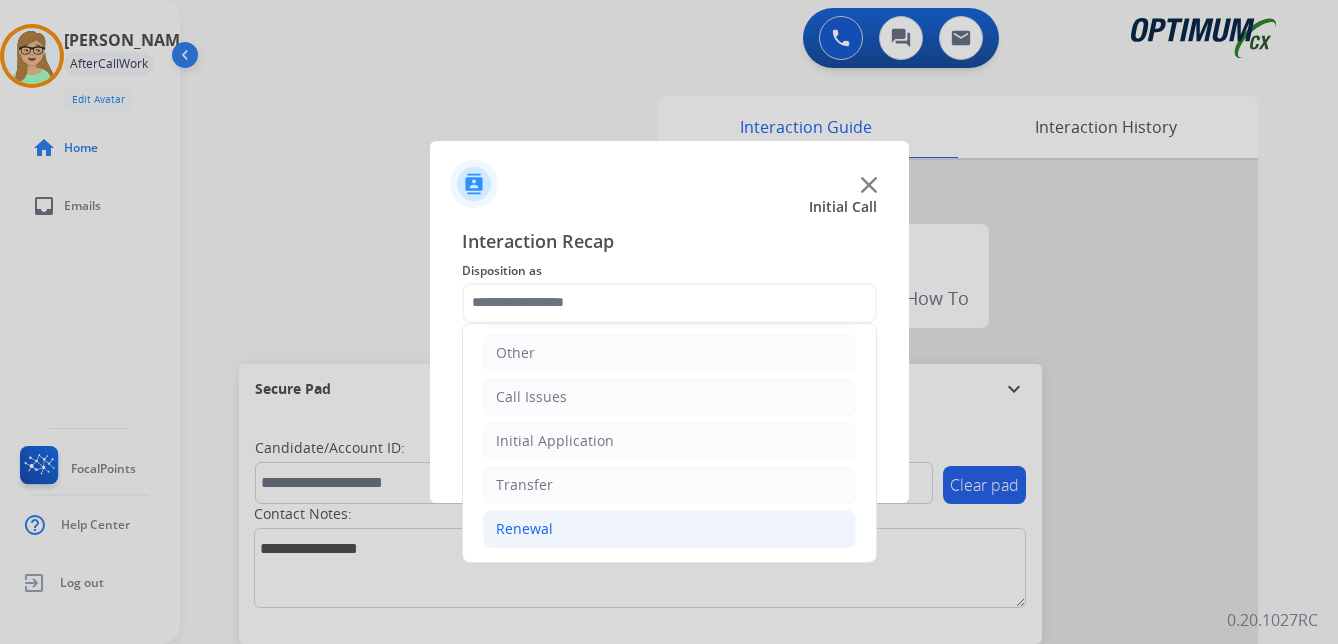 click on "Renewal" 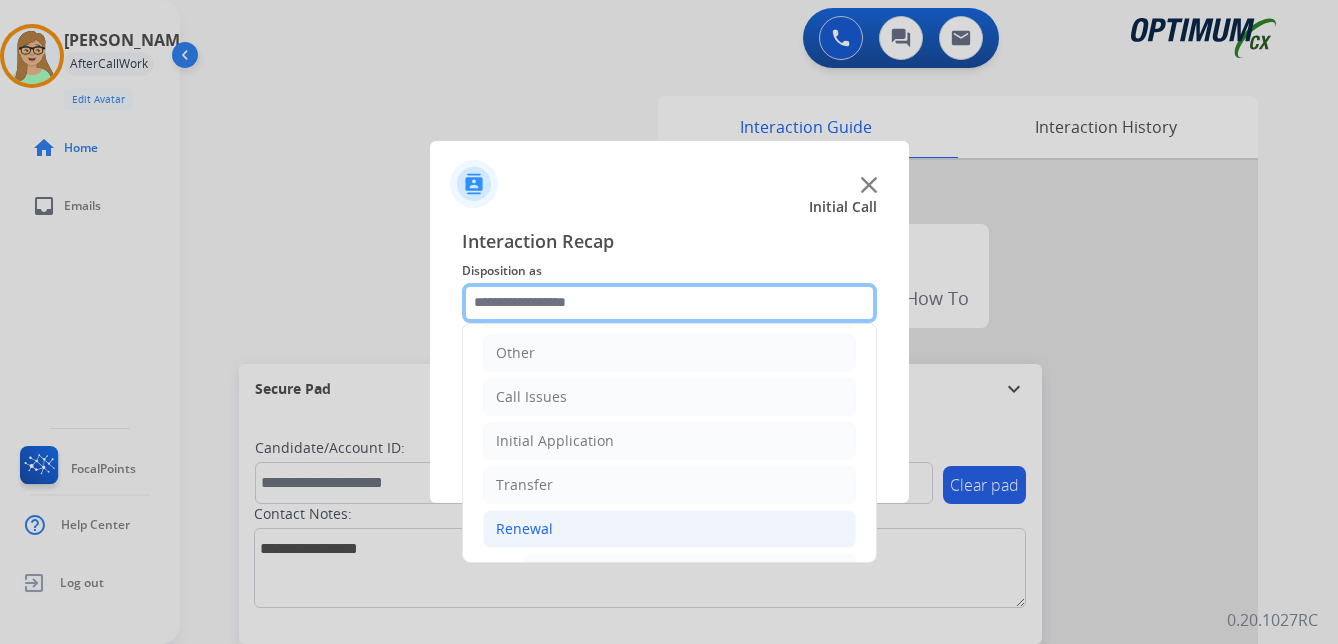 scroll, scrollTop: 336, scrollLeft: 0, axis: vertical 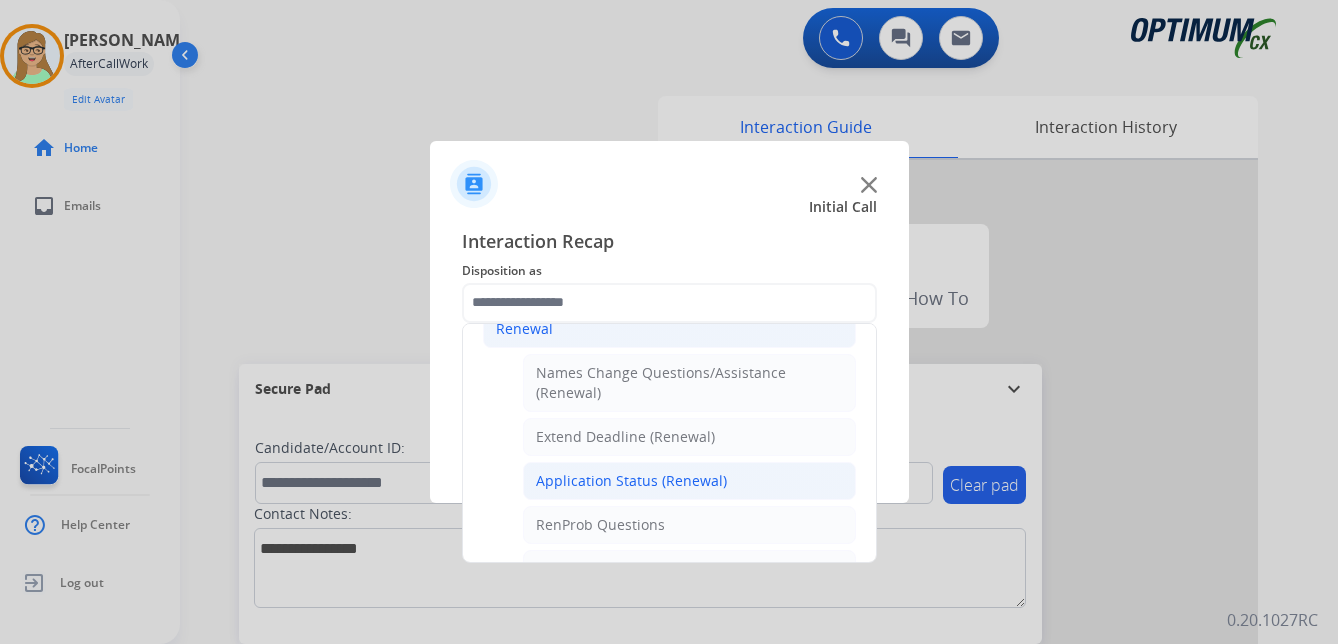 click on "Application Status (Renewal)" 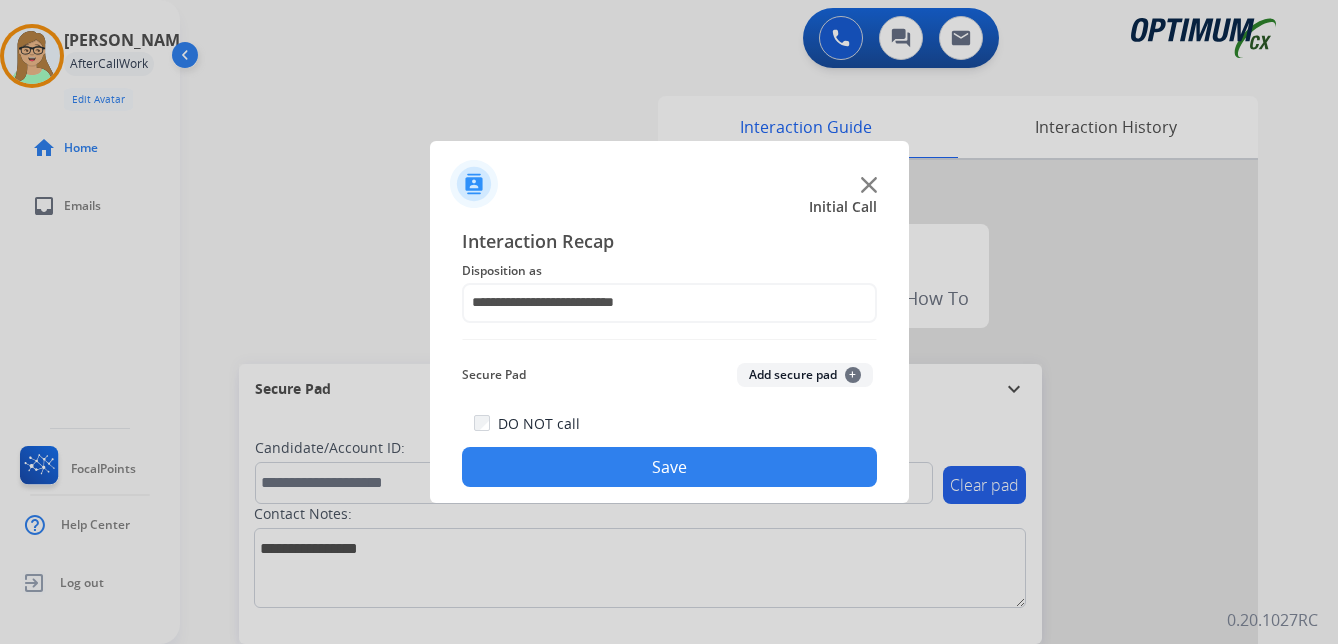 drag, startPoint x: 619, startPoint y: 469, endPoint x: 3, endPoint y: 439, distance: 616.7301 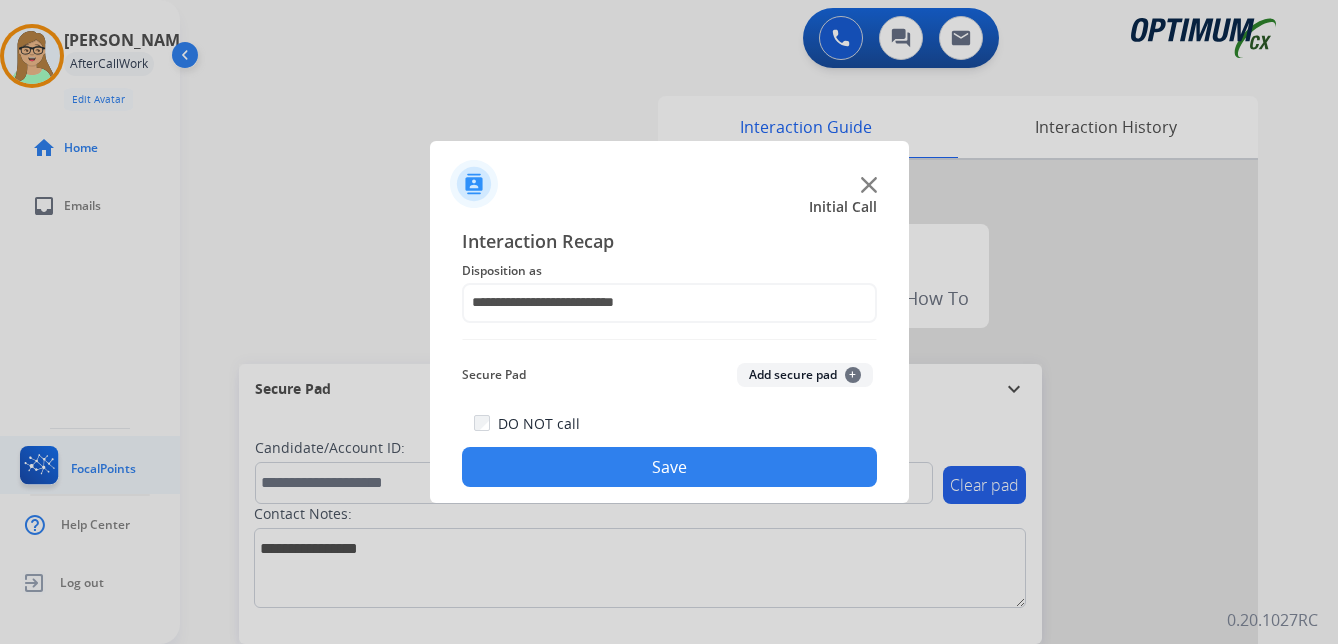 click on "Save" 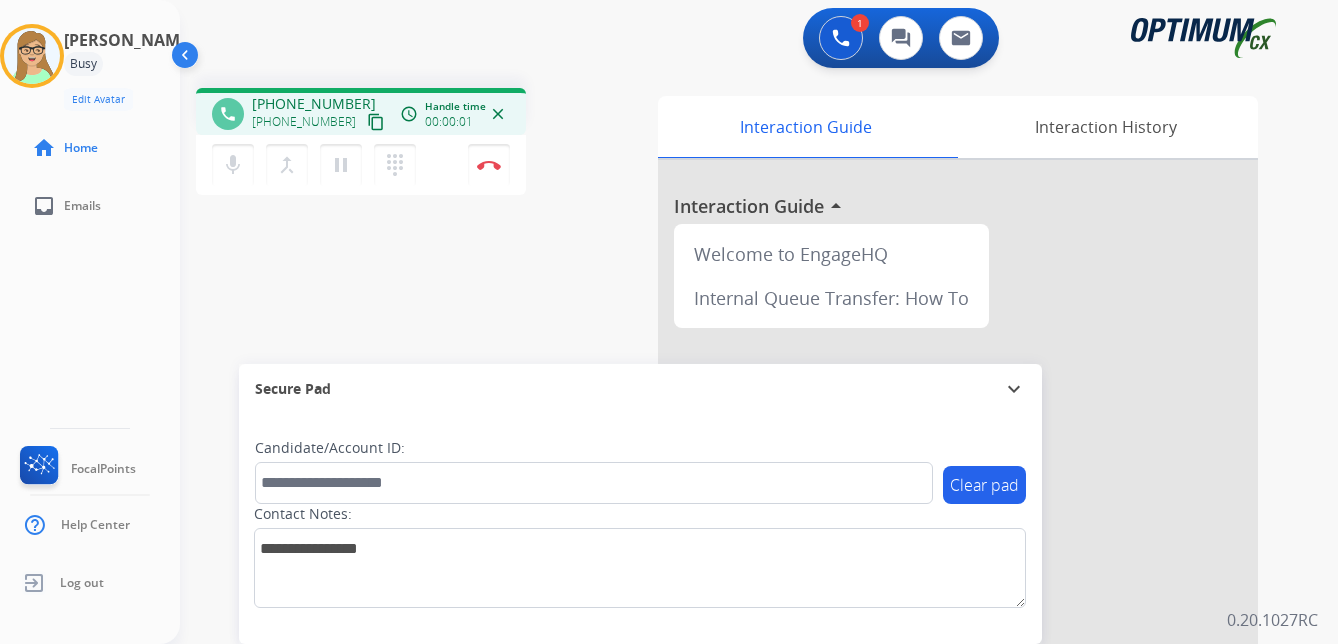 click on "content_copy" at bounding box center (376, 122) 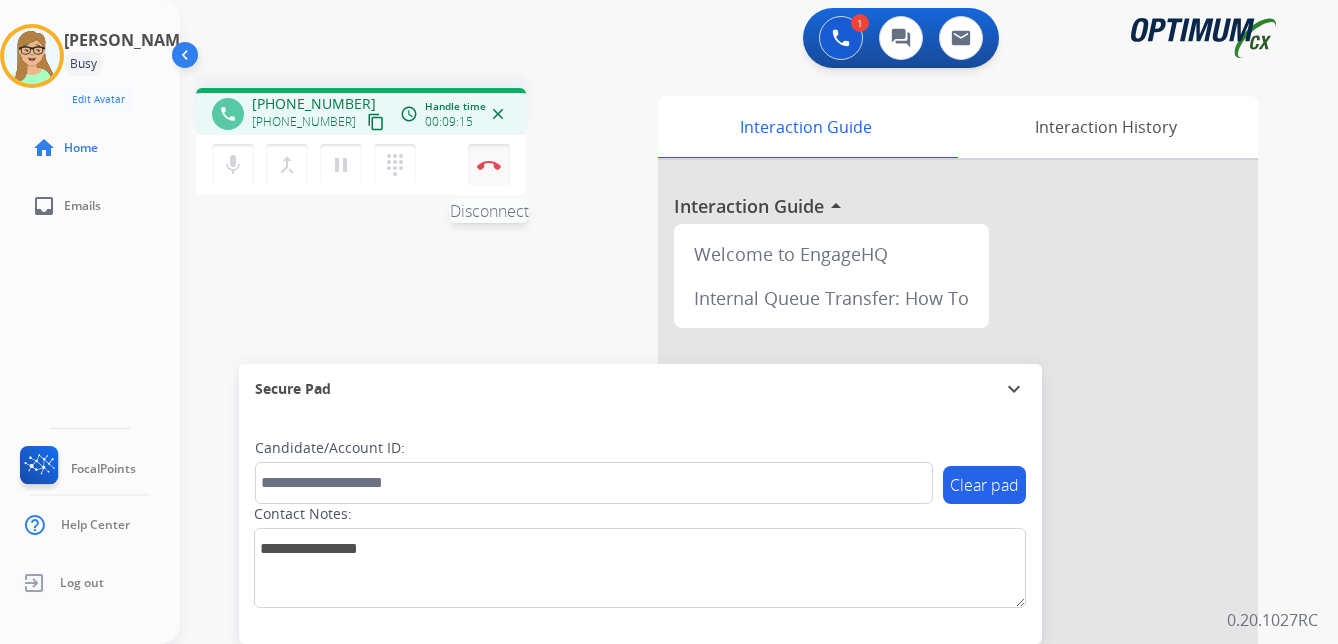 click at bounding box center [489, 165] 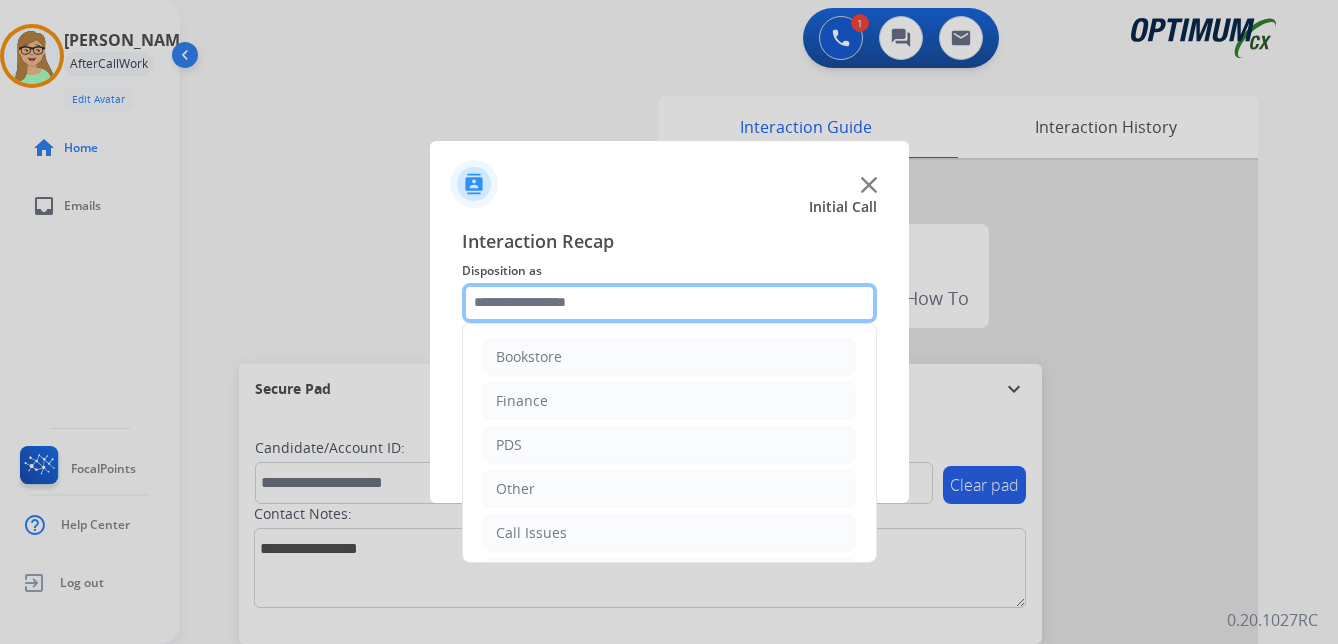 click 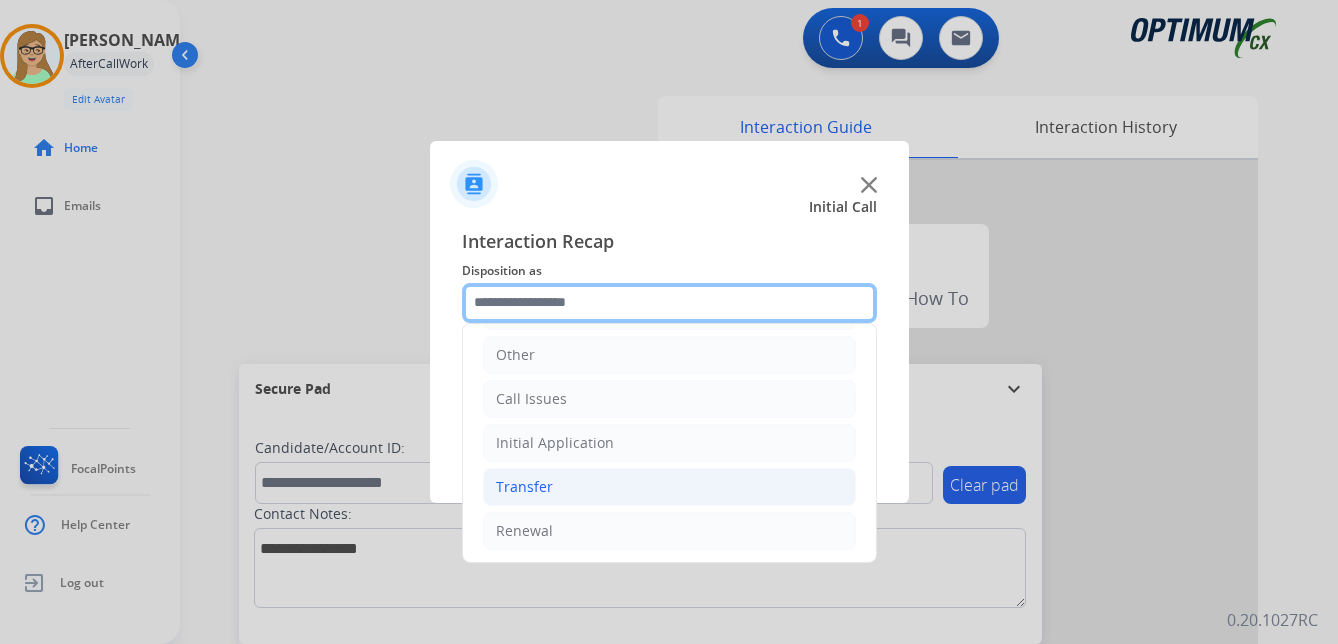 scroll, scrollTop: 136, scrollLeft: 0, axis: vertical 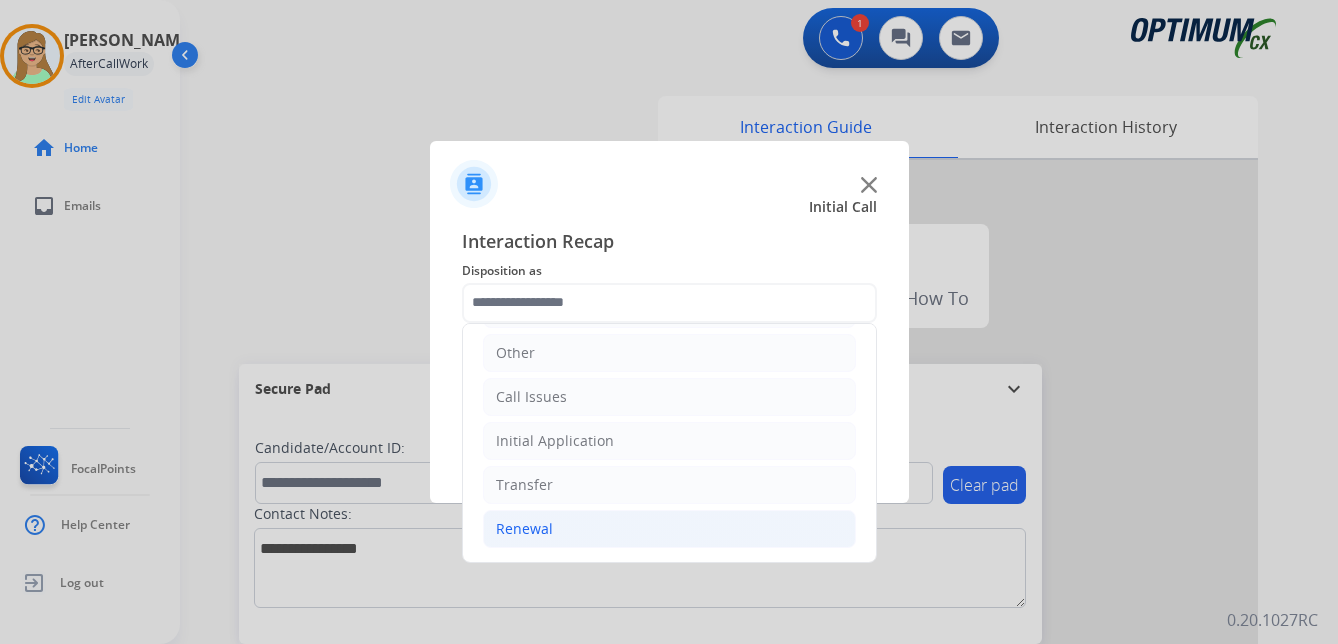 click on "Renewal" 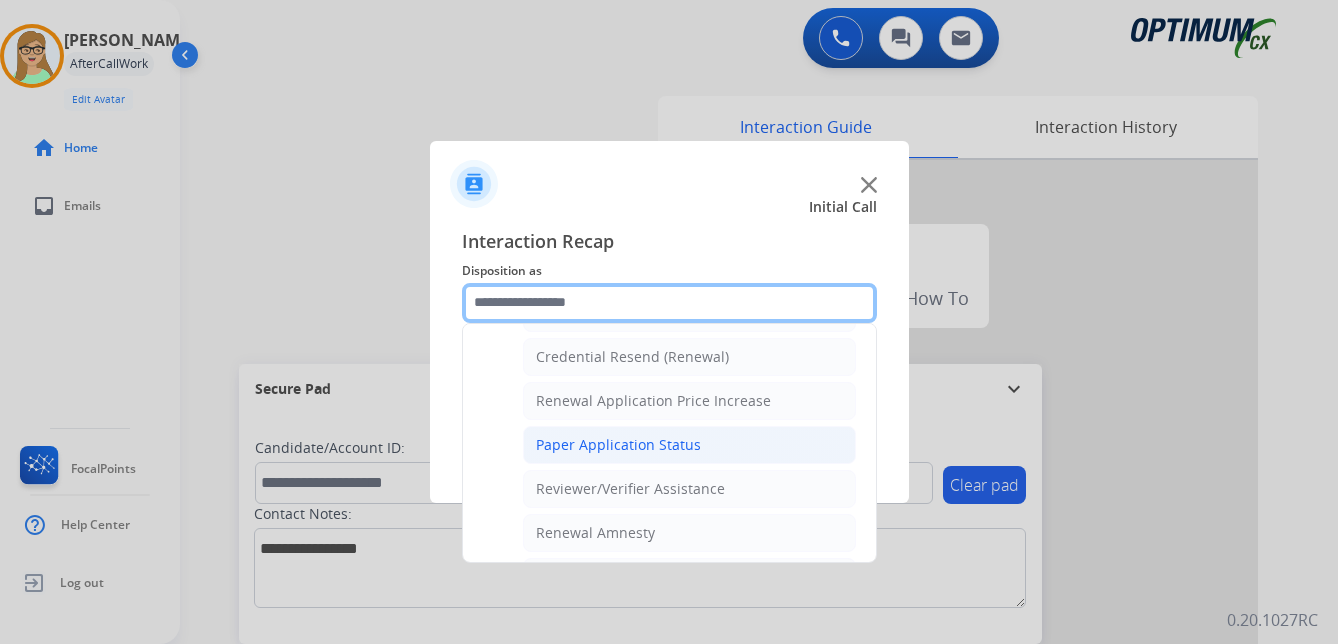 scroll, scrollTop: 736, scrollLeft: 0, axis: vertical 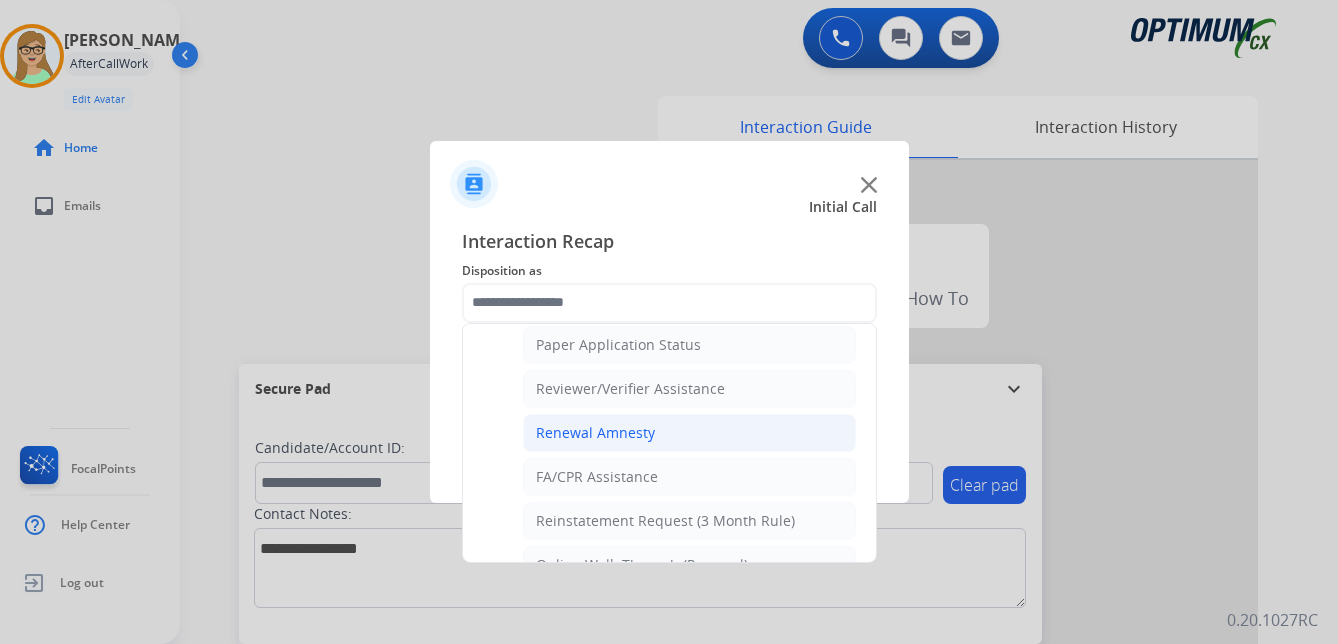 click on "Renewal Amnesty" 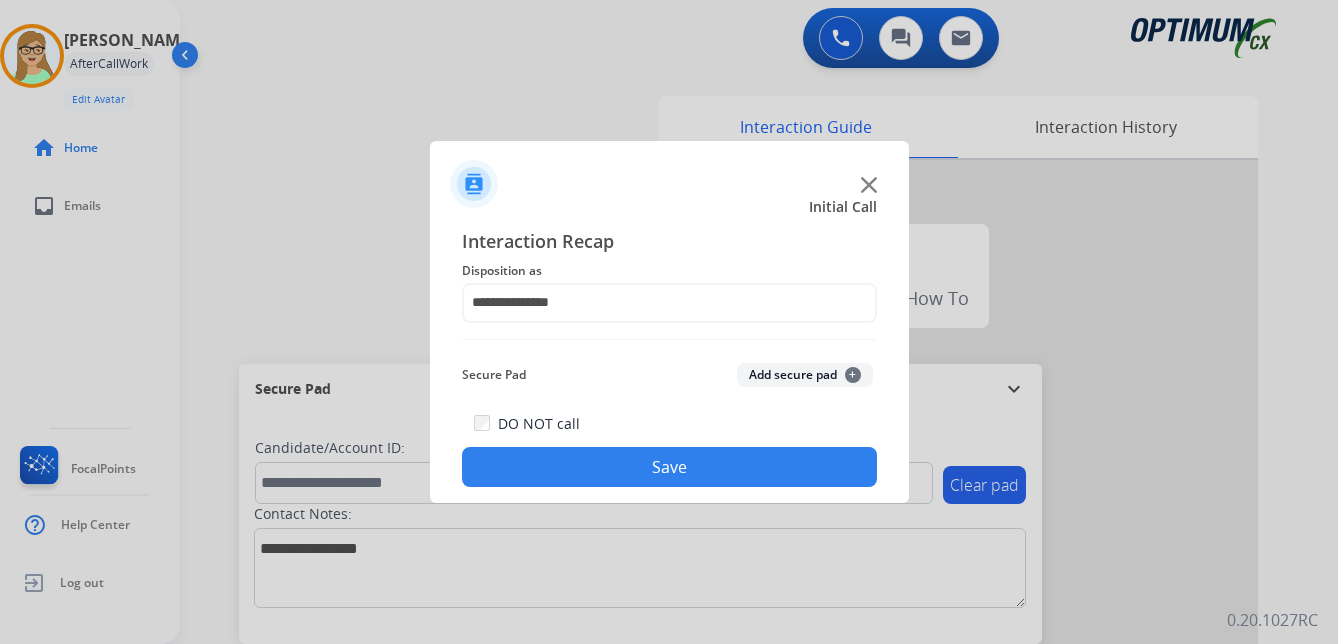 drag, startPoint x: 530, startPoint y: 469, endPoint x: 4, endPoint y: 424, distance: 527.9214 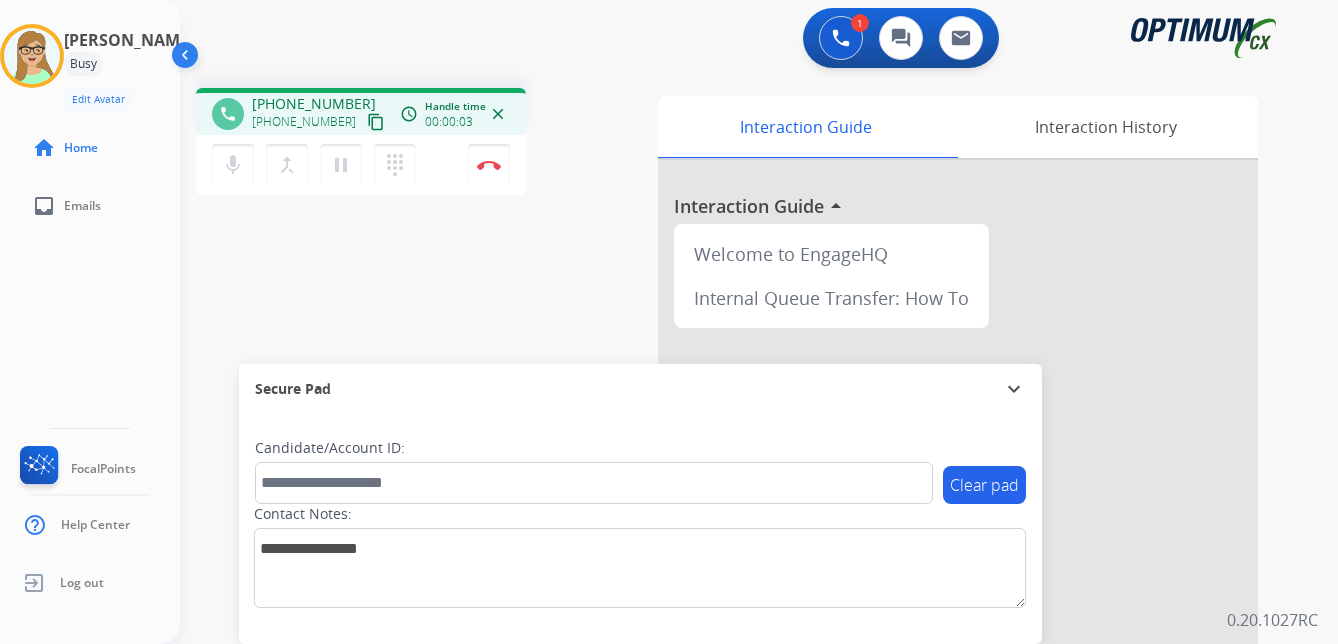 click on "content_copy" at bounding box center [376, 122] 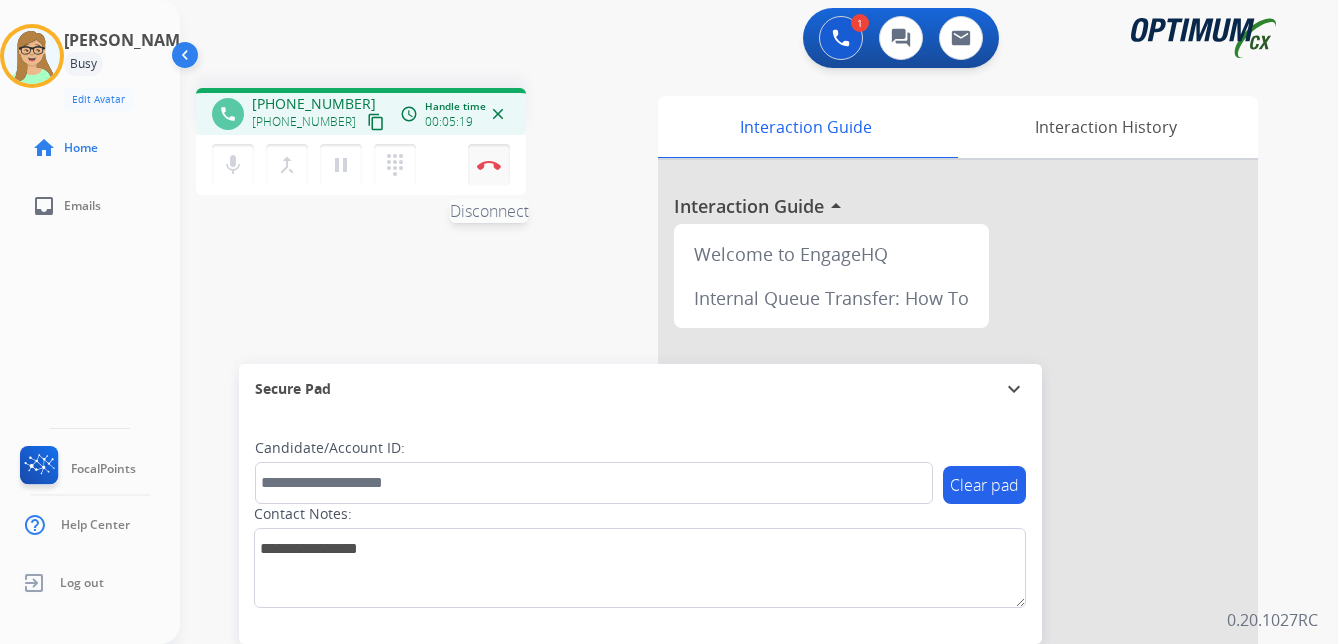 click at bounding box center (489, 165) 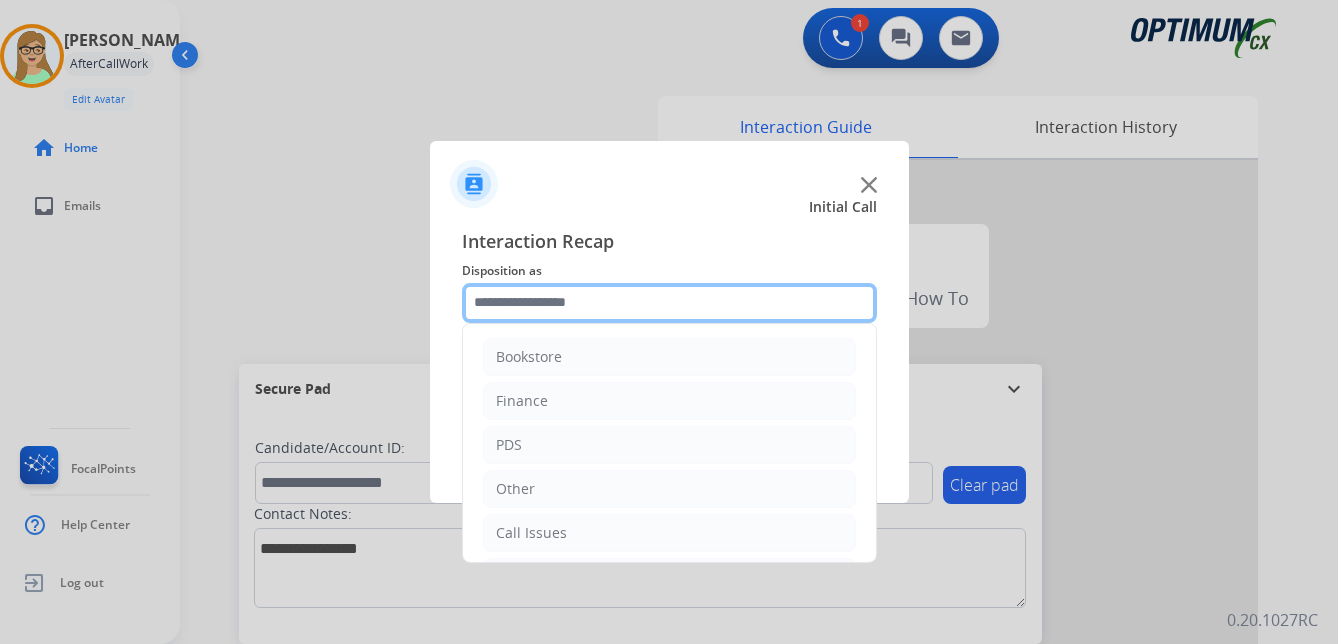 click 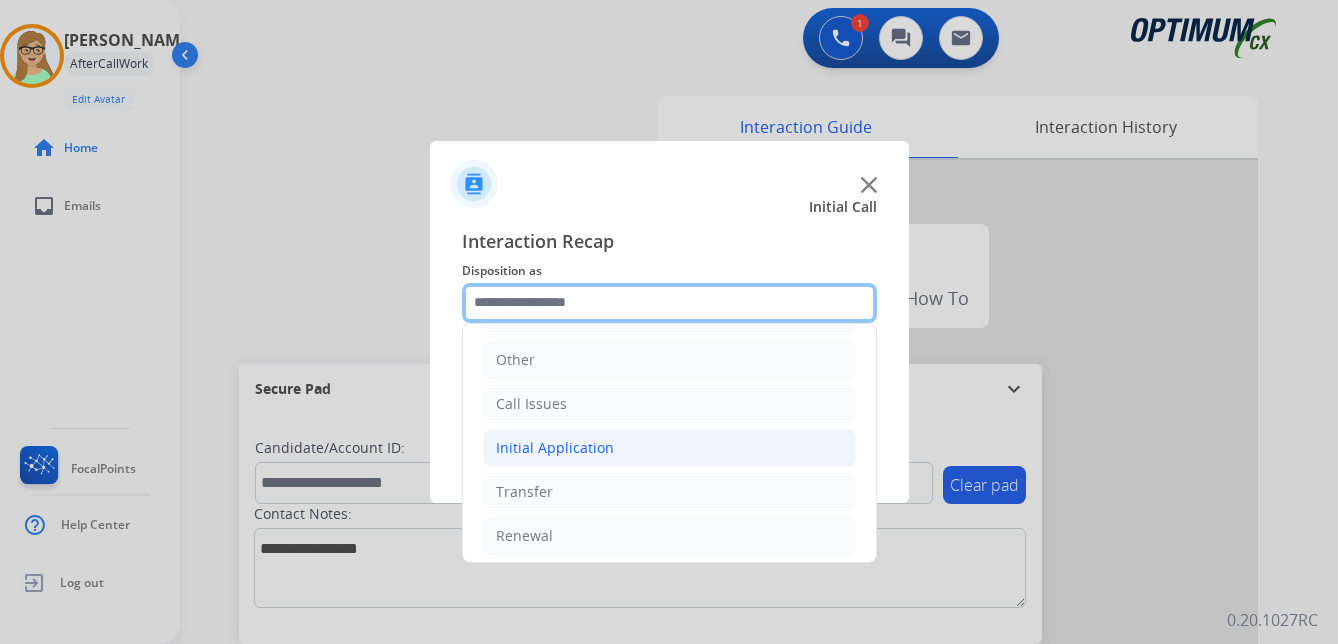 scroll, scrollTop: 136, scrollLeft: 0, axis: vertical 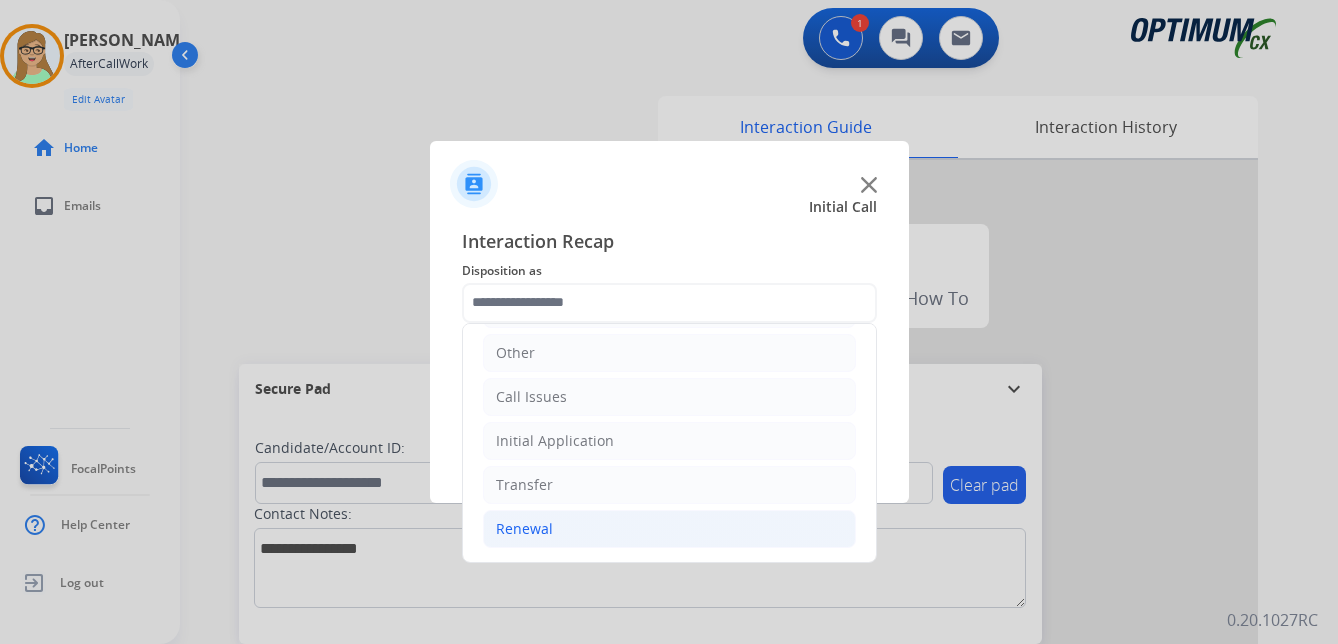 click on "Renewal" 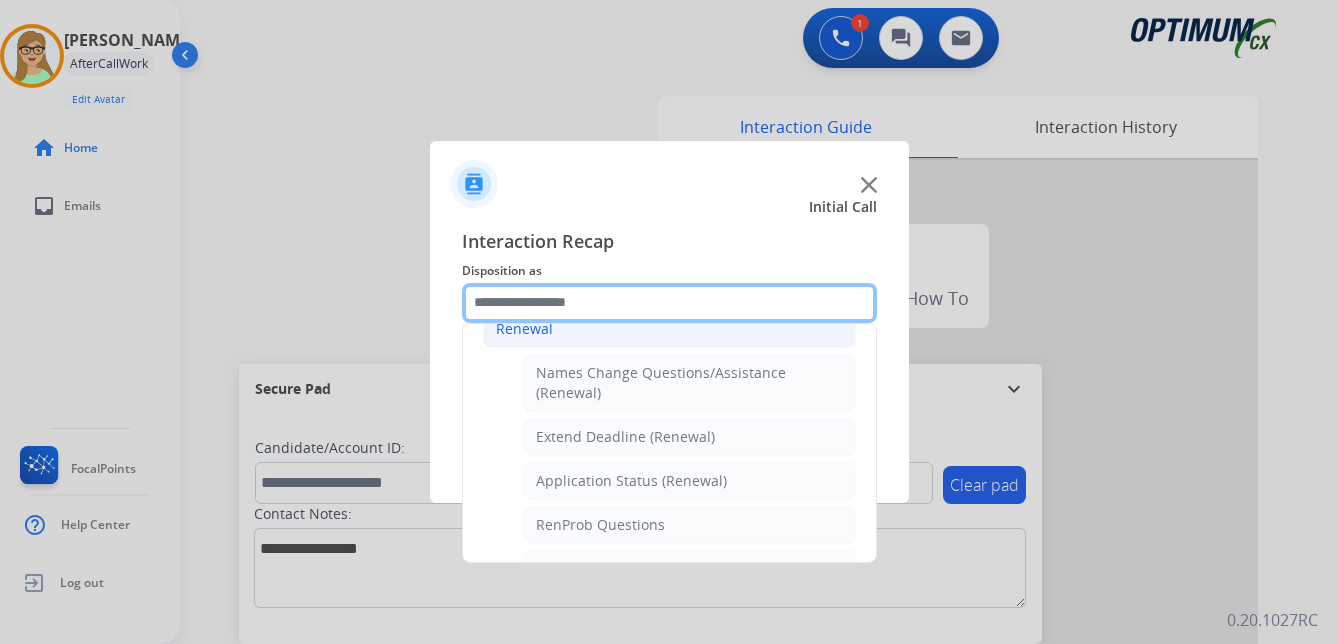 scroll, scrollTop: 436, scrollLeft: 0, axis: vertical 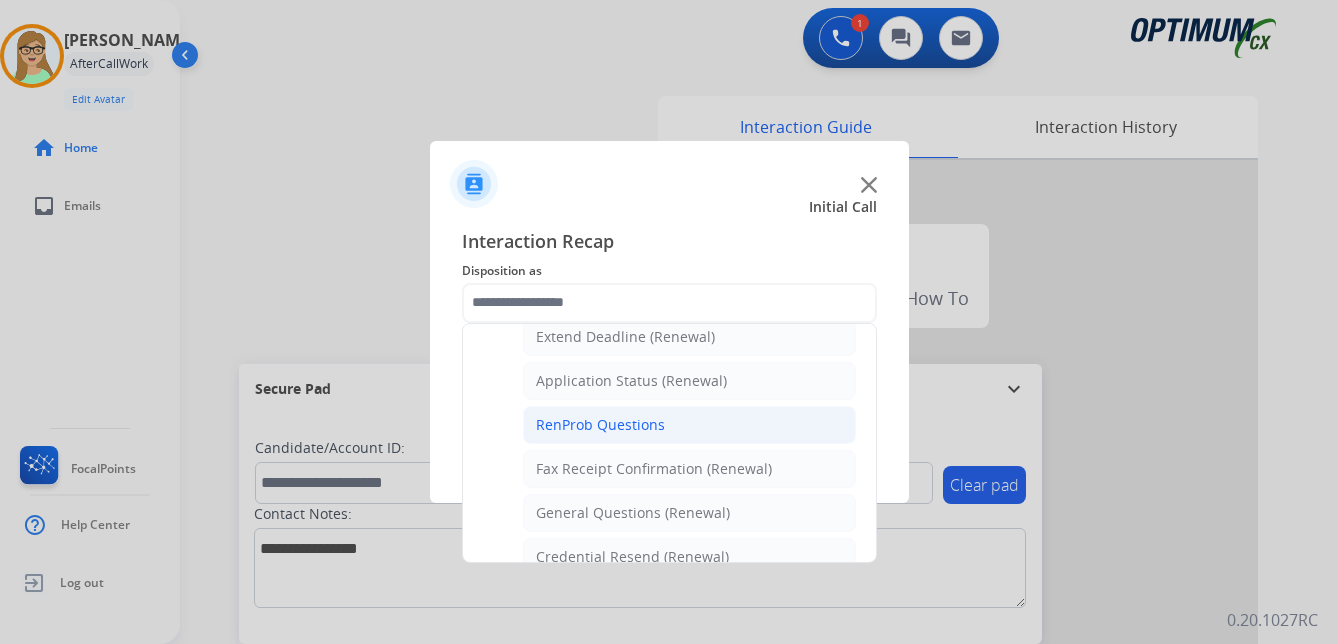 click on "RenProb Questions" 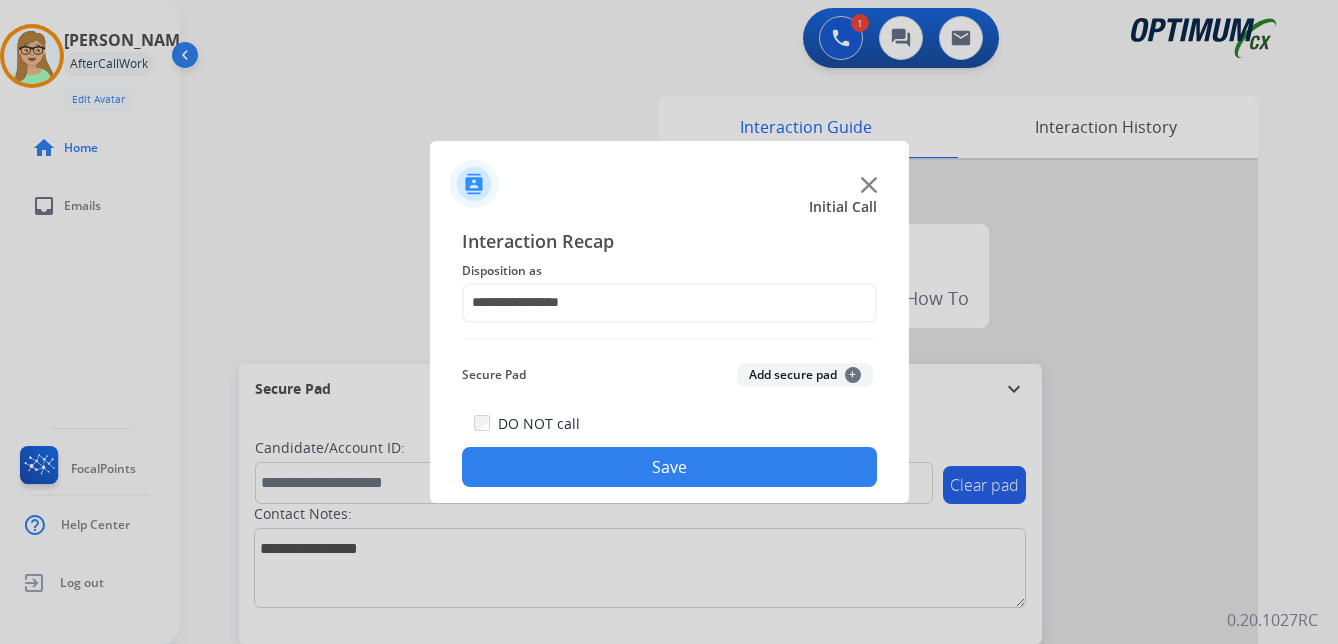 click on "Save" 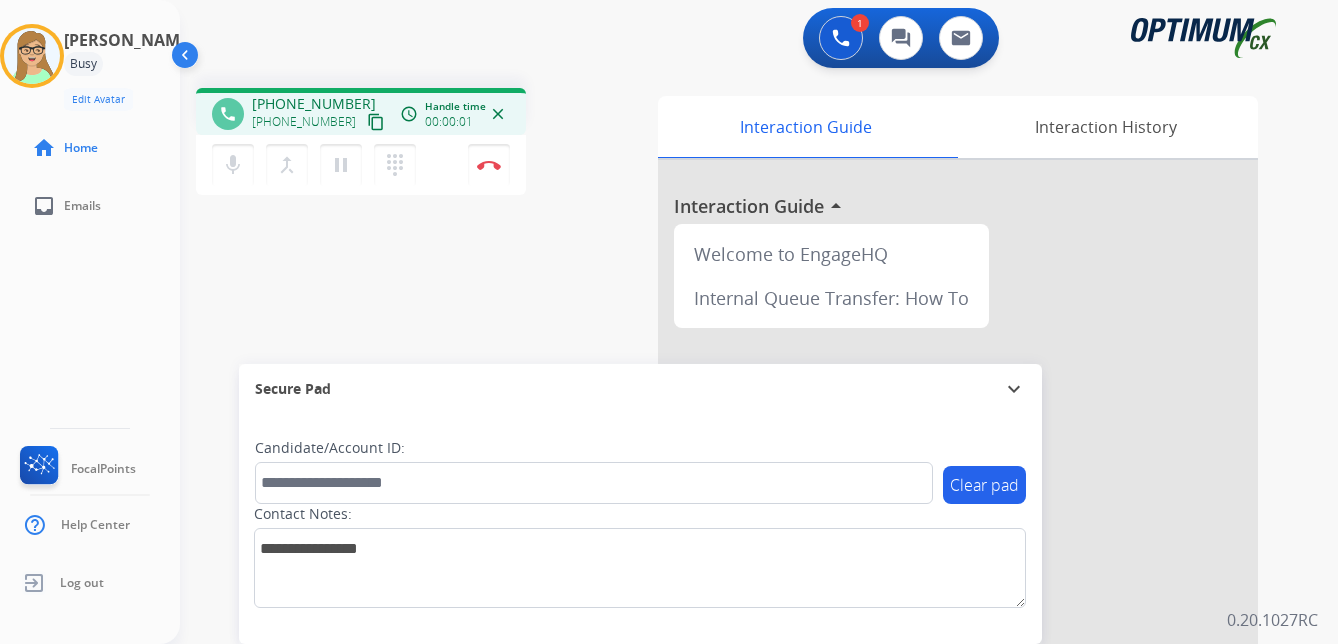 click on "content_copy" at bounding box center [376, 122] 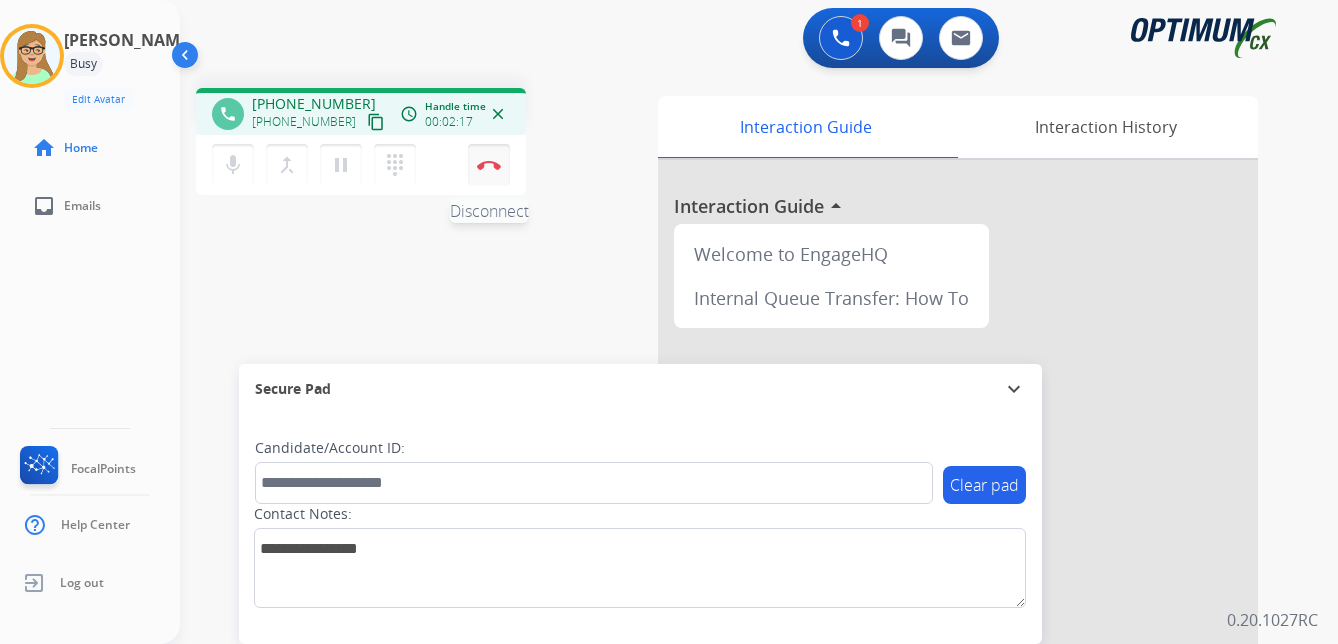 click at bounding box center [489, 165] 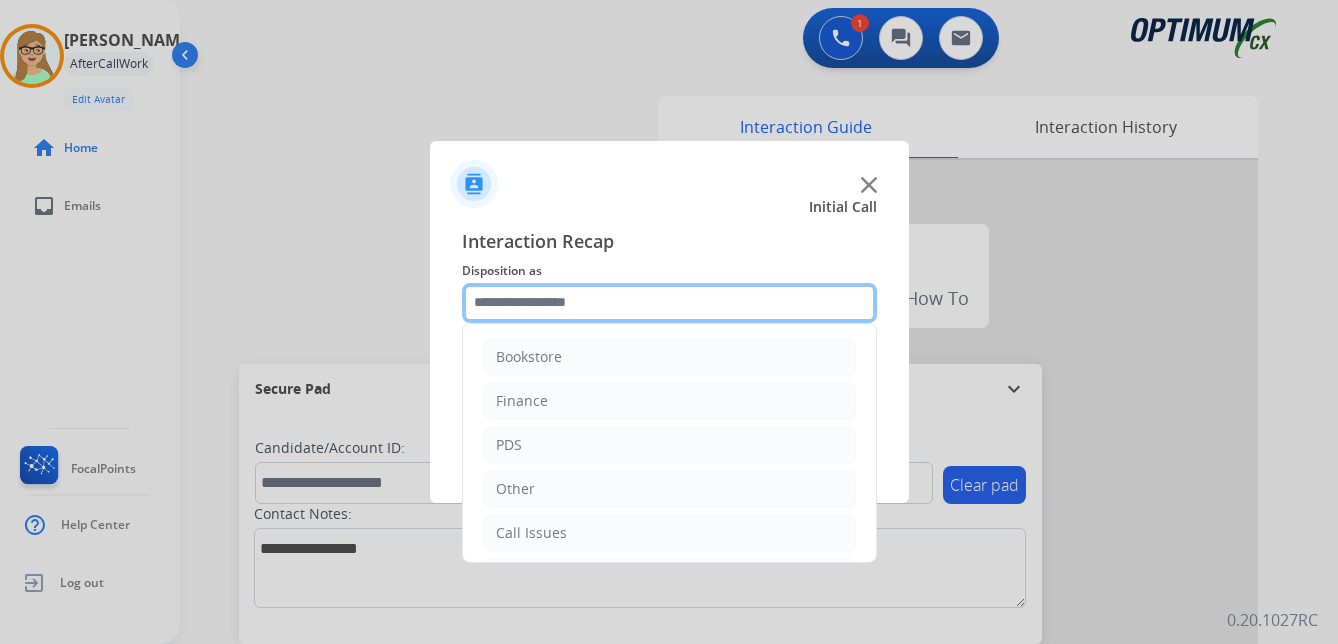 click 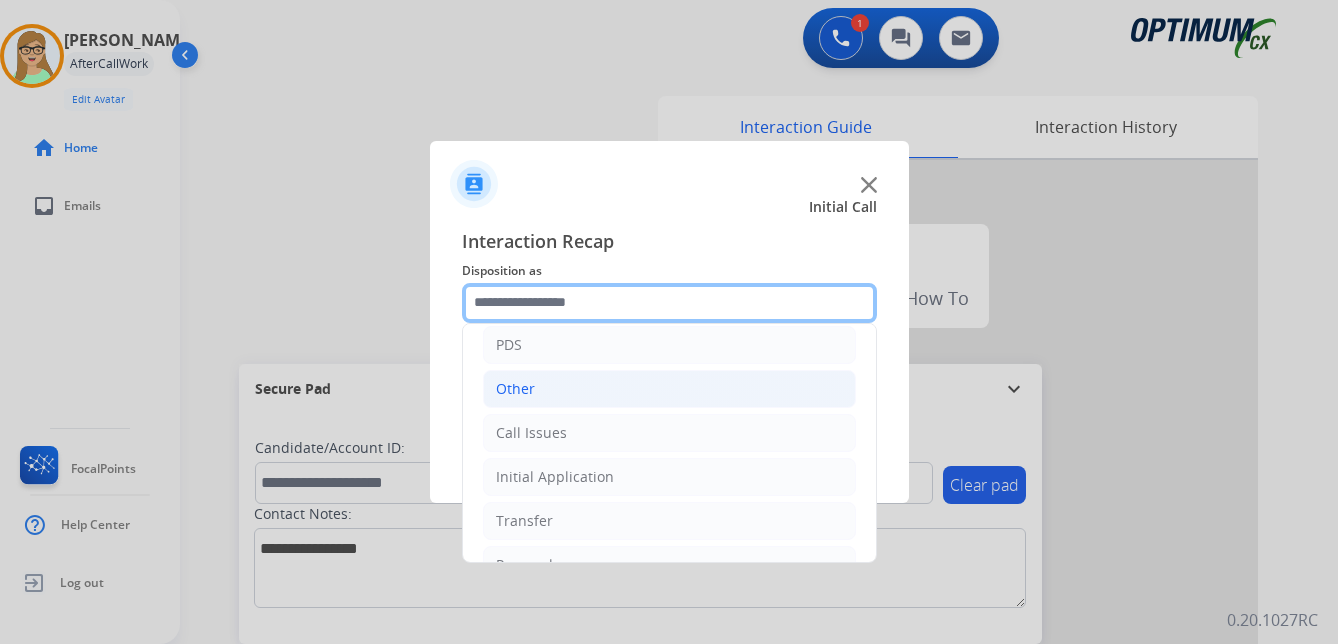 scroll, scrollTop: 136, scrollLeft: 0, axis: vertical 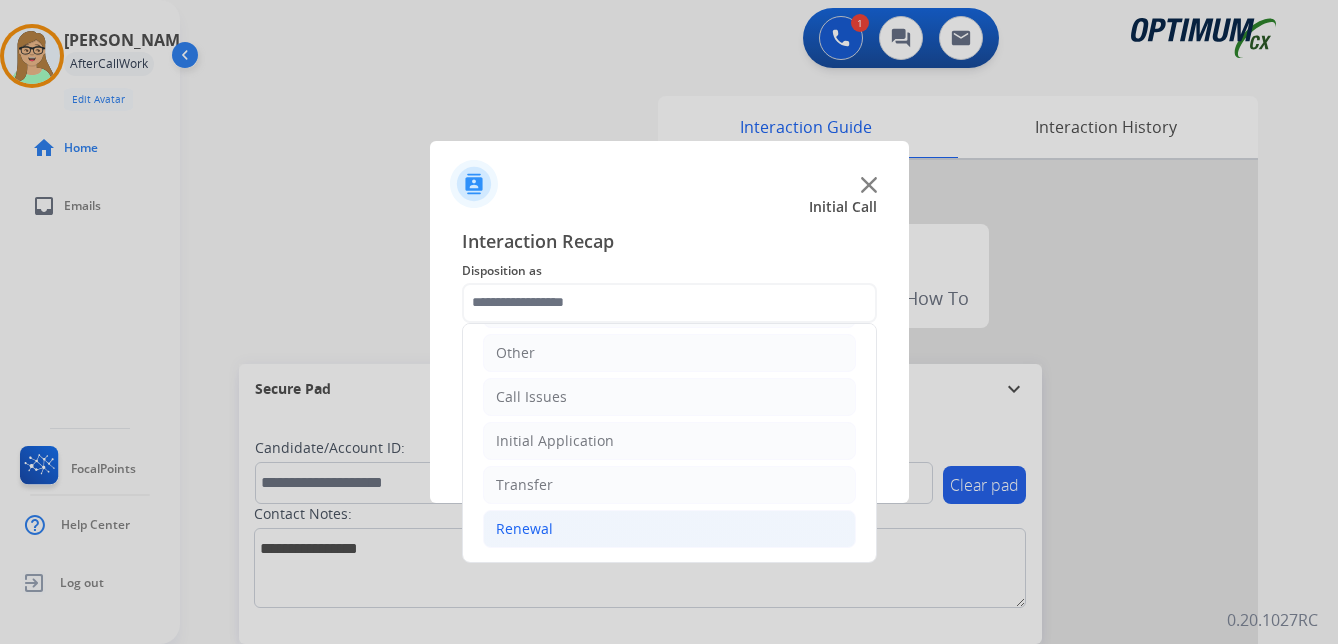 click on "Renewal" 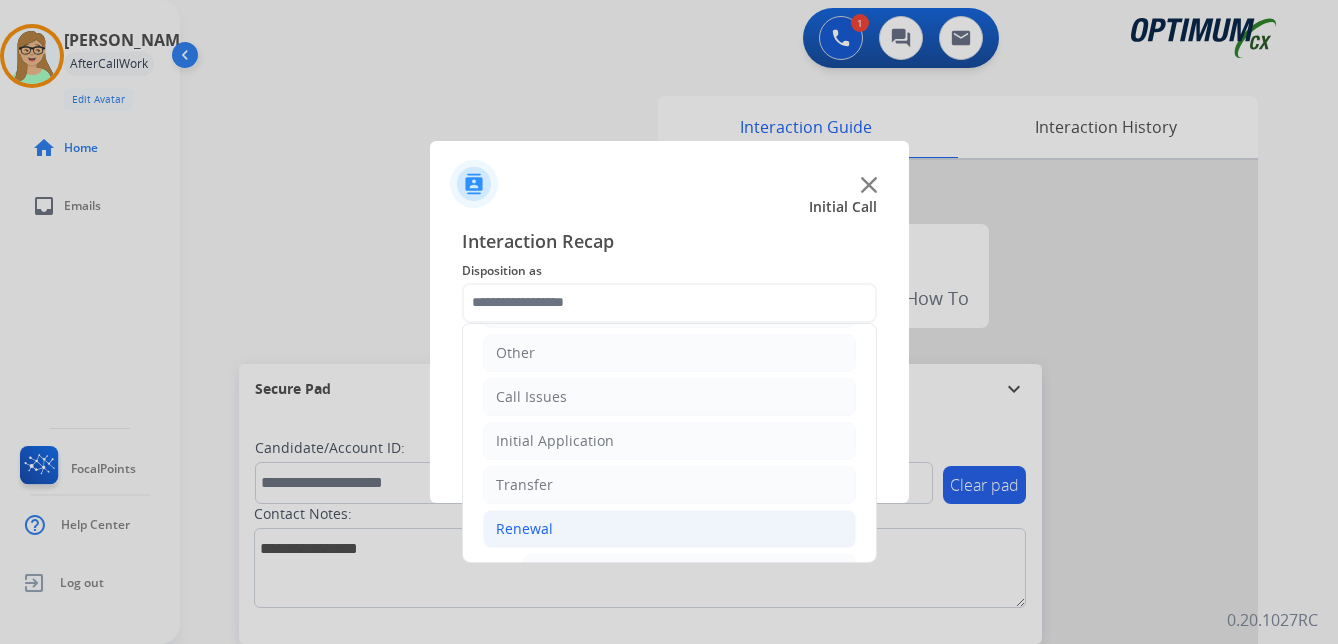 click on "Renewal" 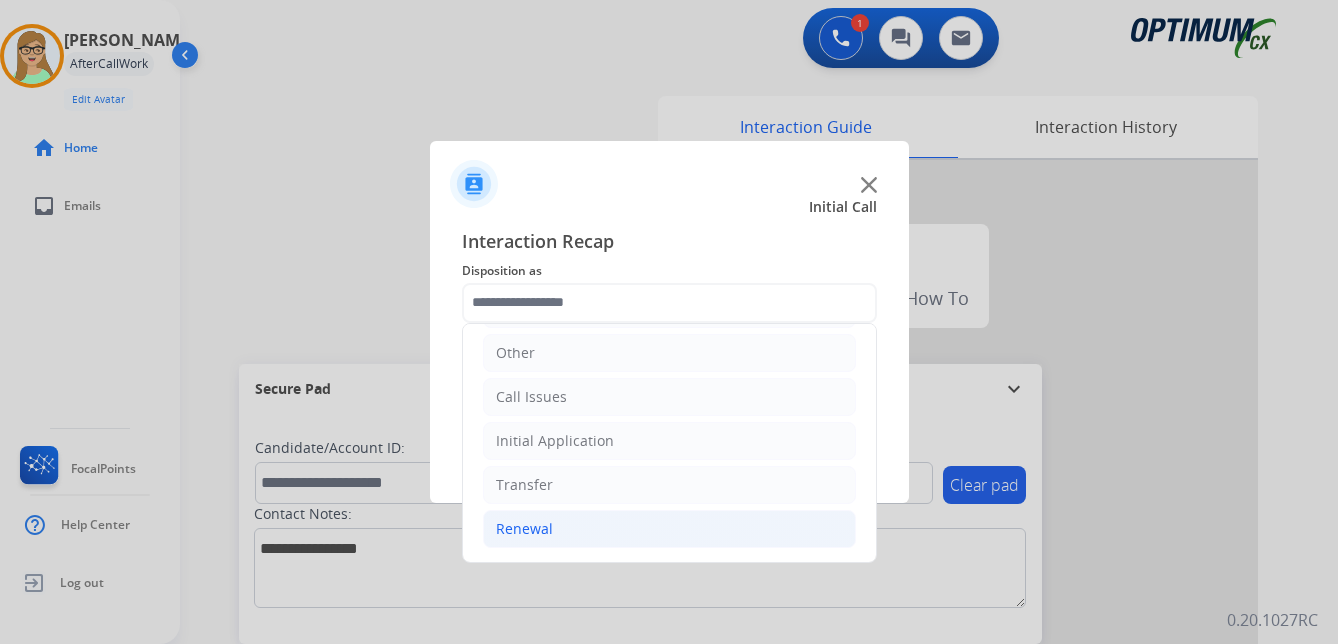 click on "Renewal" 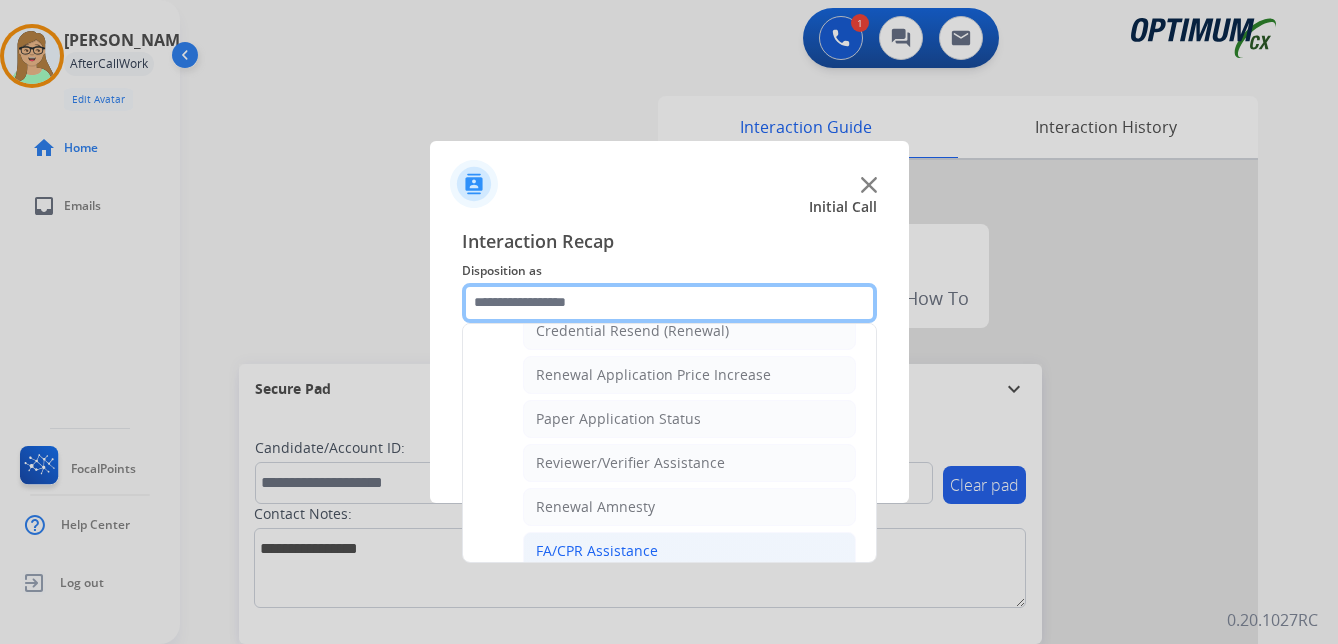 scroll, scrollTop: 536, scrollLeft: 0, axis: vertical 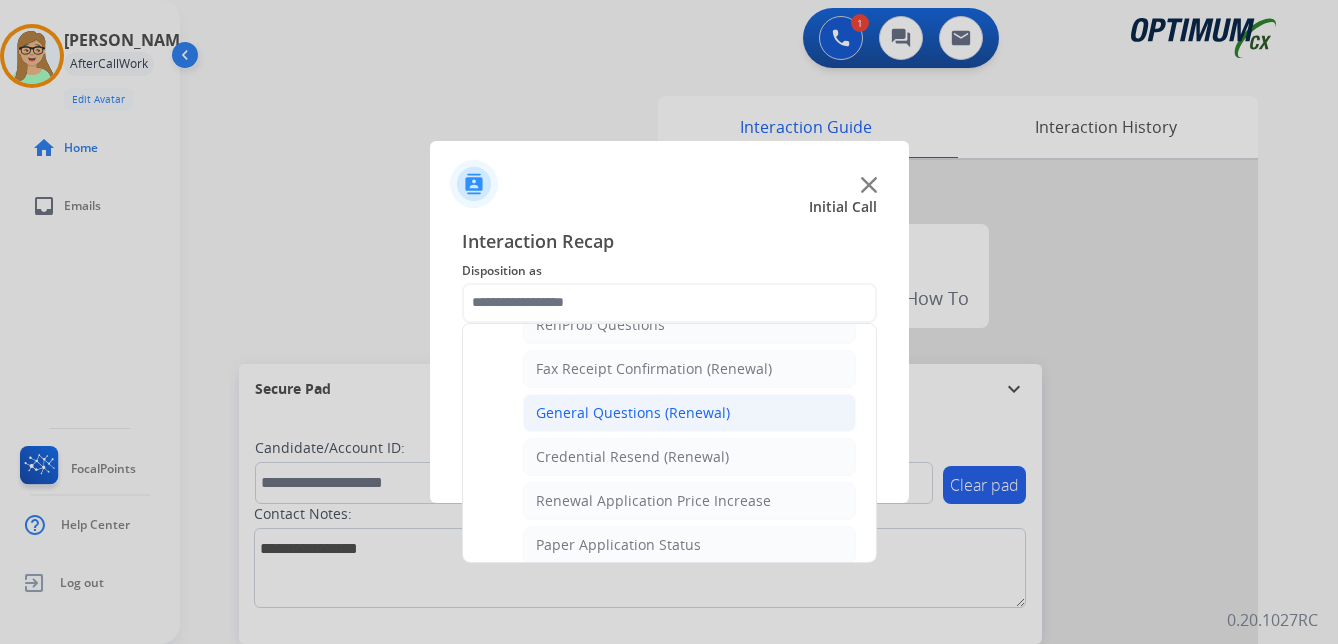 click on "General Questions (Renewal)" 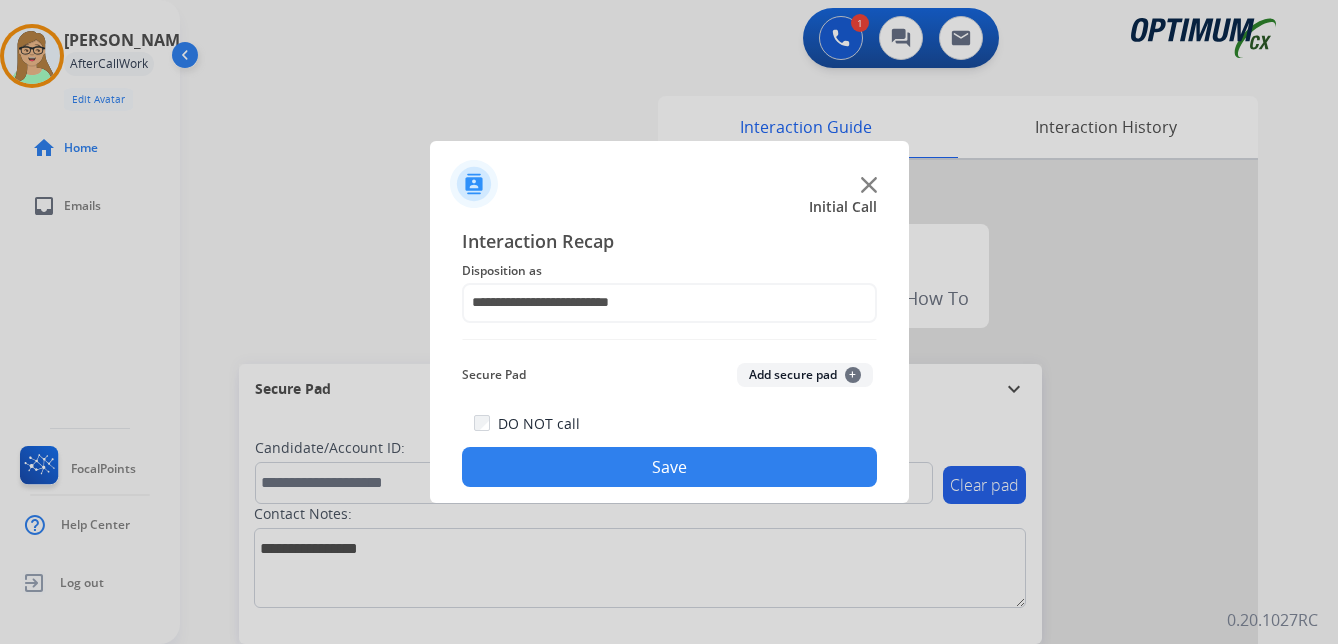 click on "Save" 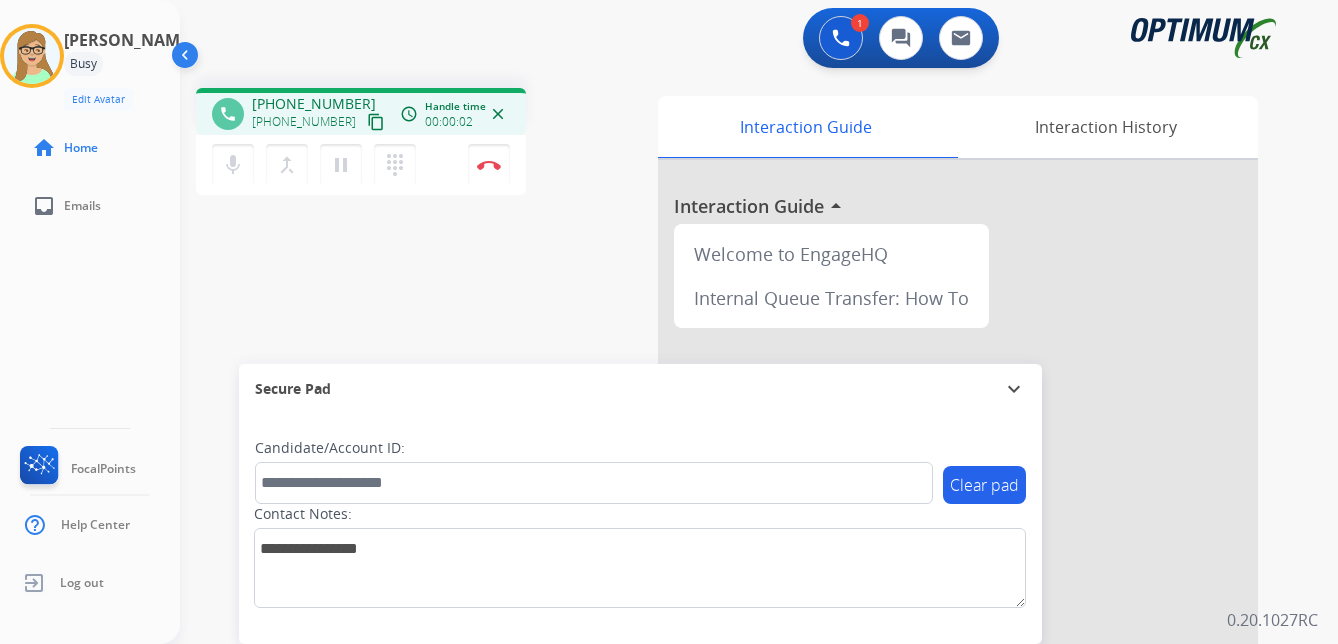click on "content_copy" at bounding box center (376, 122) 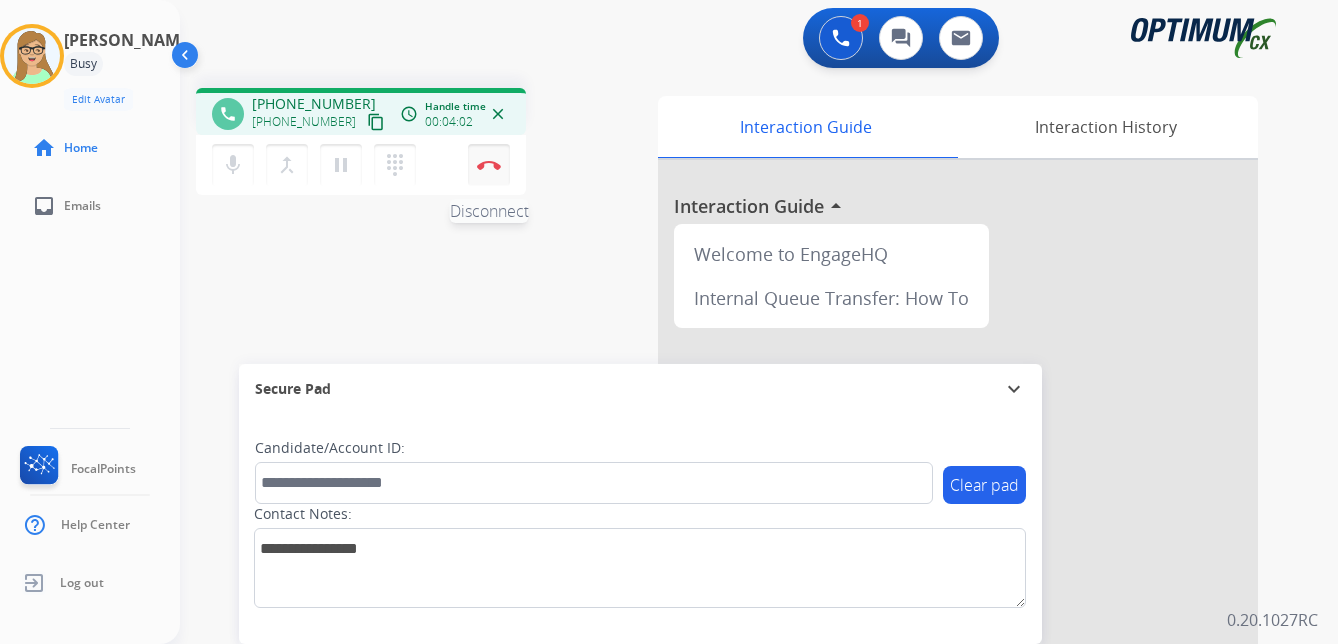 click at bounding box center (489, 165) 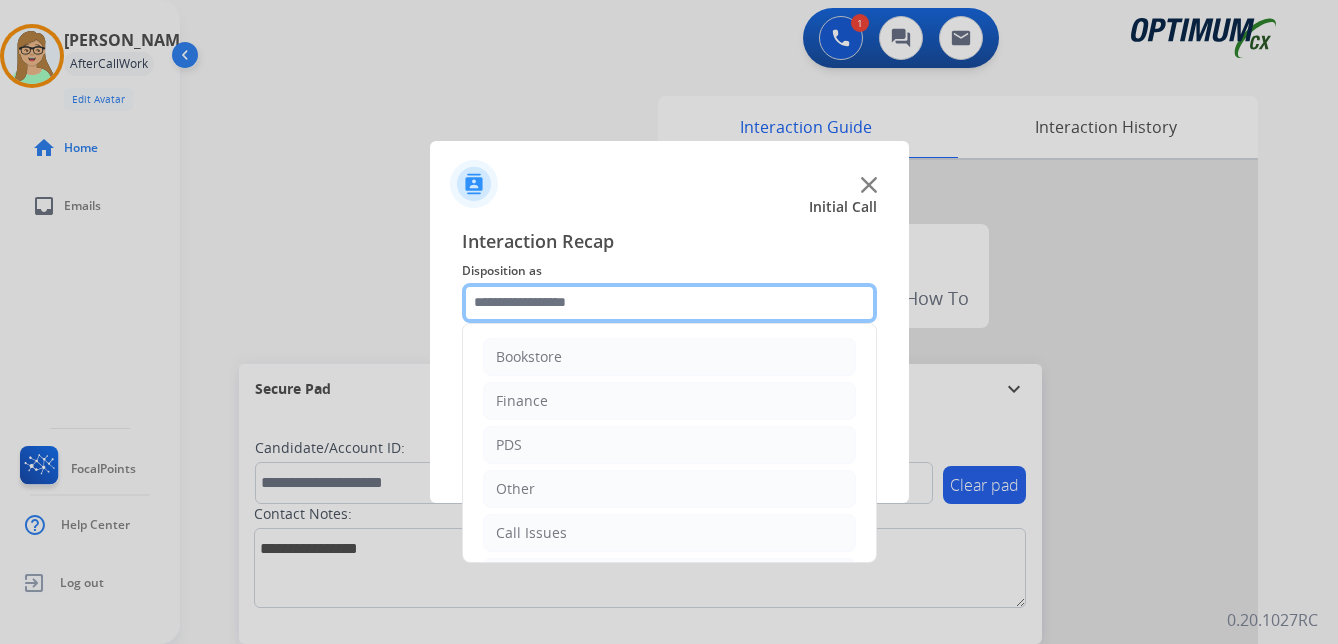 click 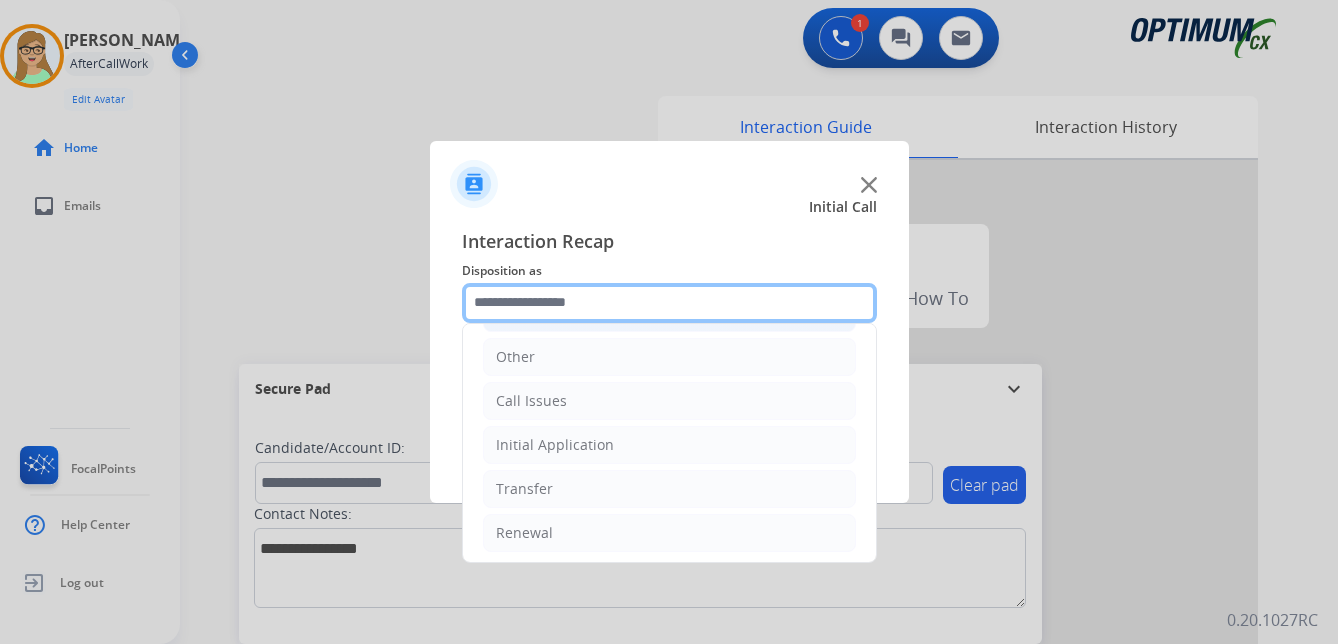 scroll, scrollTop: 136, scrollLeft: 0, axis: vertical 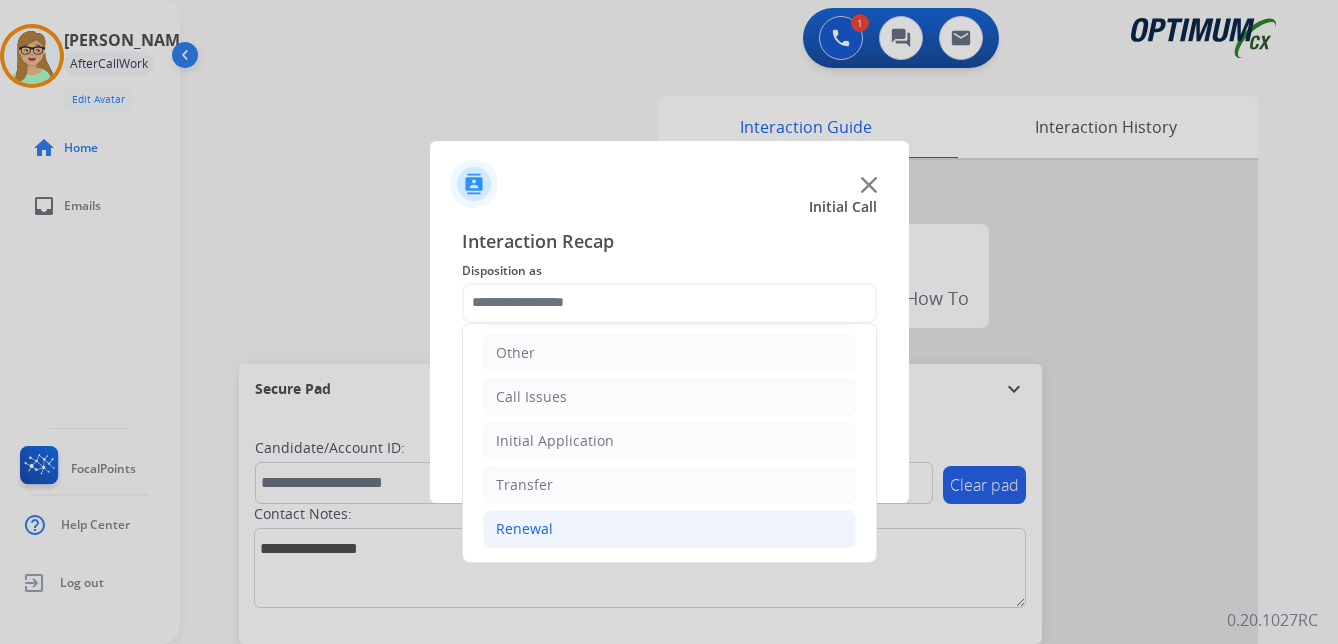click on "Renewal" 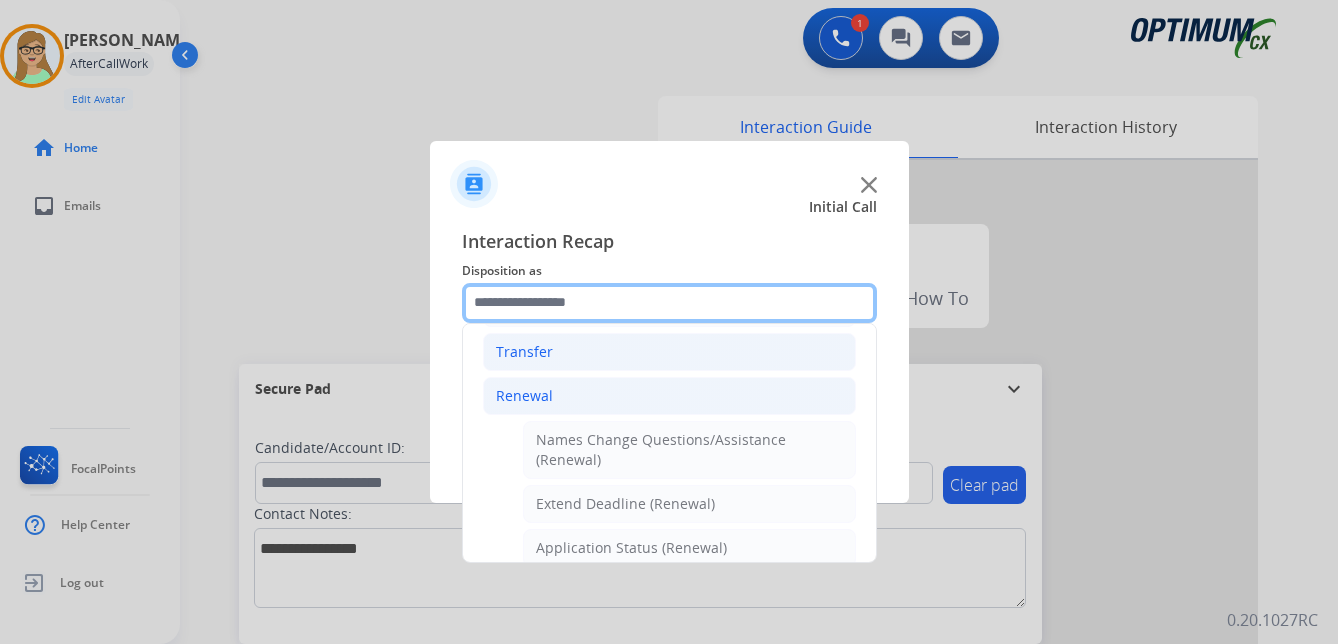 scroll, scrollTop: 336, scrollLeft: 0, axis: vertical 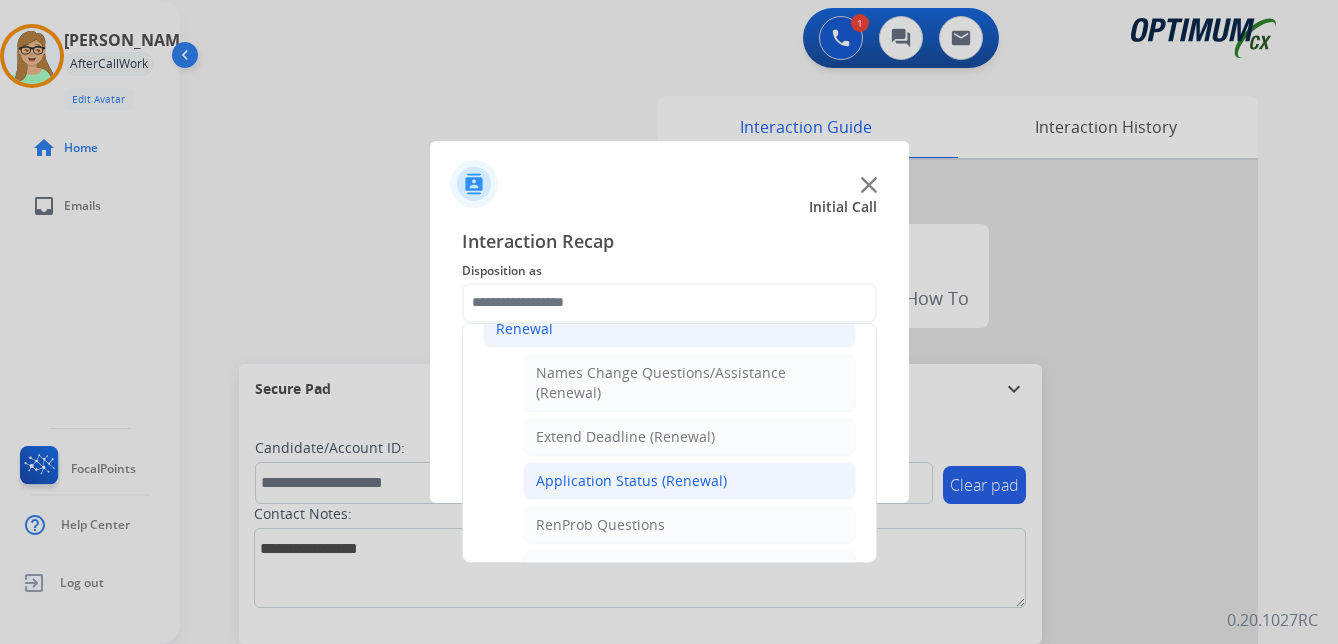 click on "Application Status (Renewal)" 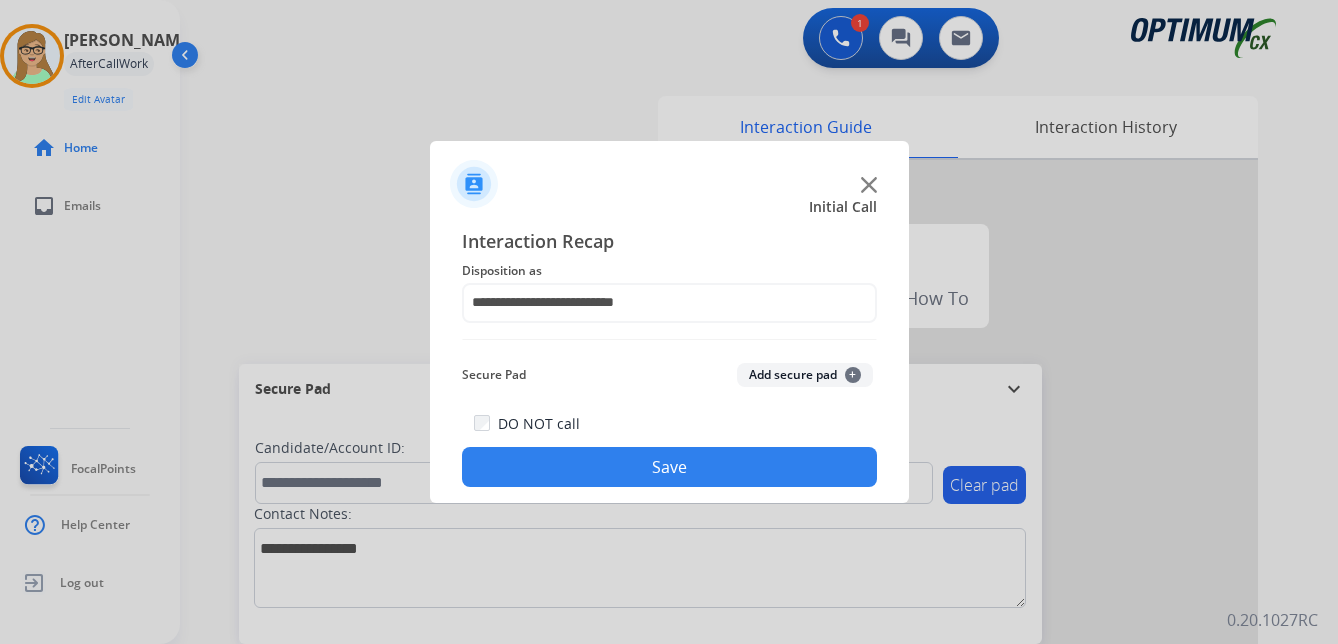 click on "Save" 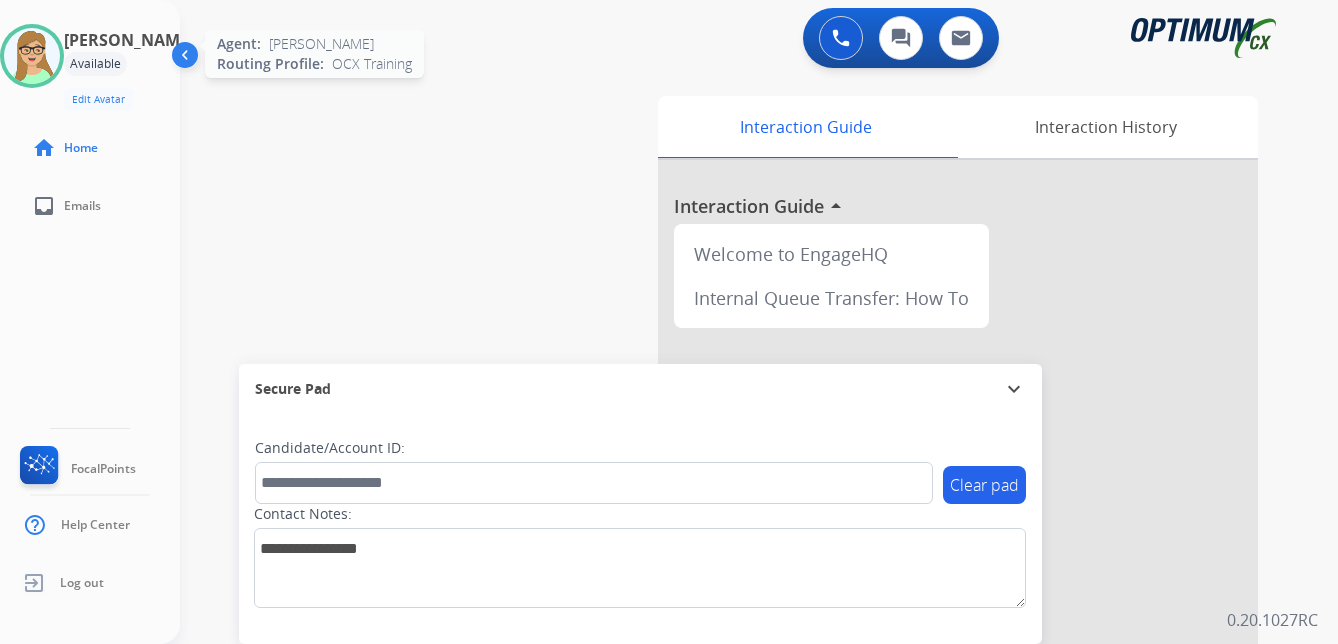 click at bounding box center (32, 56) 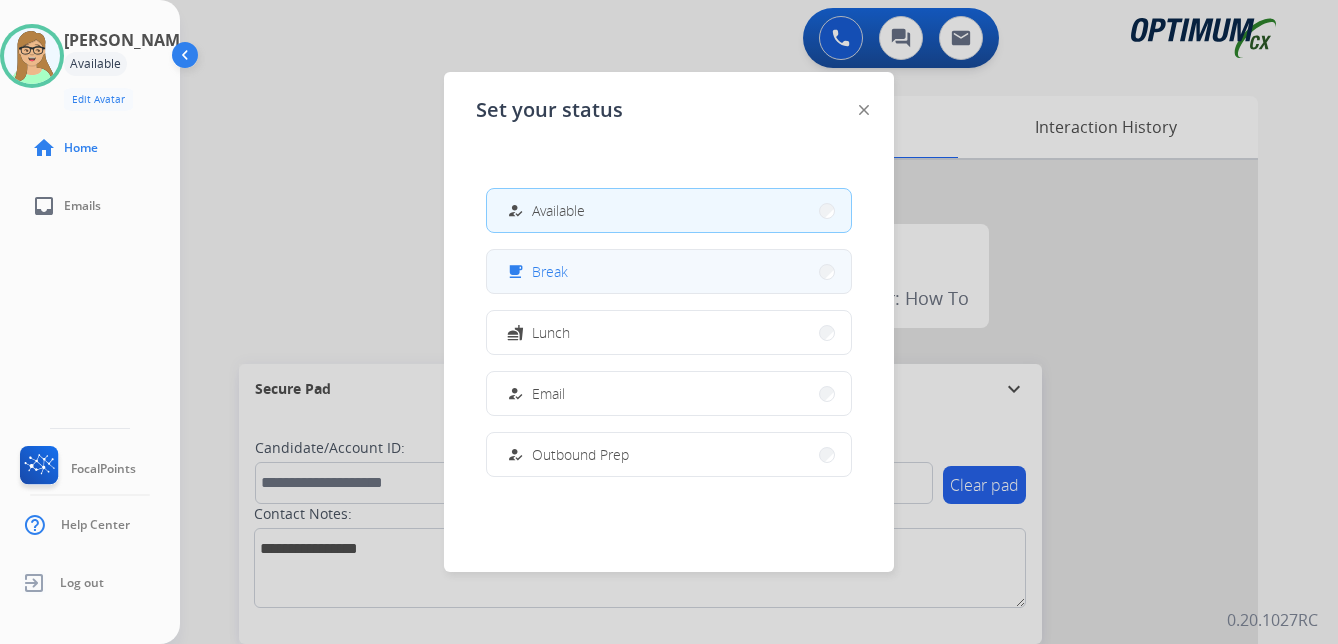 click on "Break" at bounding box center (550, 271) 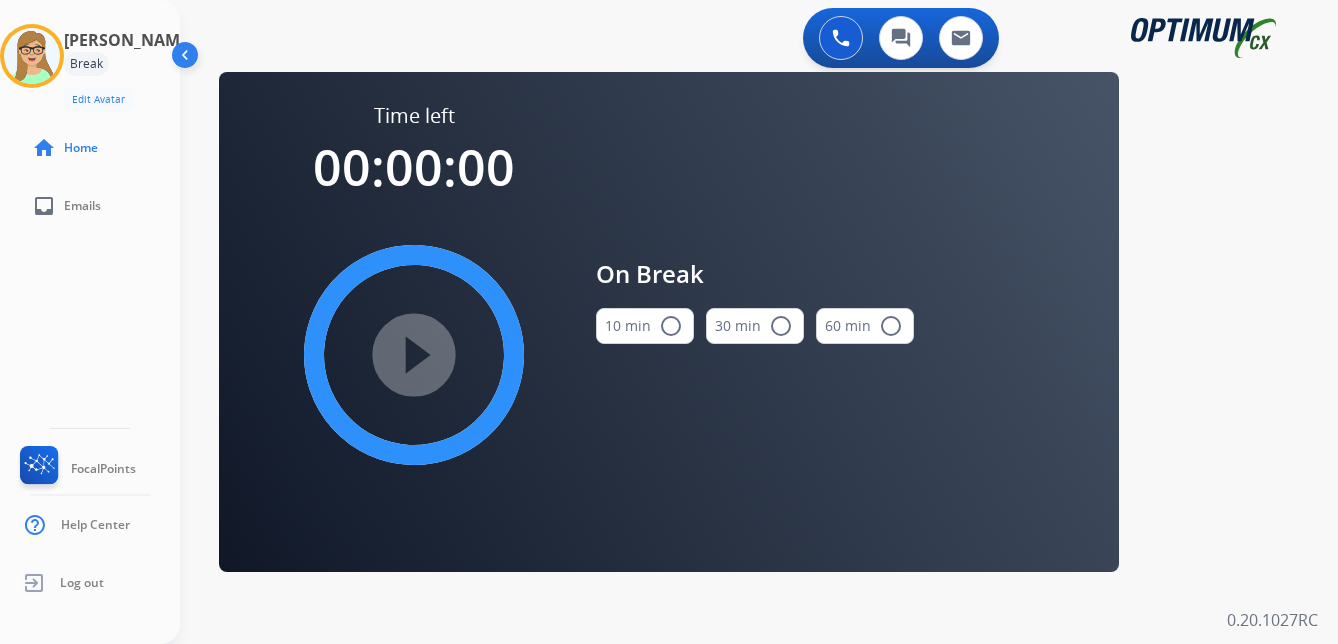 drag, startPoint x: 670, startPoint y: 327, endPoint x: 657, endPoint y: 329, distance: 13.152946 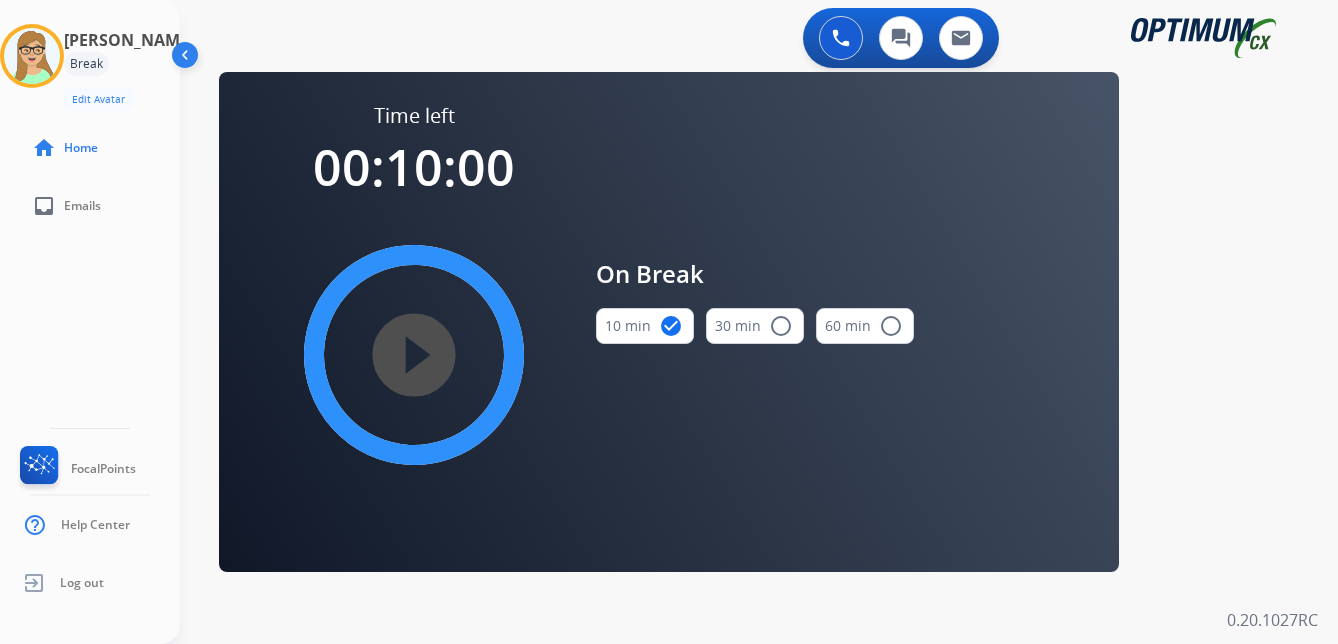 click on "play_circle_filled" at bounding box center [414, 355] 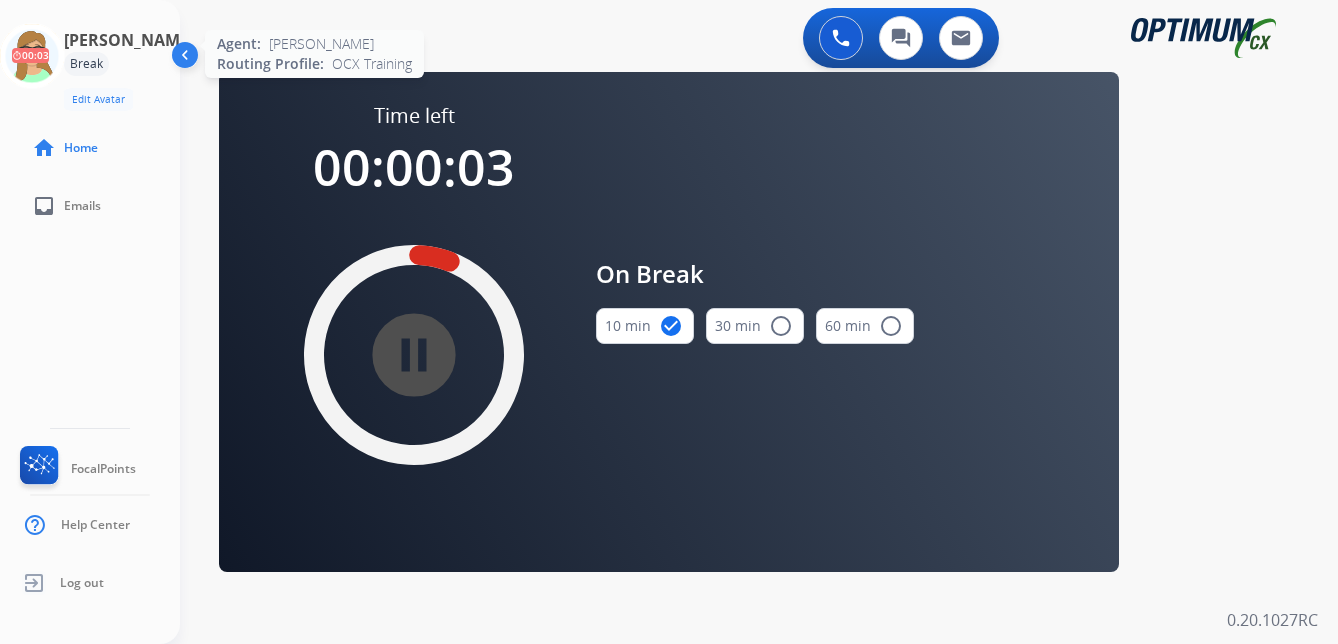 click 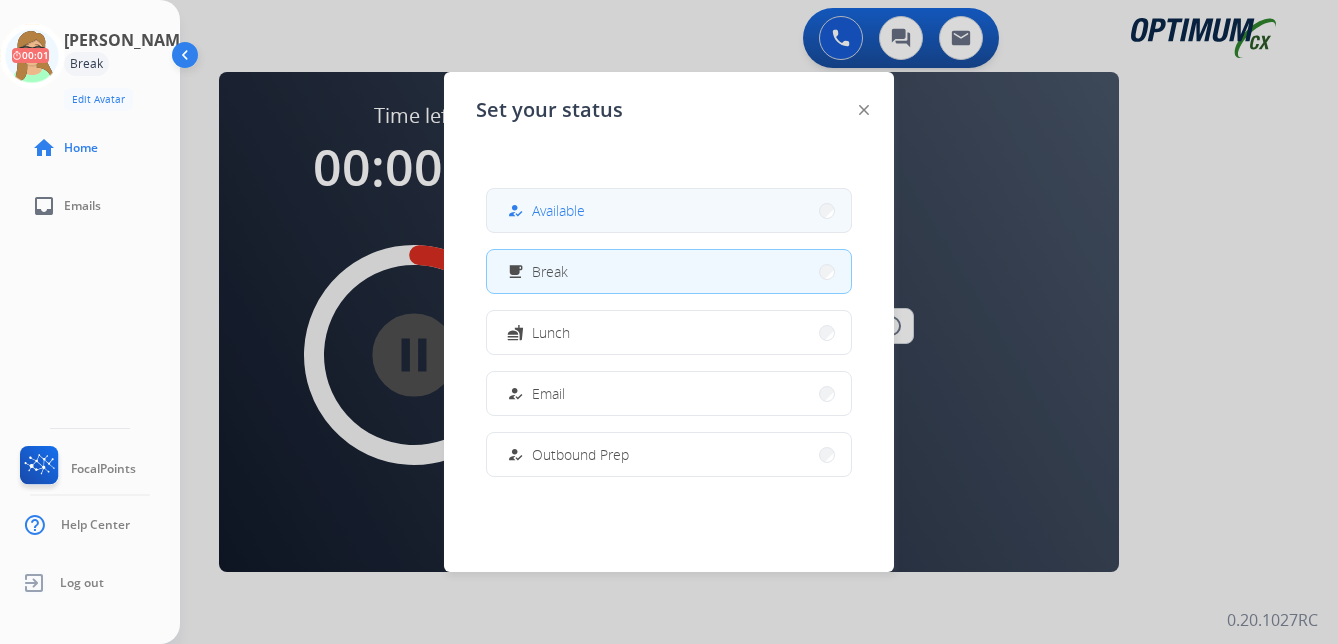 click on "Available" at bounding box center (558, 210) 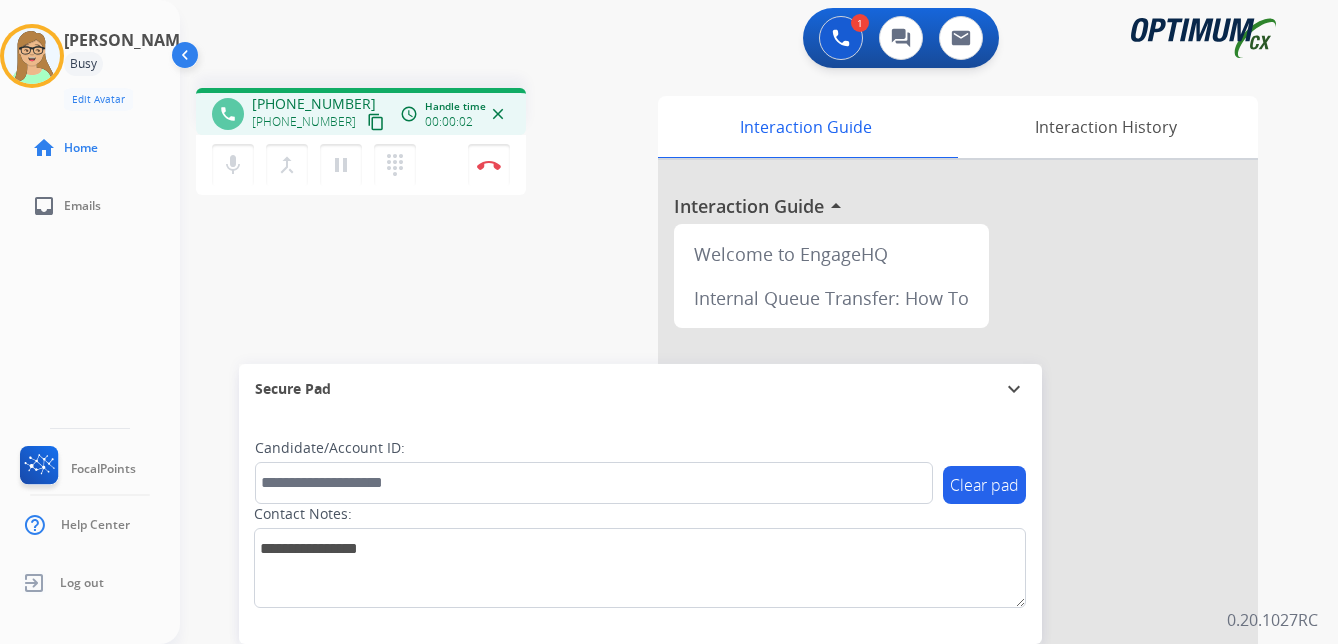 click on "content_copy" at bounding box center (376, 122) 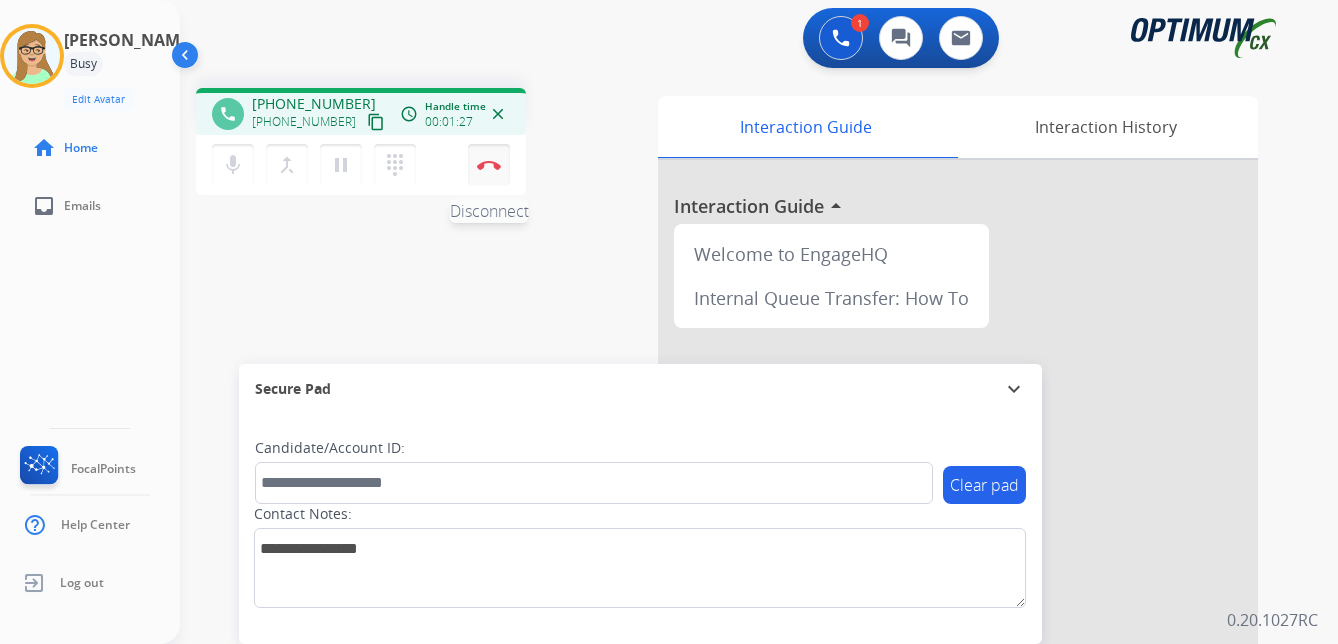 click at bounding box center [489, 165] 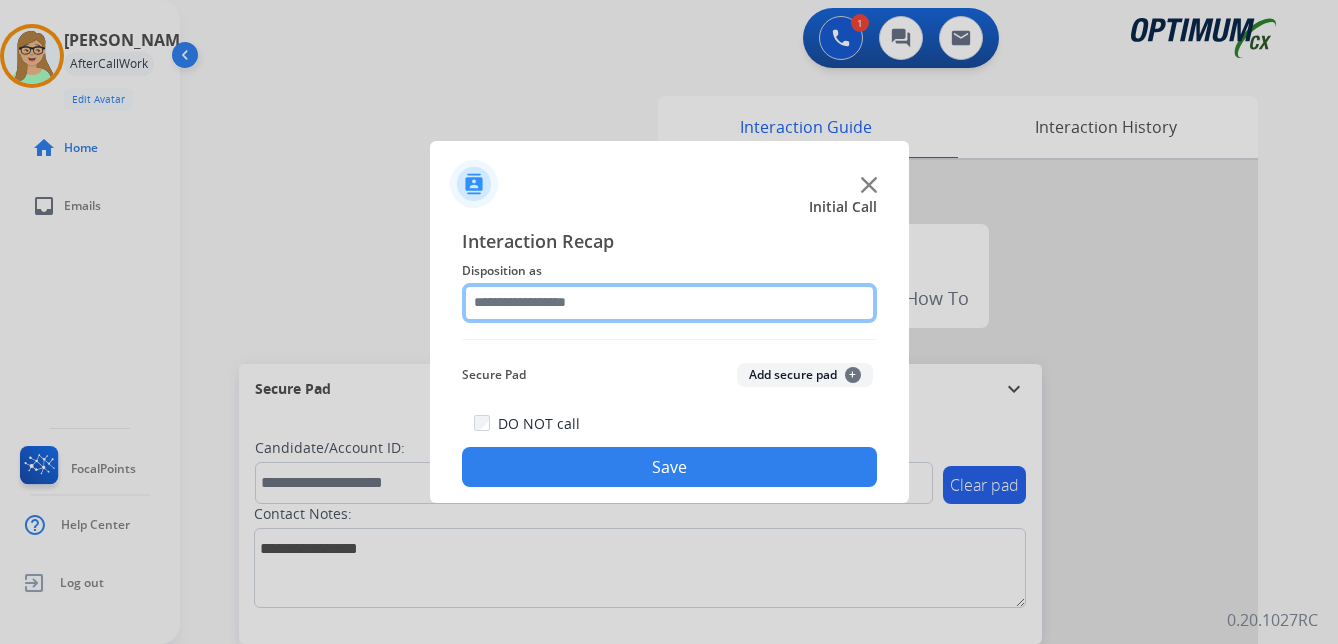 click 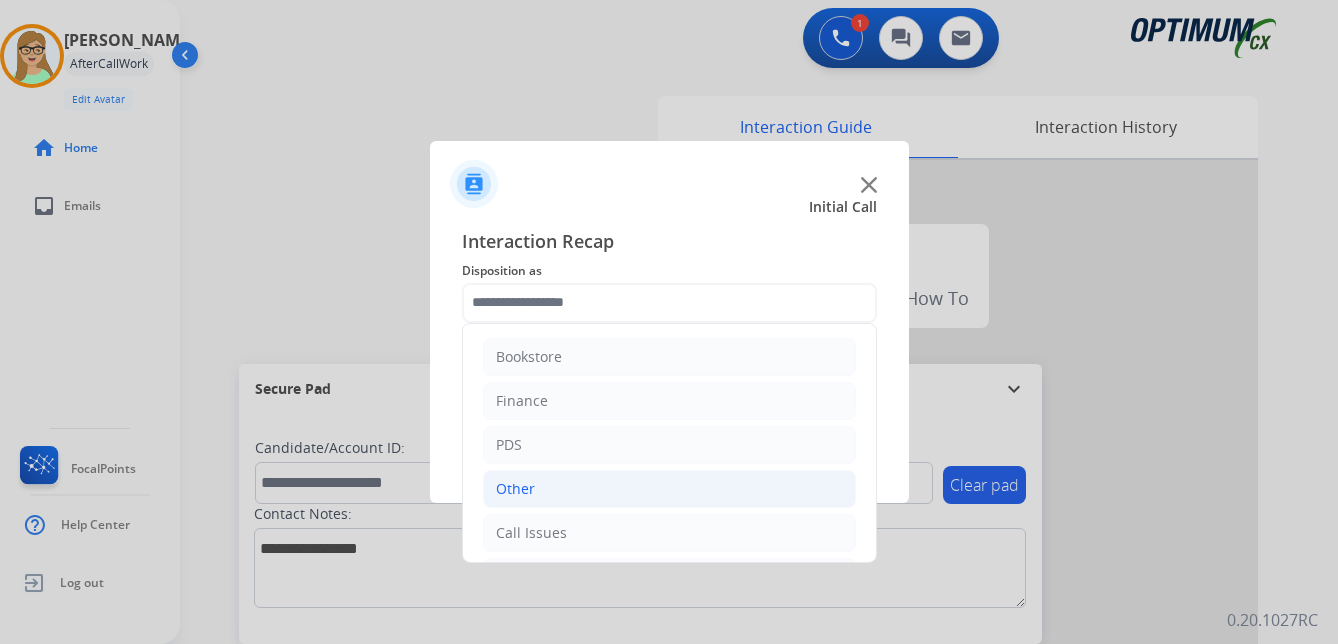 click on "Other" 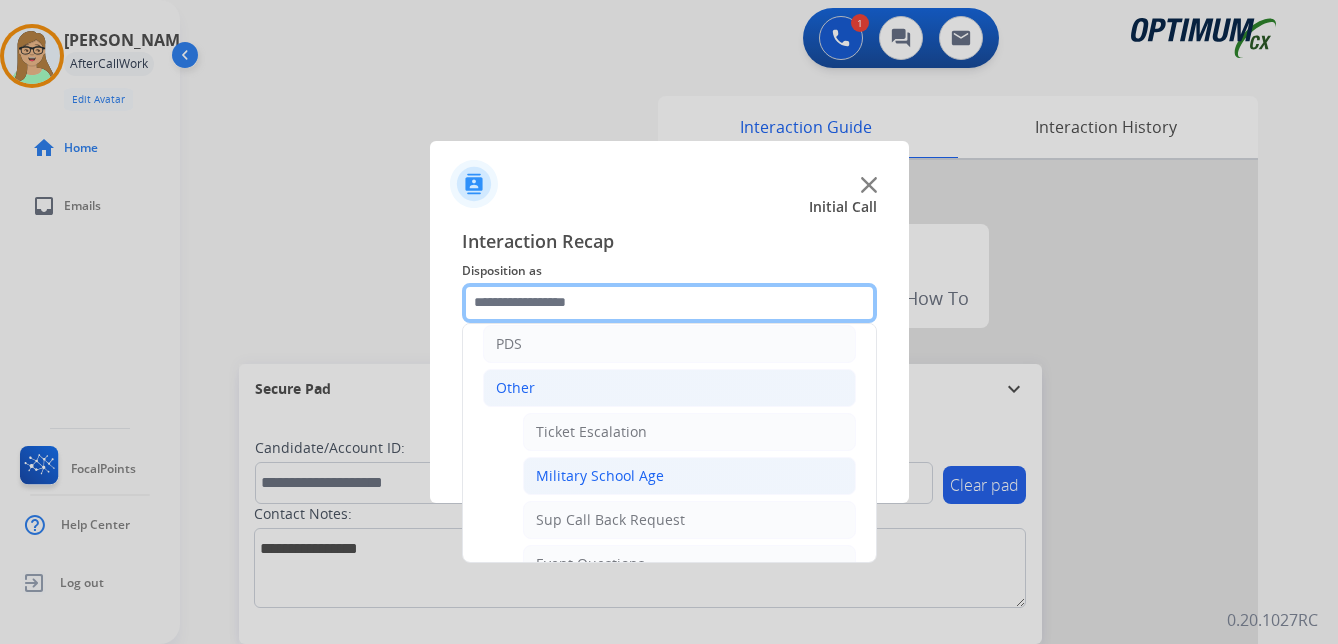 scroll, scrollTop: 100, scrollLeft: 0, axis: vertical 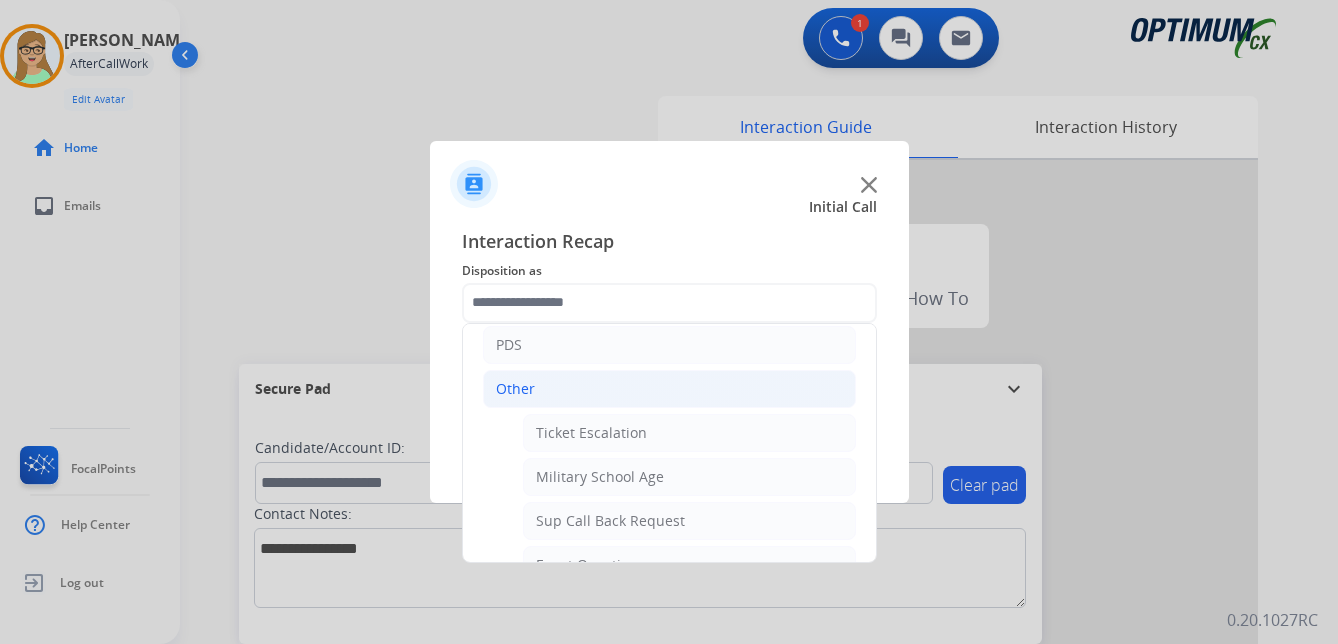 click on "Other" 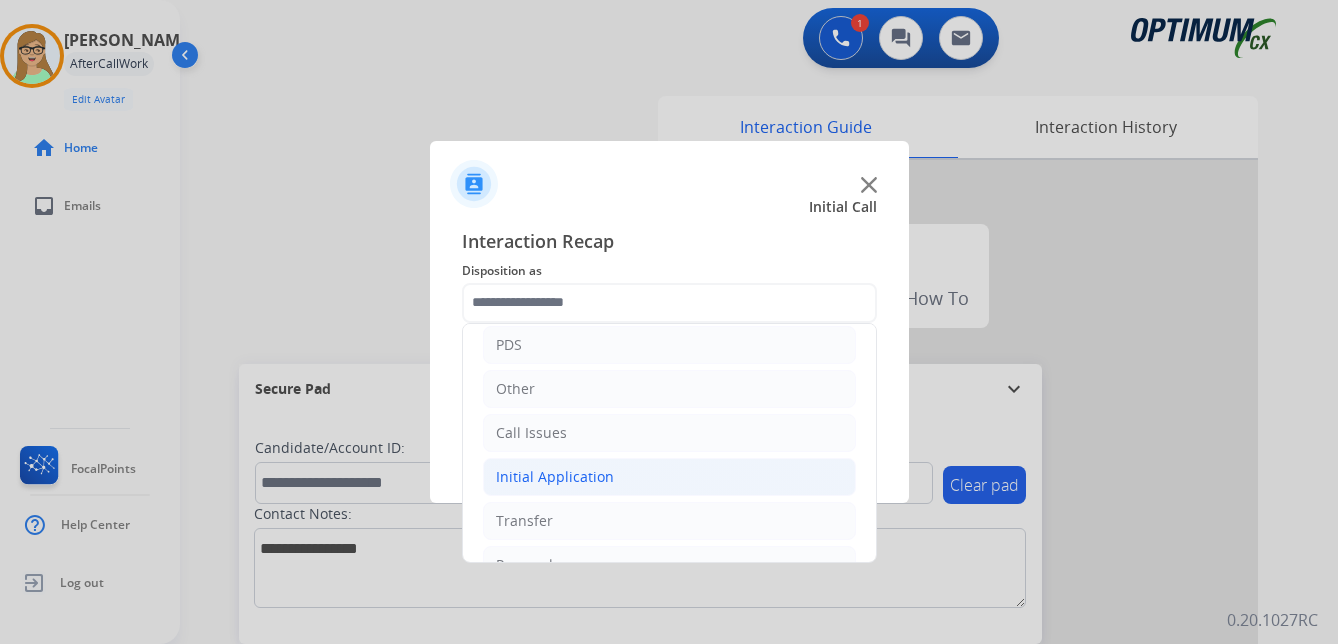 click on "Initial Application" 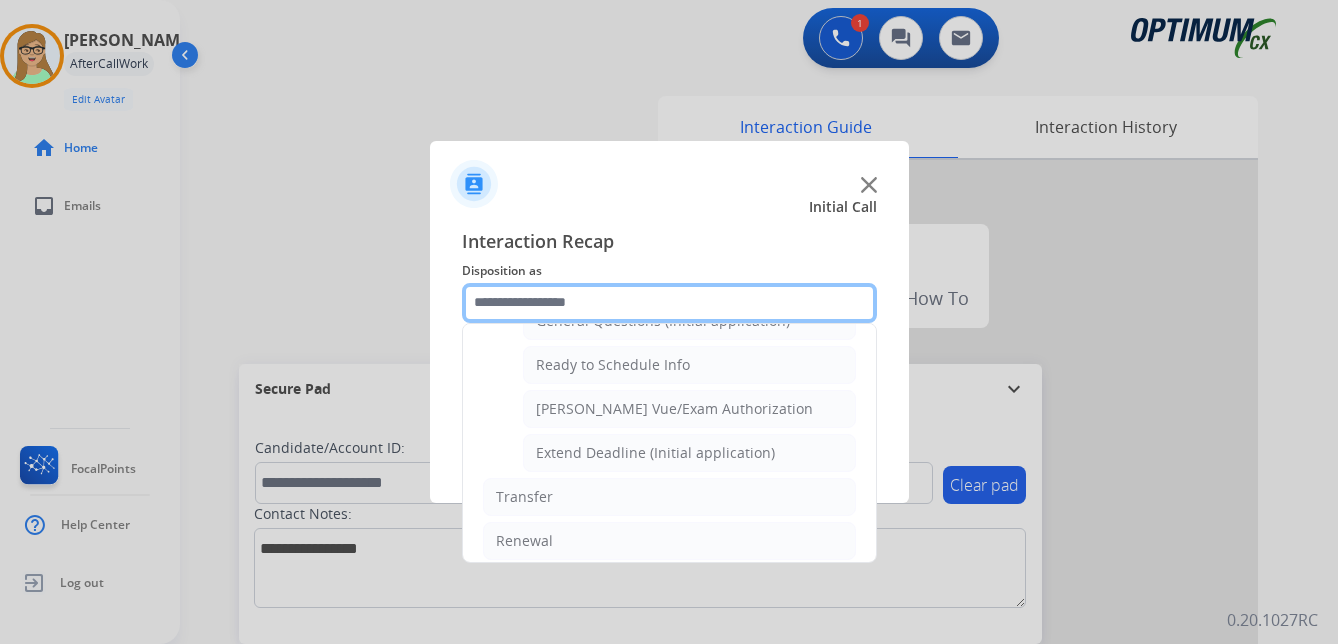 scroll, scrollTop: 1100, scrollLeft: 0, axis: vertical 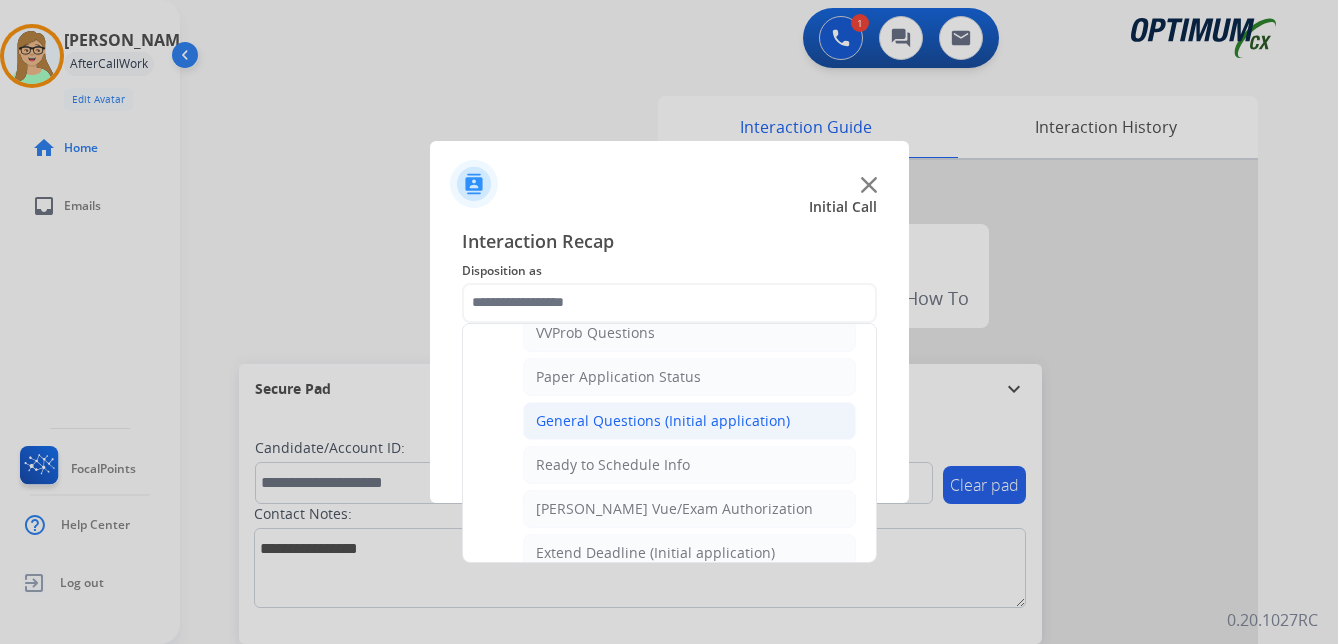 click on "General Questions (Initial application)" 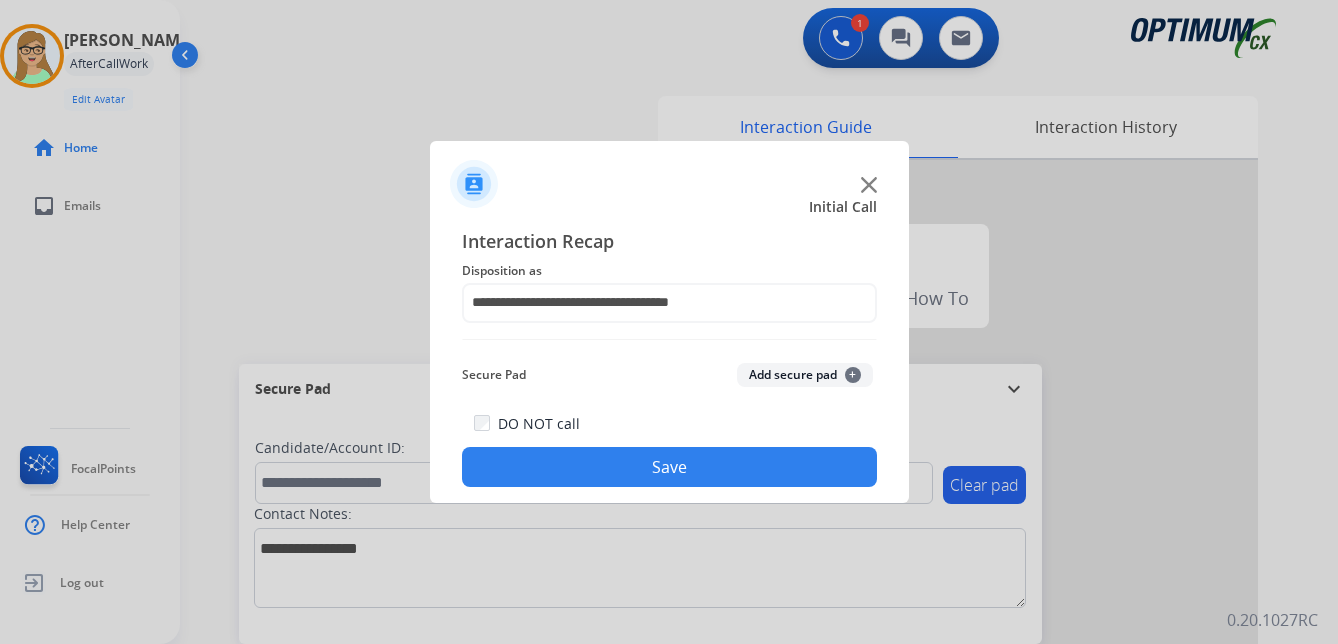 click on "Save" 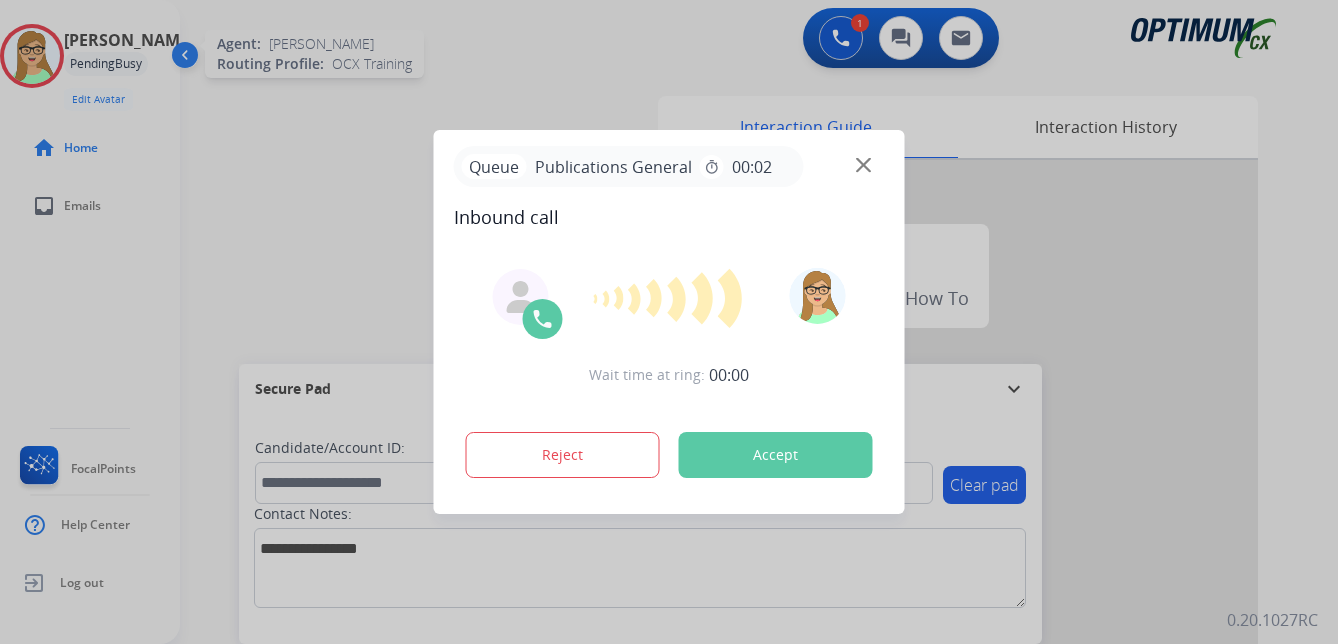 click at bounding box center [669, 322] 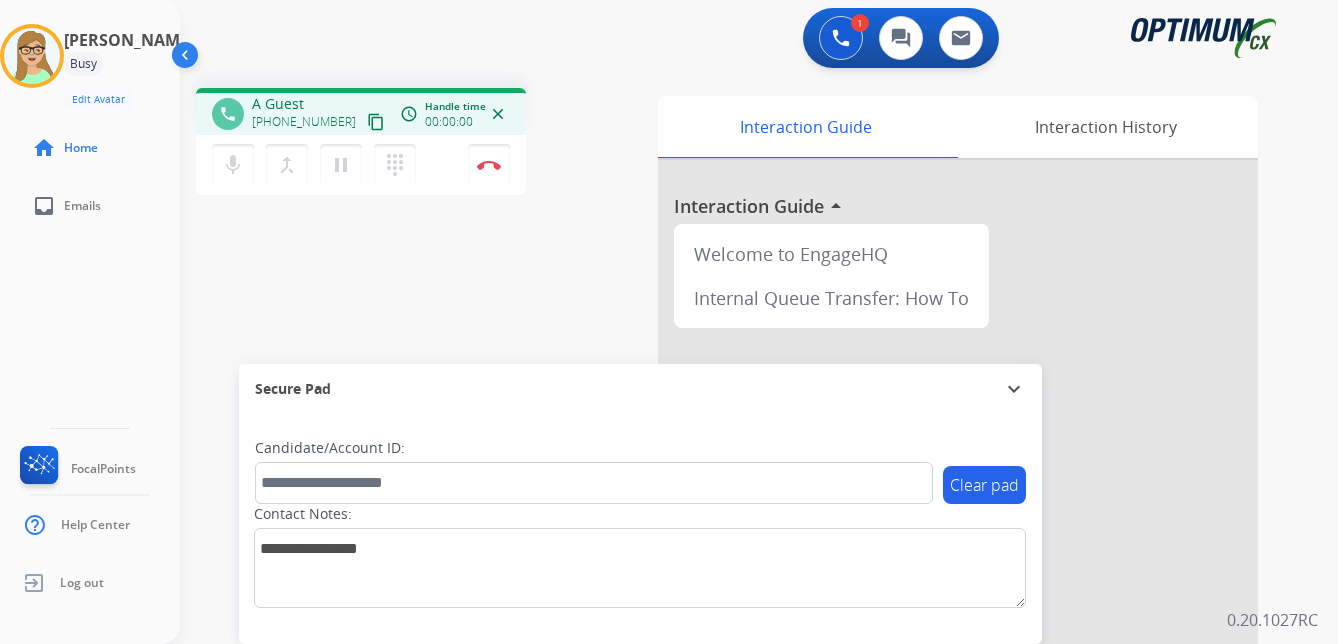 click on "phone A Guest [PHONE_NUMBER] content_copy access_time Call metrics Queue   00:09 Hold   00:00 Talk   00:00:00 Total   00:00:00 Handle time 00:00:00 close mic Mute merge_type Bridge pause Hold dialpad Dialpad Disconnect swap_horiz Break voice bridge close_fullscreen Connect 3-Way Call merge_type Separate 3-Way Call  Interaction Guide   Interaction History  Interaction Guide arrow_drop_up  Welcome to EngageHQ   Internal Queue Transfer: How To  Secure Pad expand_more Clear pad Candidate/Account ID: Contact Notes:" at bounding box center (735, 489) 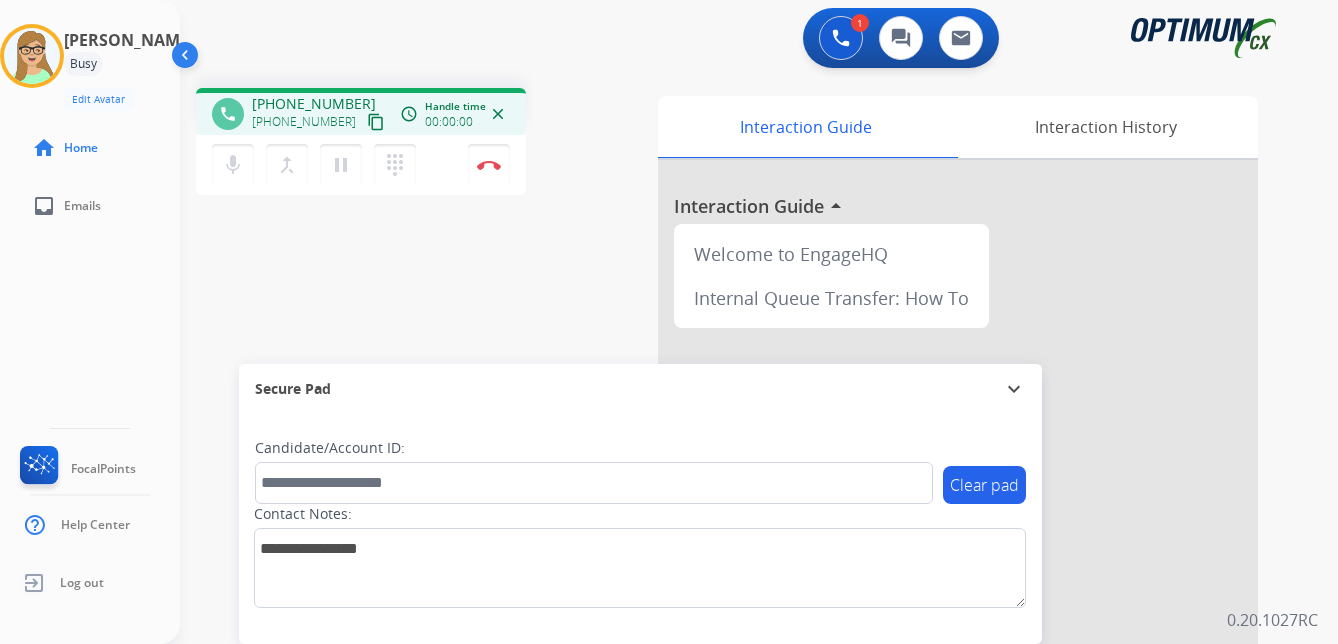 click on "content_copy" at bounding box center (376, 122) 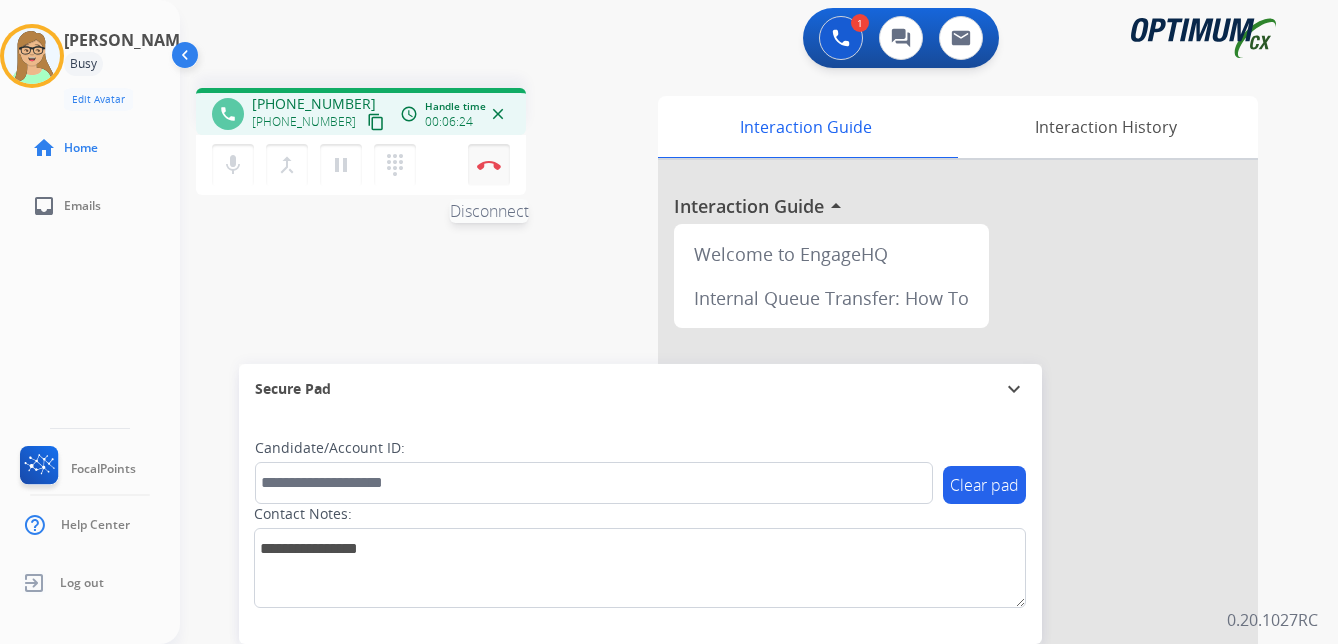 click at bounding box center (489, 165) 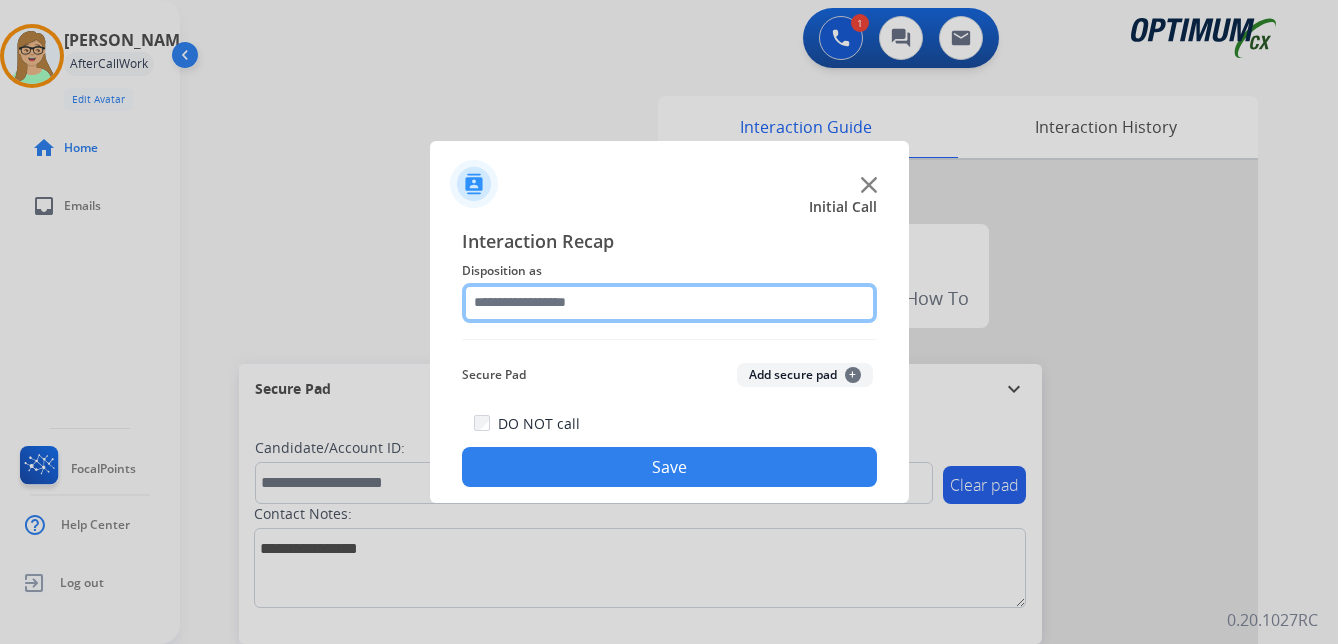 click 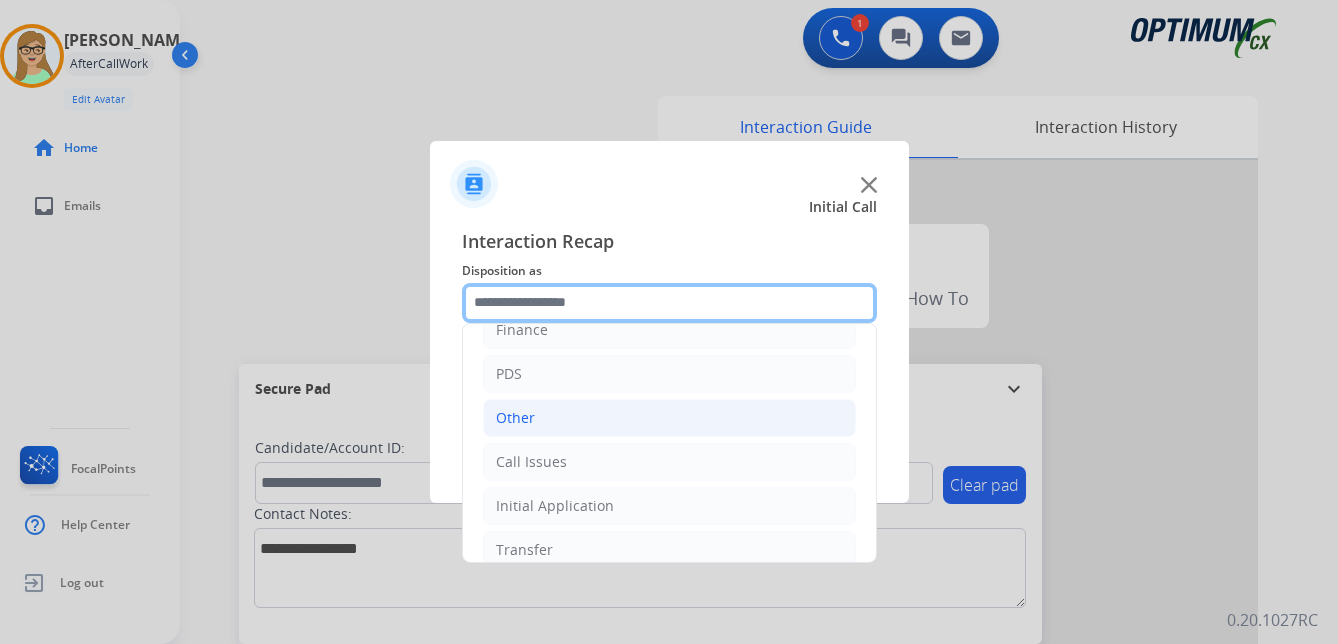 scroll, scrollTop: 36, scrollLeft: 0, axis: vertical 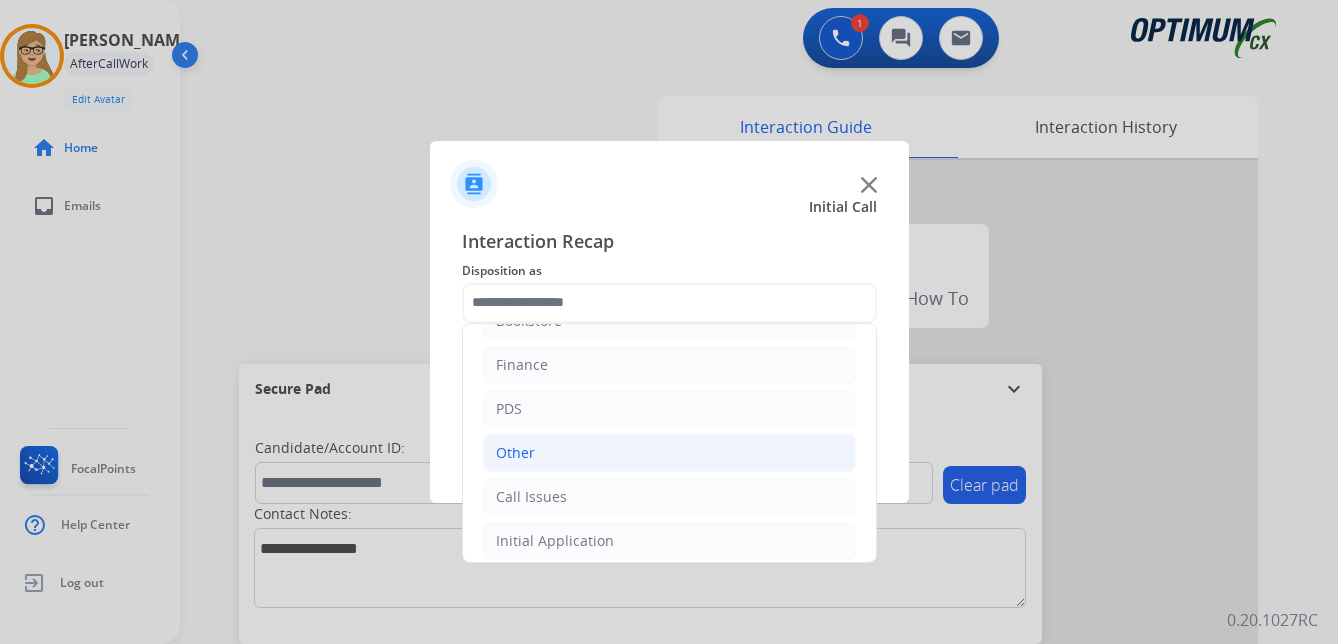 click on "Other" 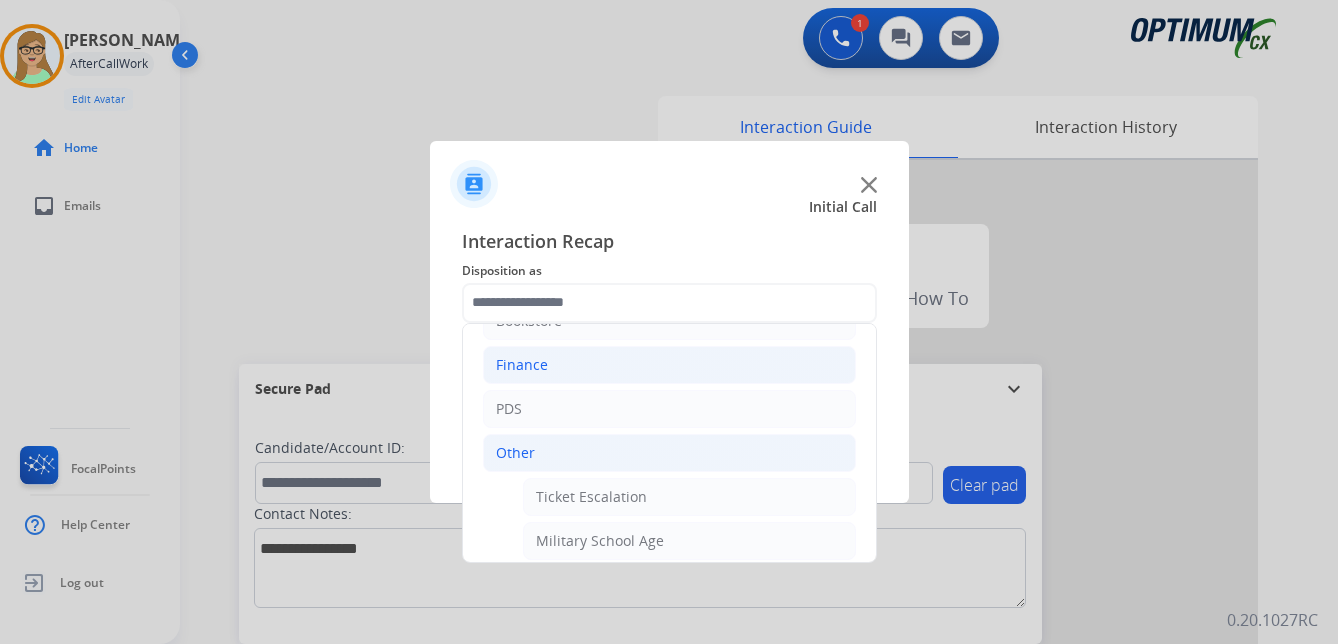 click on "Finance" 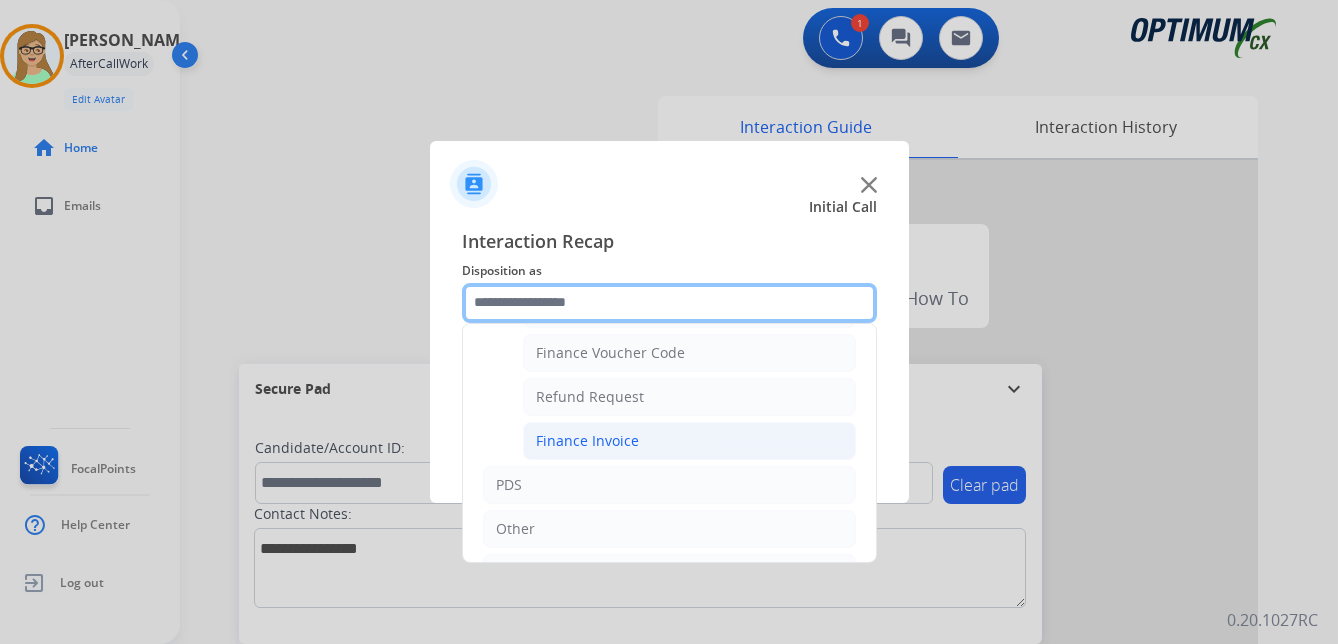 scroll, scrollTop: 36, scrollLeft: 0, axis: vertical 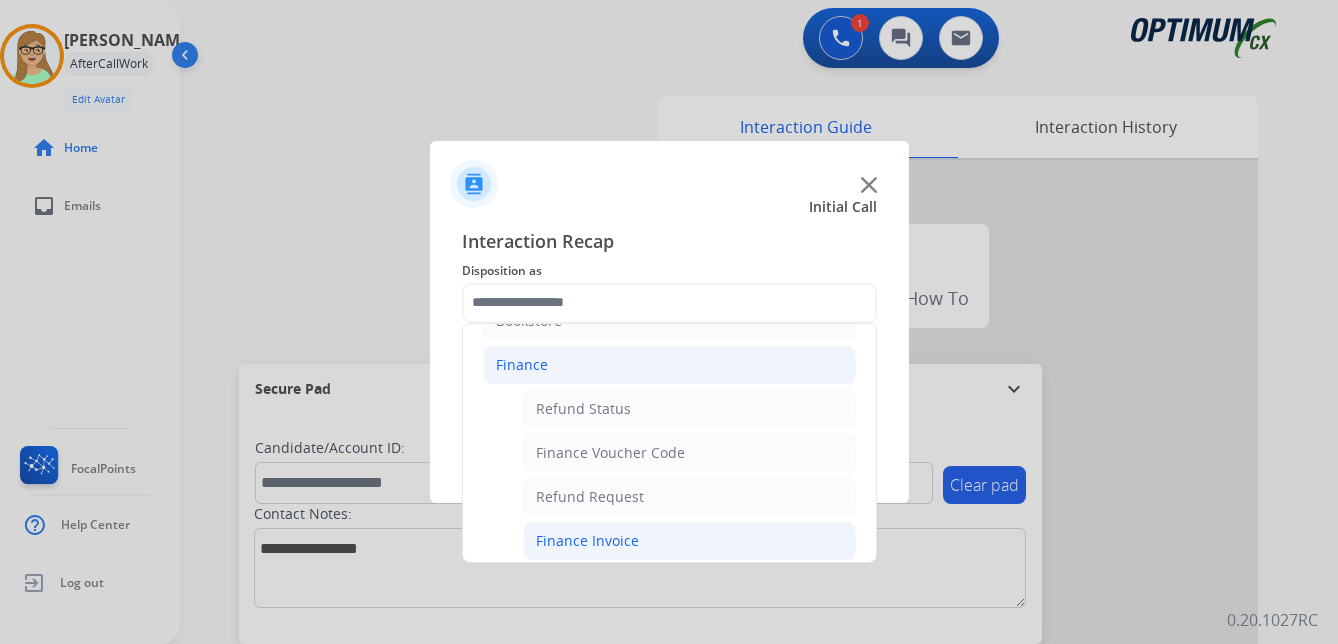 click on "Finance Invoice" 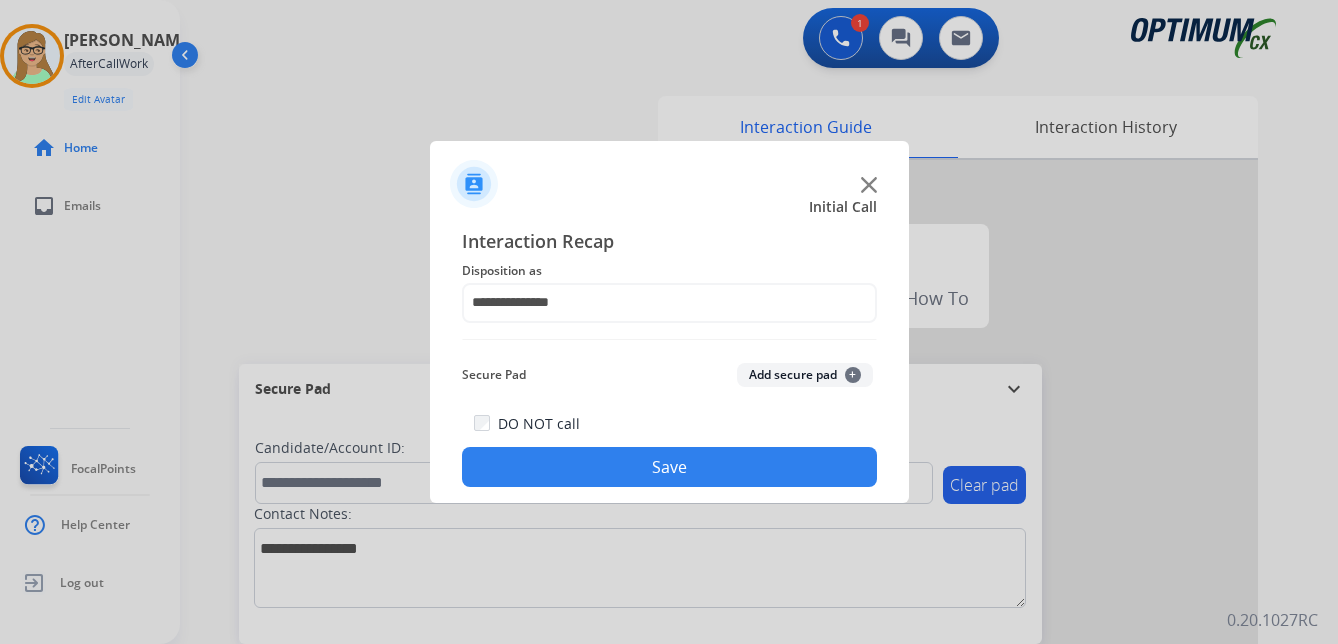 click on "Save" 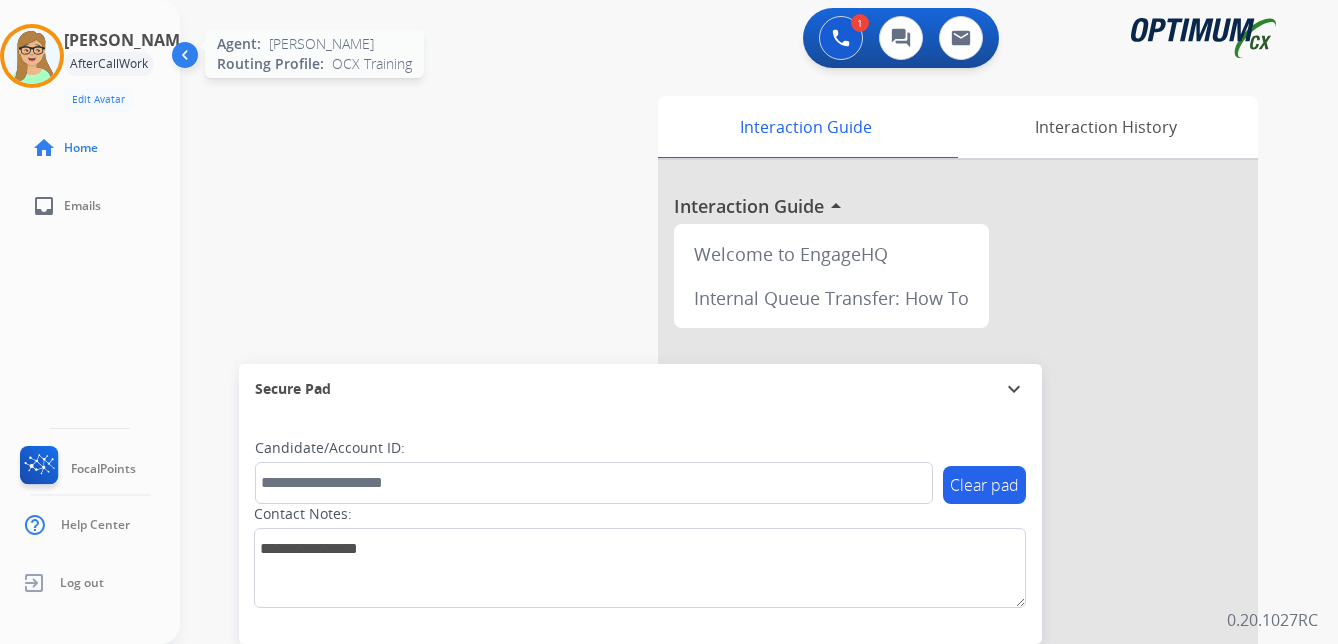 click at bounding box center [32, 56] 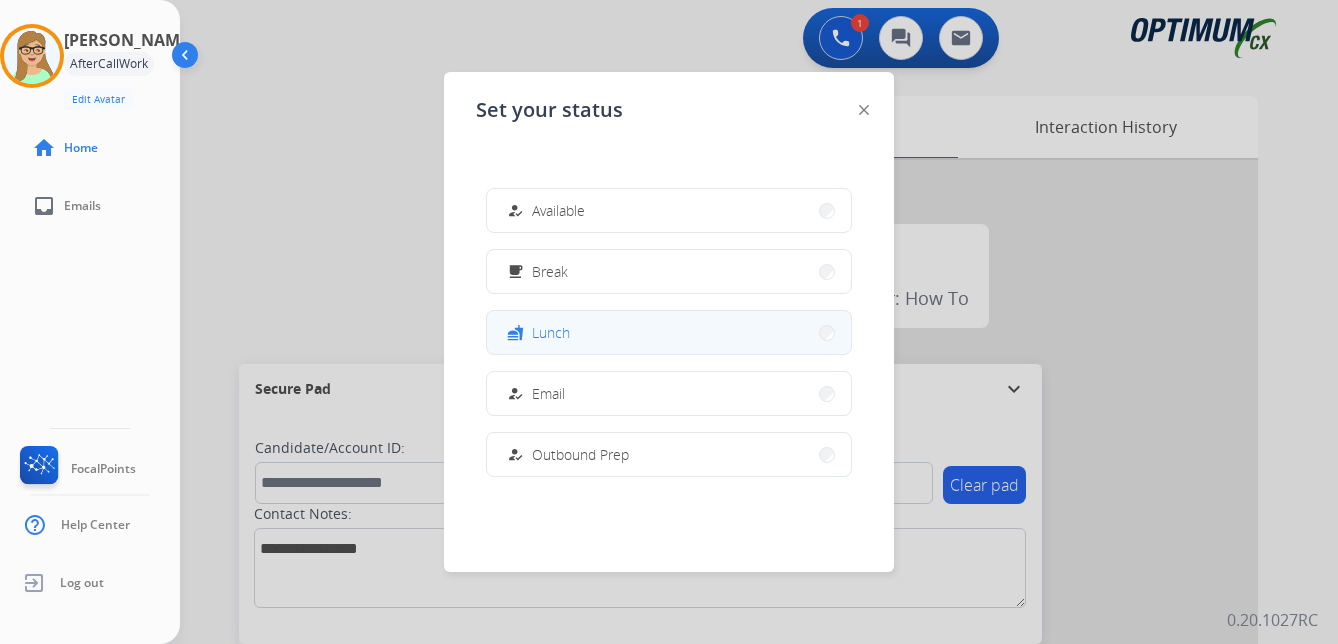 click on "Lunch" at bounding box center [551, 332] 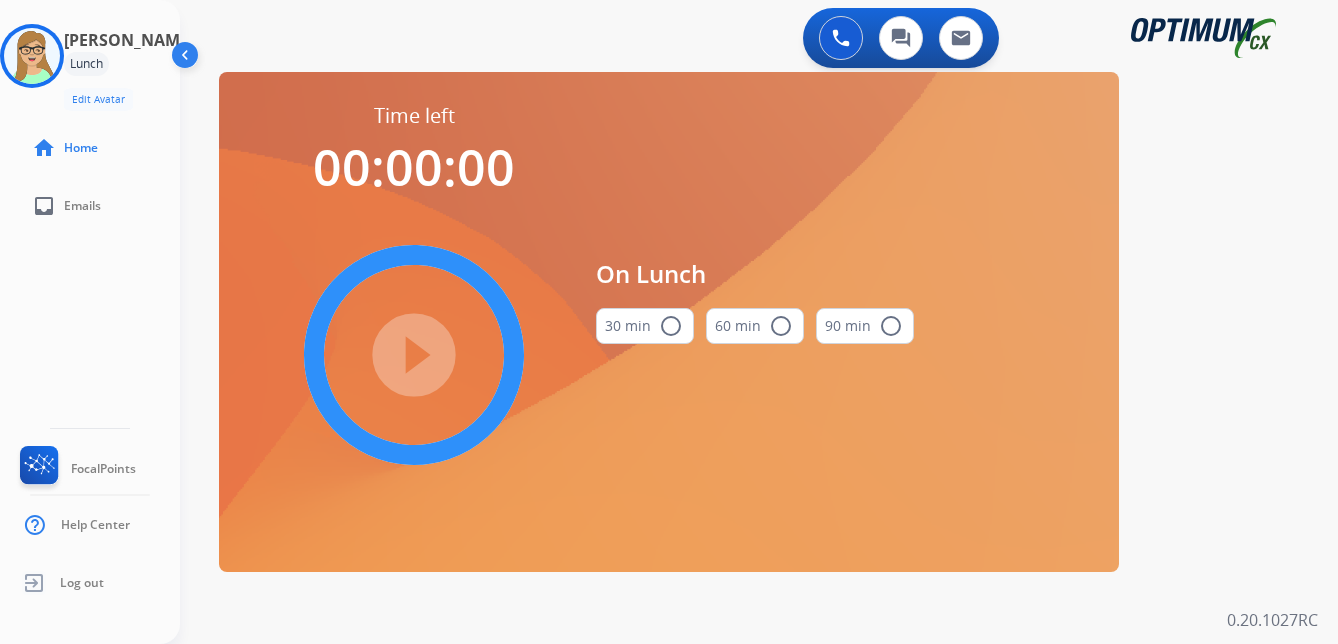 click on "radio_button_unchecked" at bounding box center (671, 326) 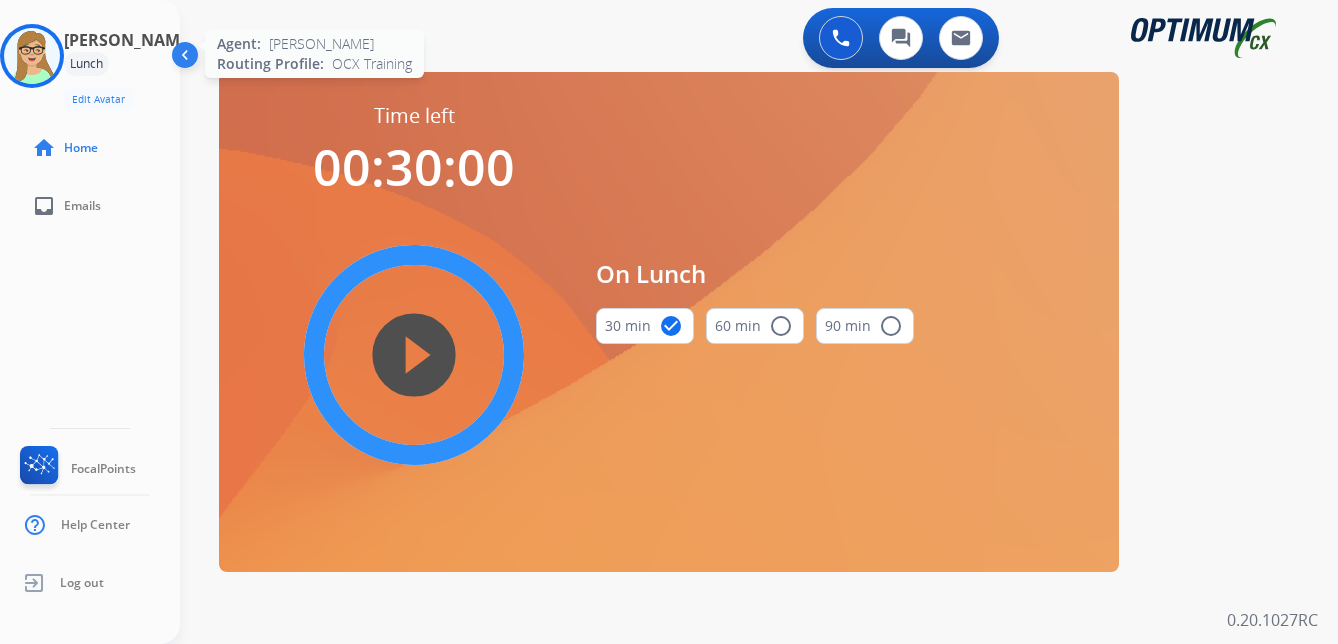 click at bounding box center (32, 56) 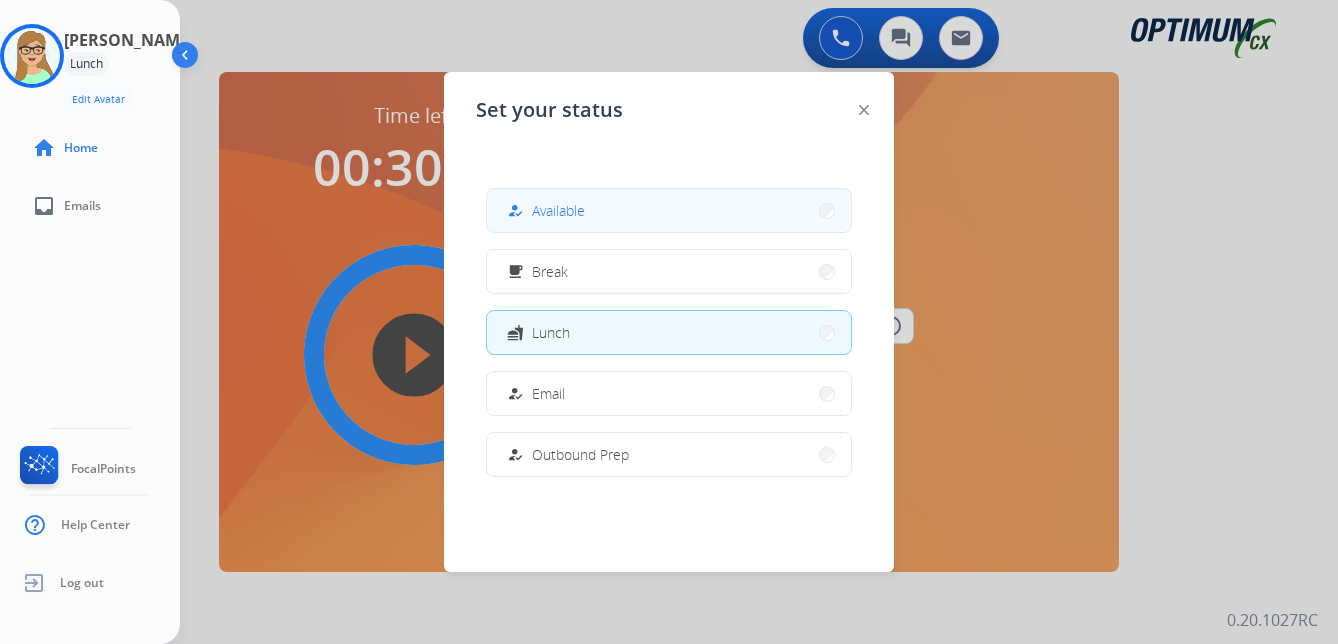 click on "Available" at bounding box center (558, 210) 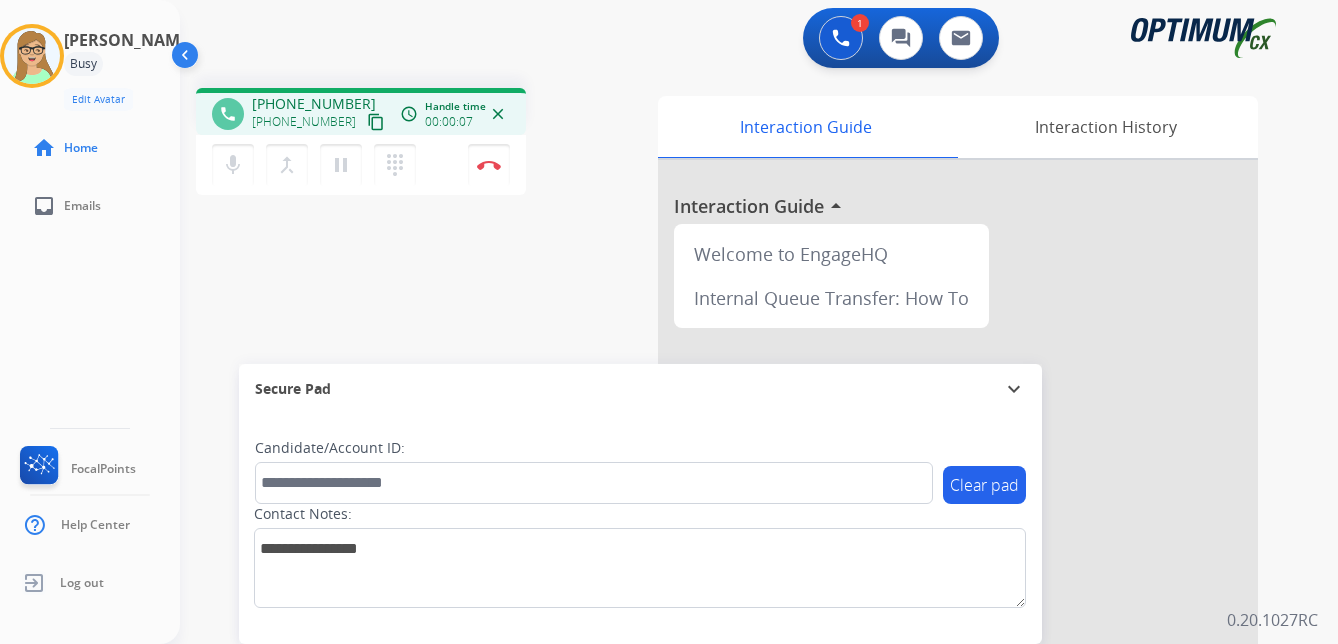click on "content_copy" at bounding box center [376, 122] 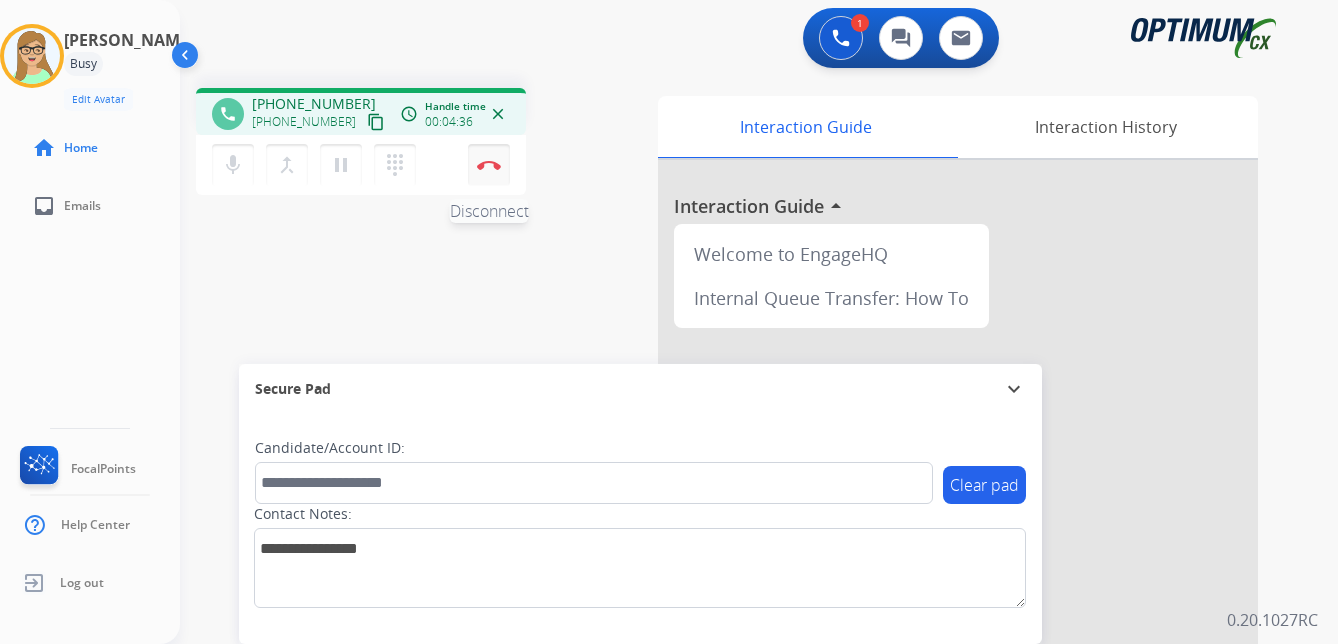 click at bounding box center (489, 165) 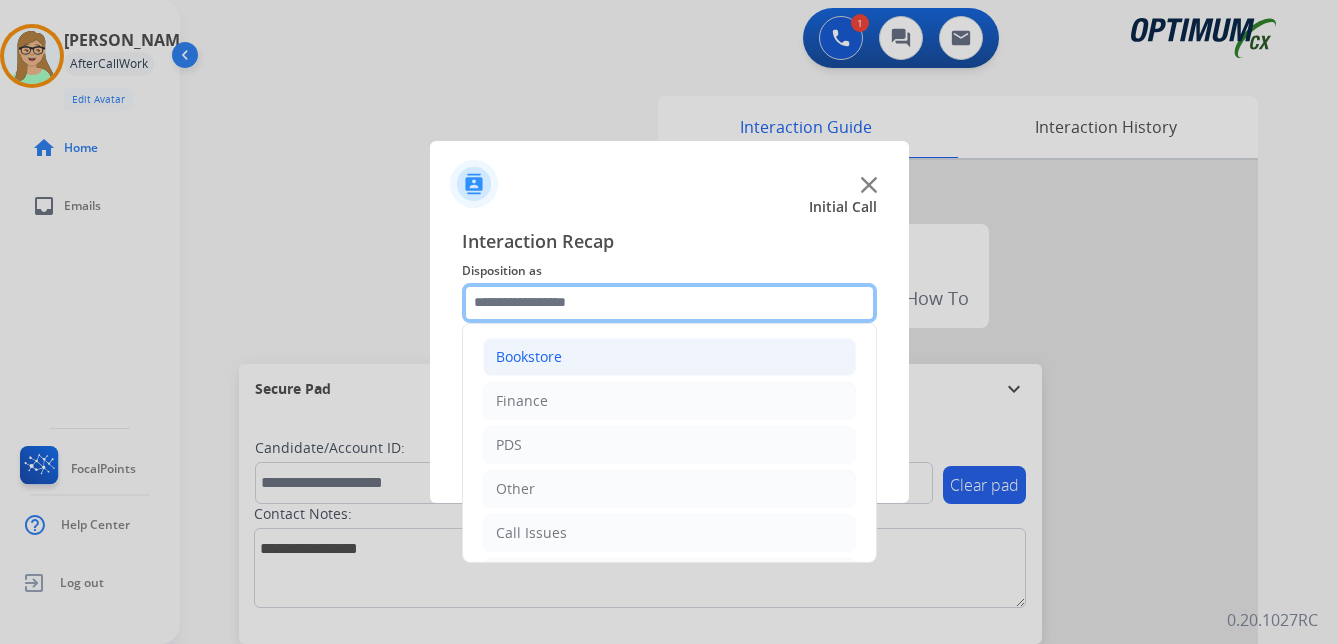 drag, startPoint x: 535, startPoint y: 306, endPoint x: 584, endPoint y: 347, distance: 63.89053 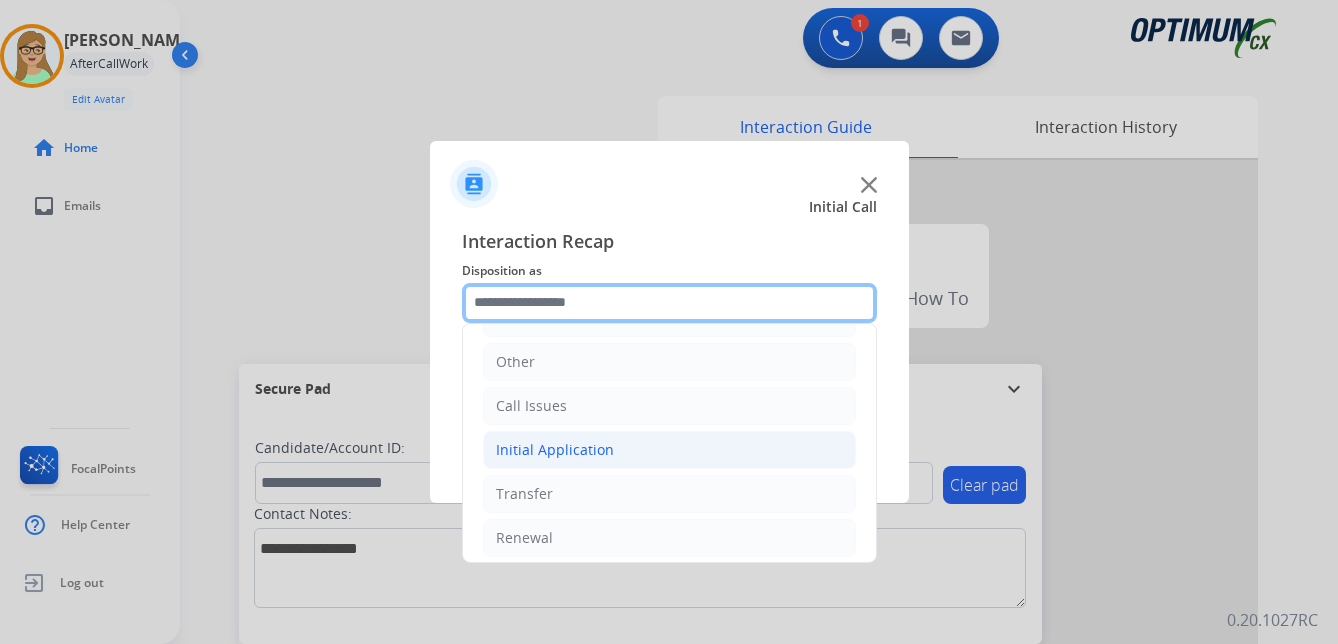 scroll, scrollTop: 136, scrollLeft: 0, axis: vertical 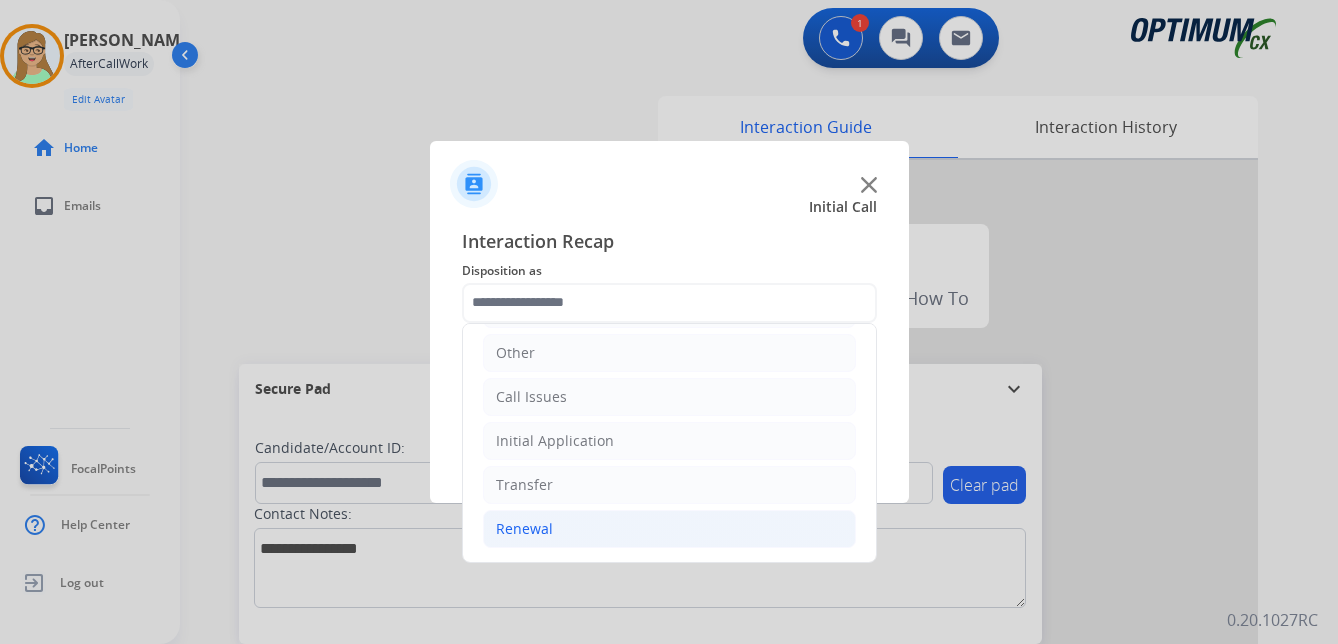 click on "Renewal" 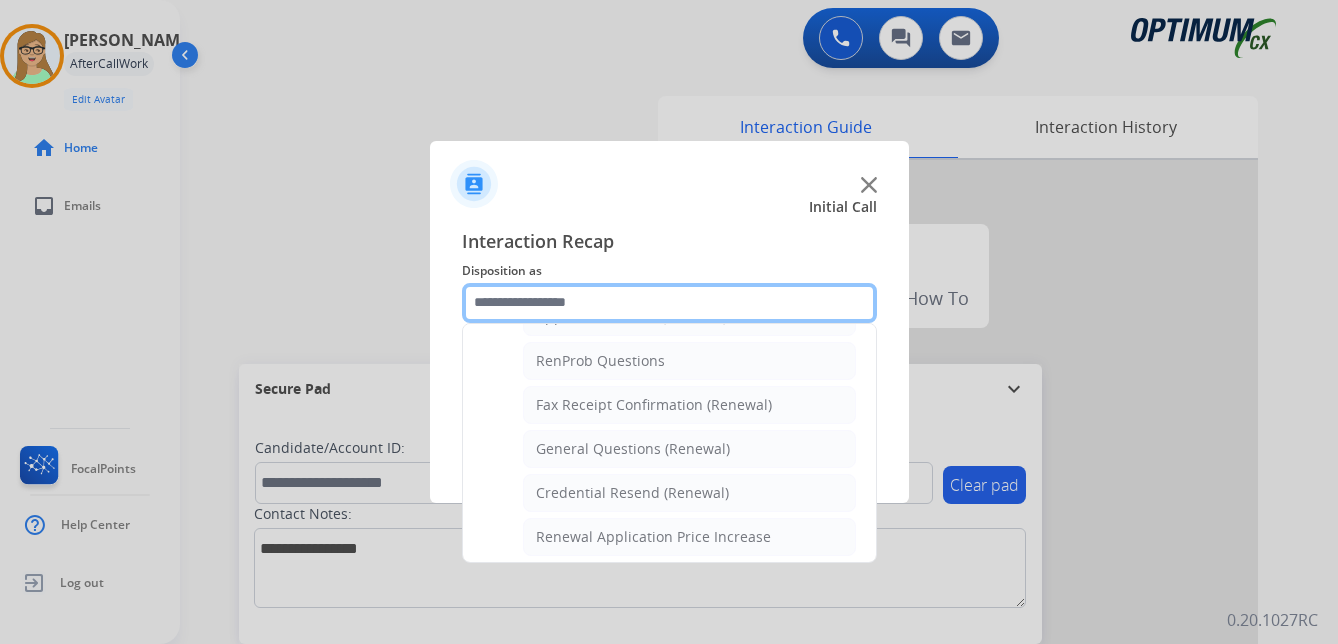 scroll, scrollTop: 536, scrollLeft: 0, axis: vertical 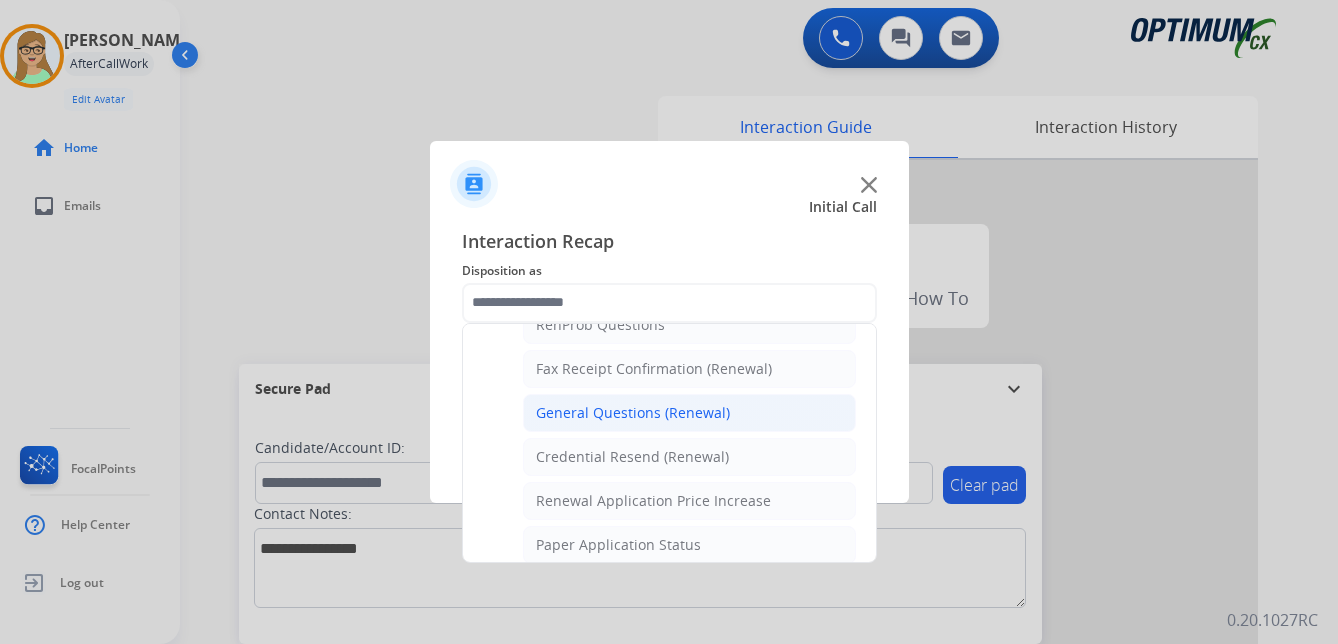 click on "General Questions (Renewal)" 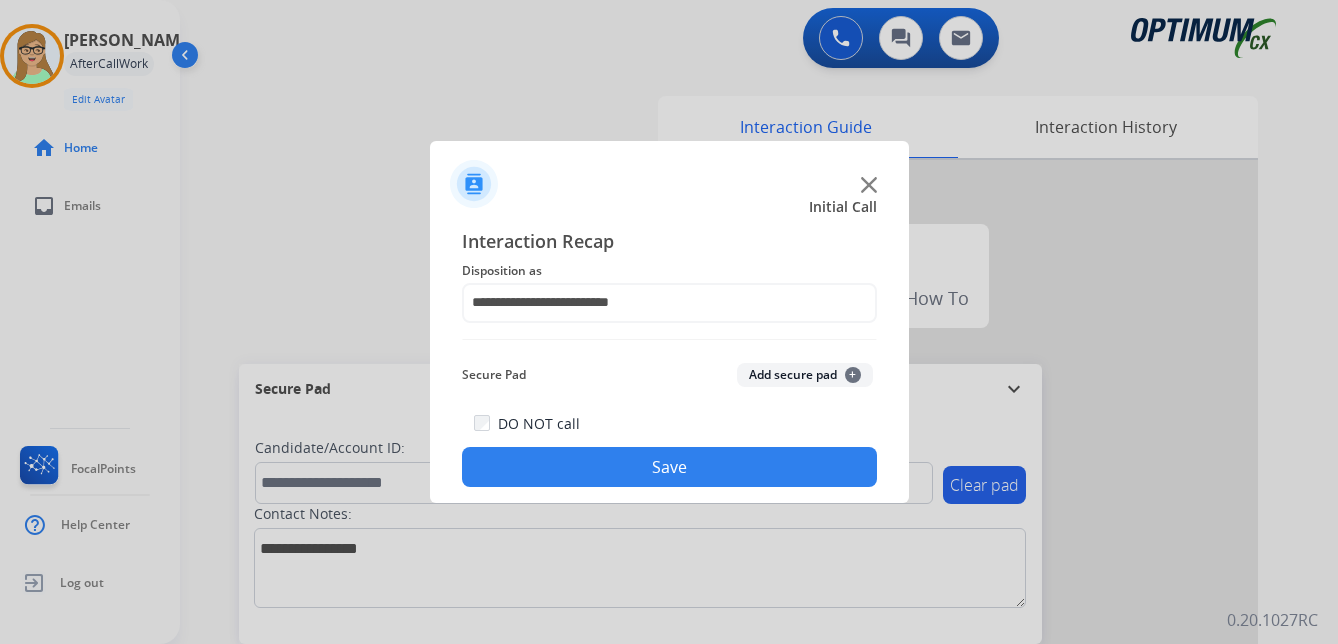click on "Save" 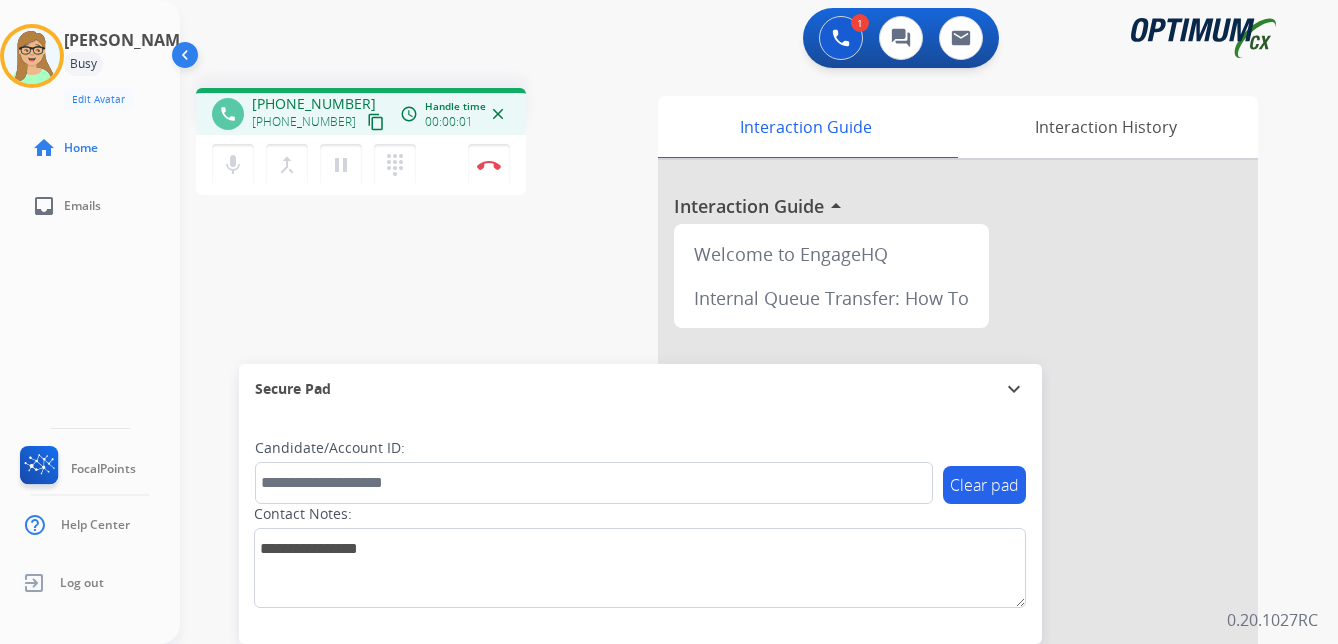 click on "content_copy" at bounding box center [376, 122] 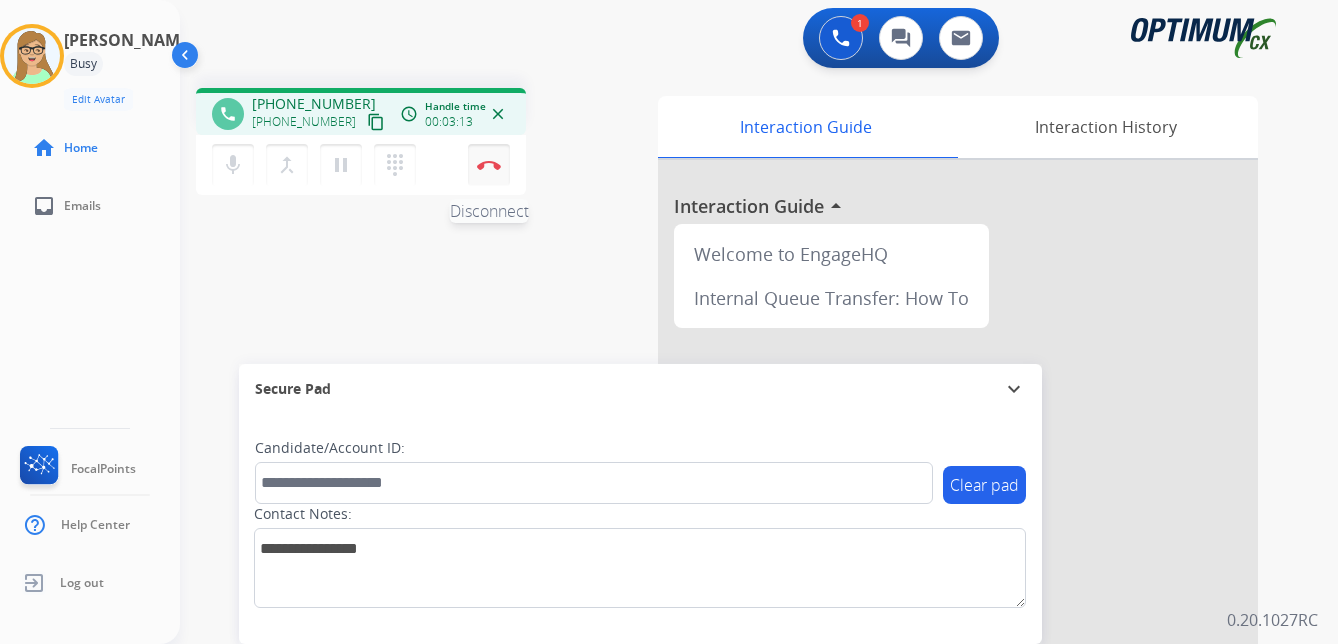 click at bounding box center (489, 165) 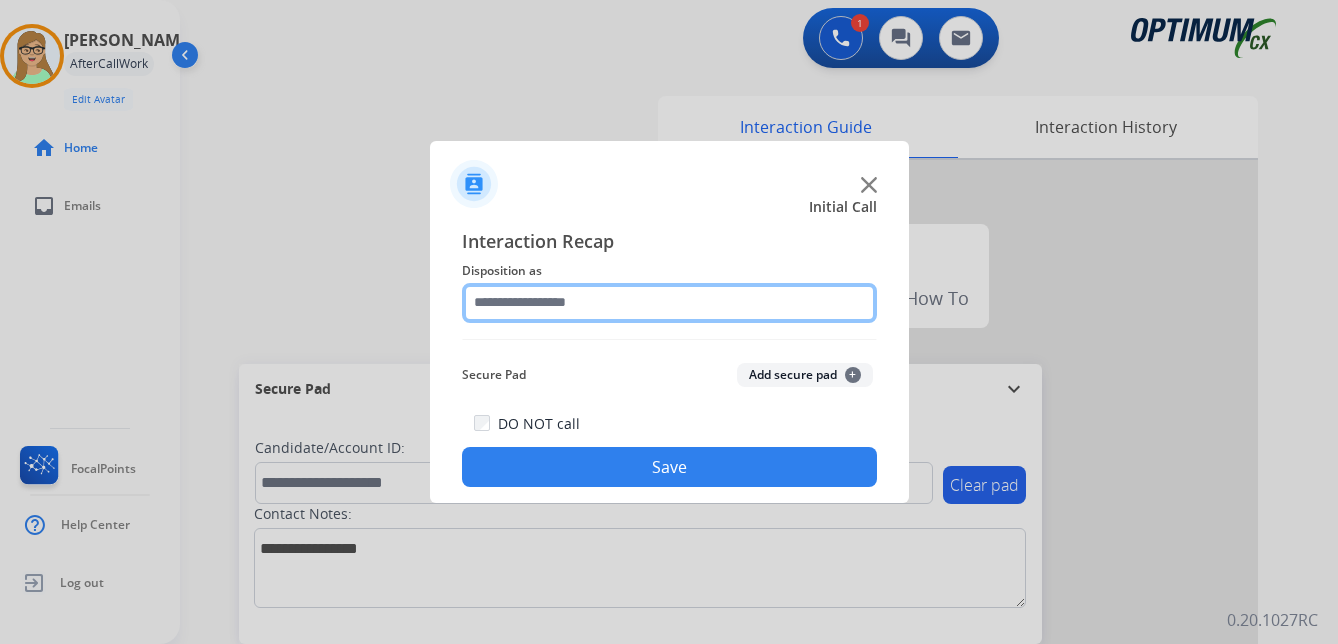 click 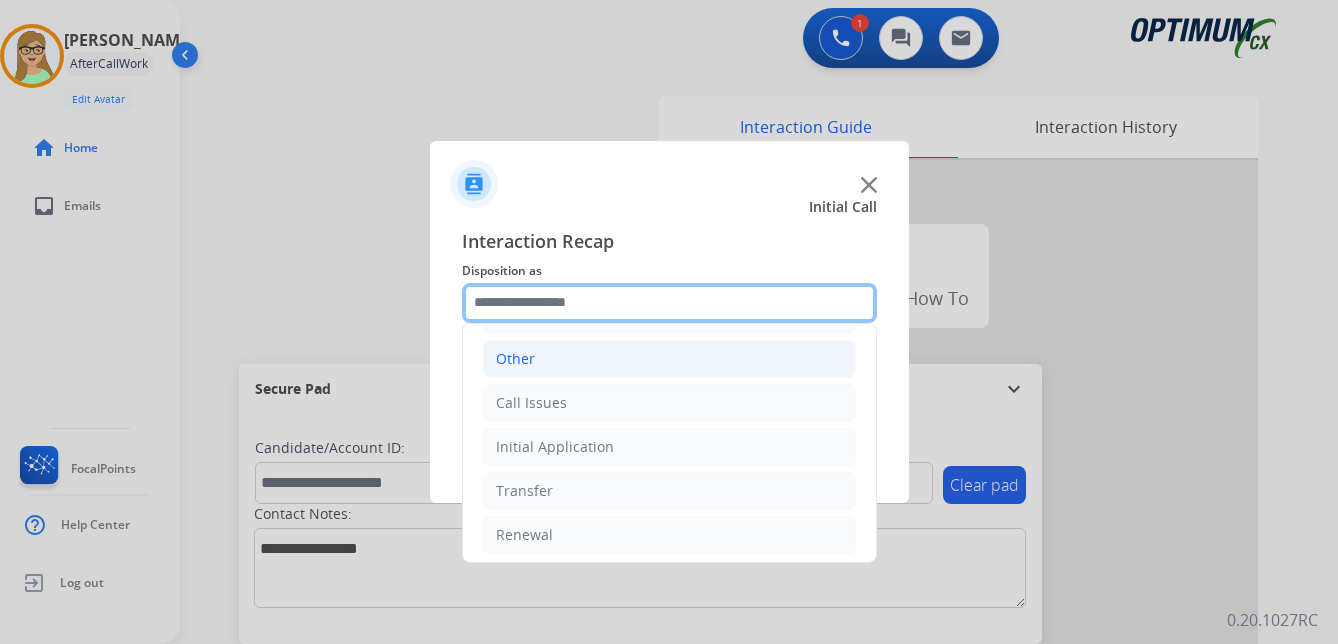 scroll, scrollTop: 136, scrollLeft: 0, axis: vertical 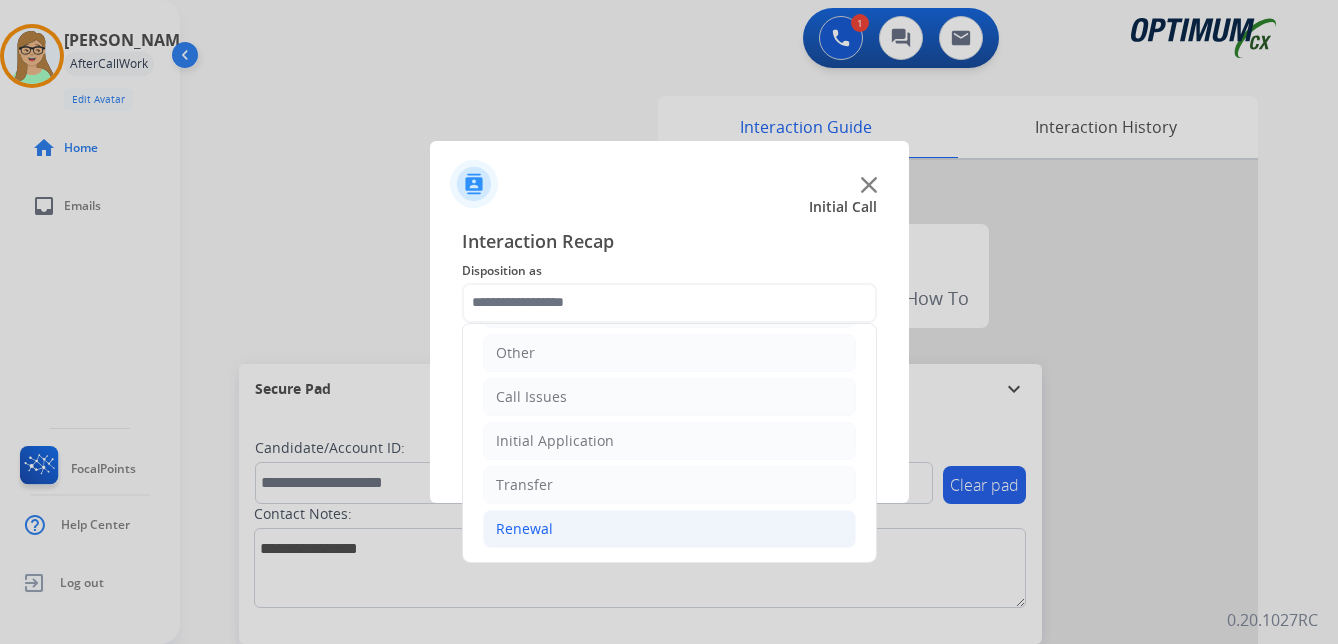 click on "Renewal" 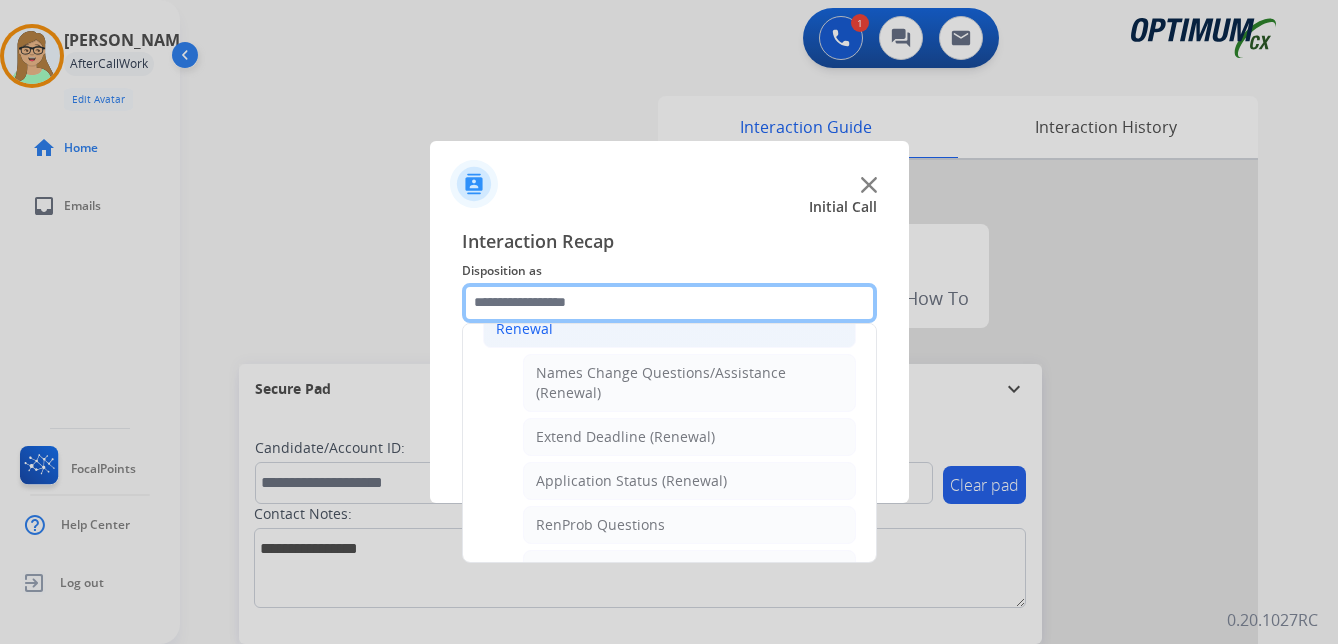 scroll, scrollTop: 372, scrollLeft: 0, axis: vertical 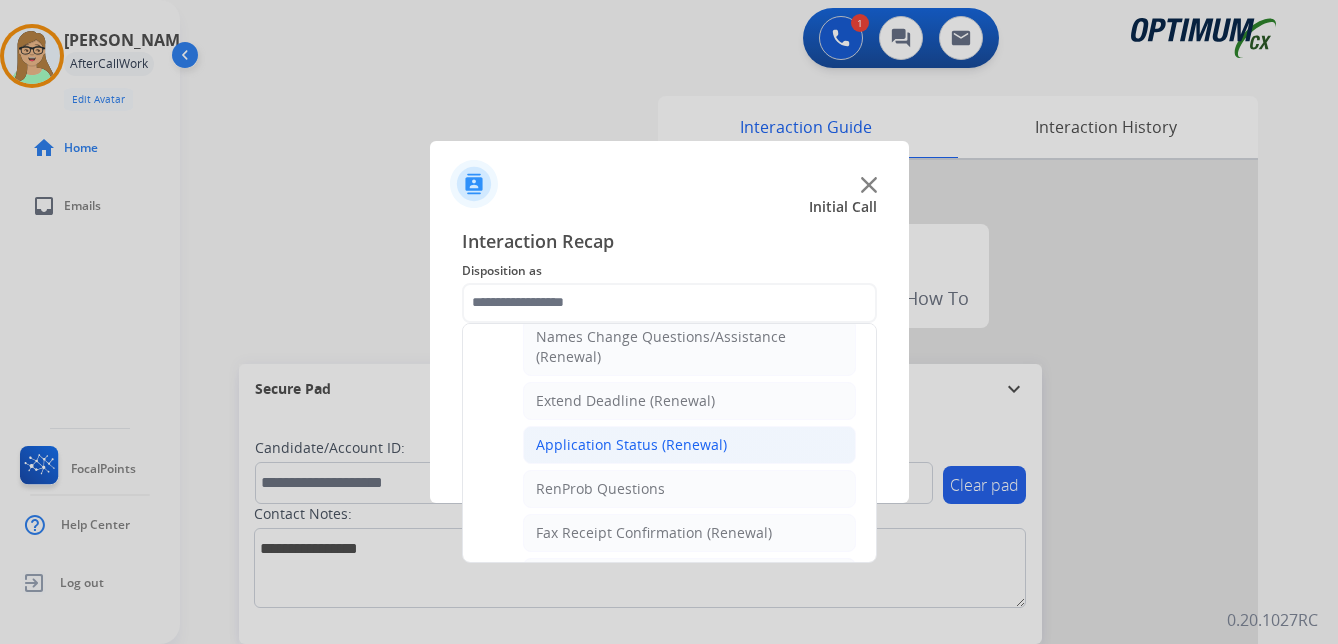 click on "Application Status (Renewal)" 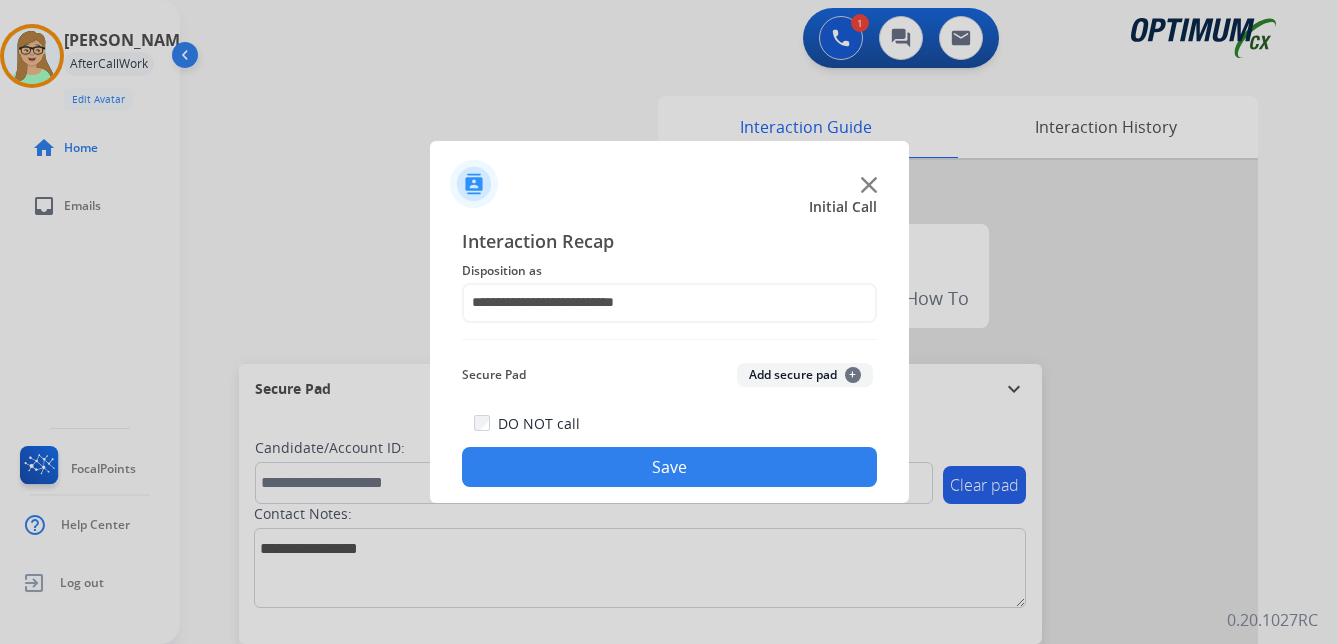click on "Save" 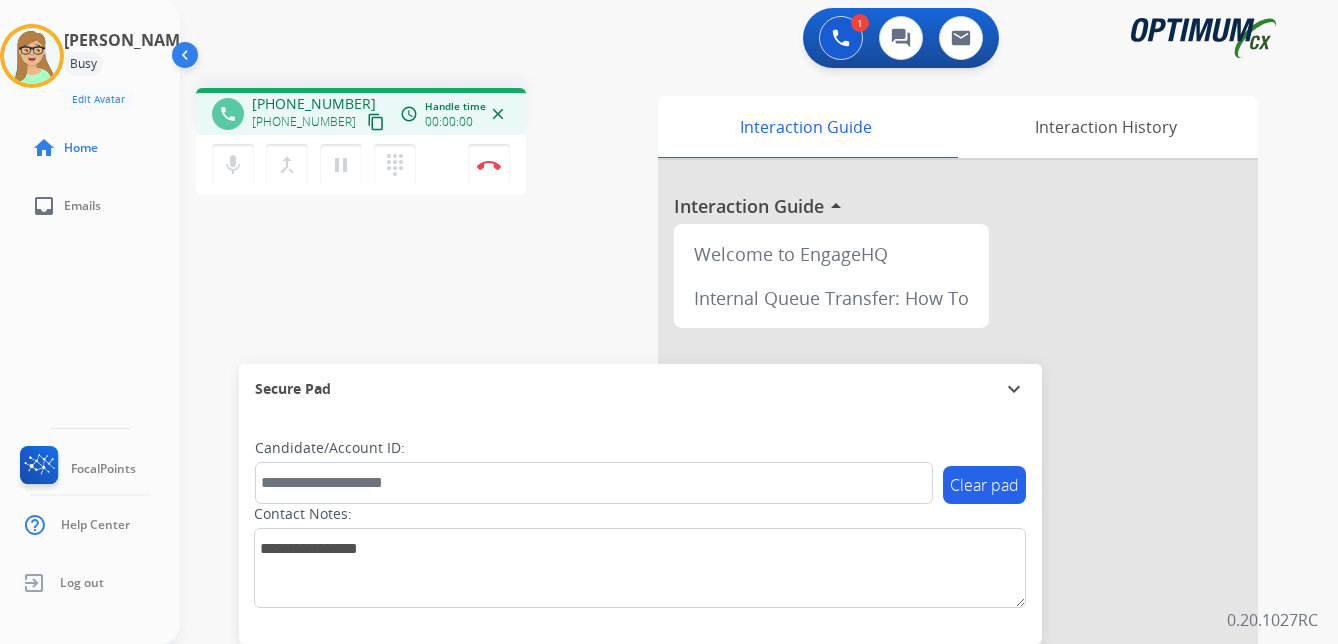 click on "content_copy" at bounding box center [376, 122] 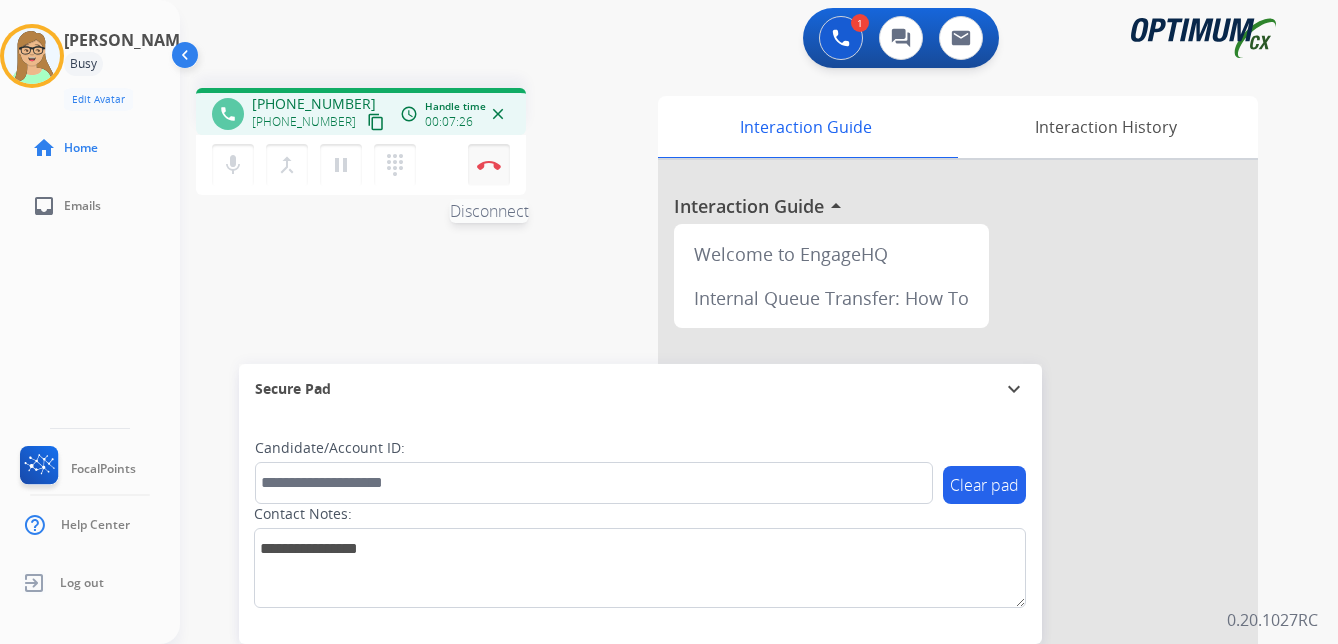 click at bounding box center (489, 165) 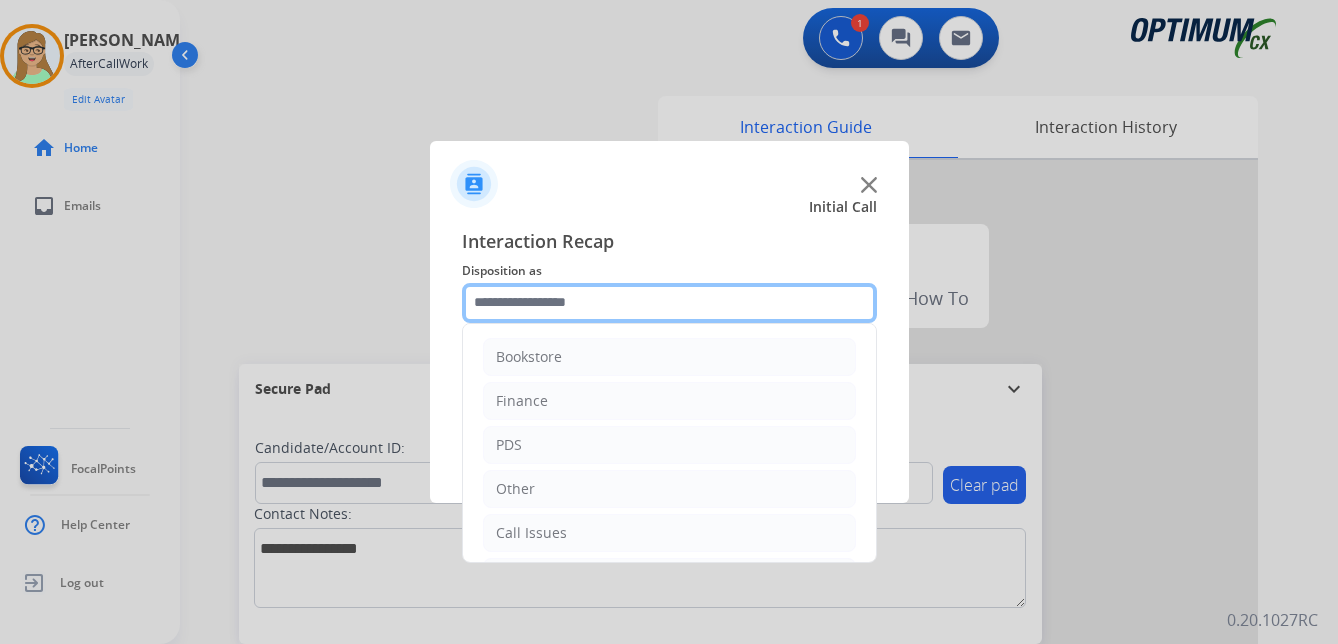 click 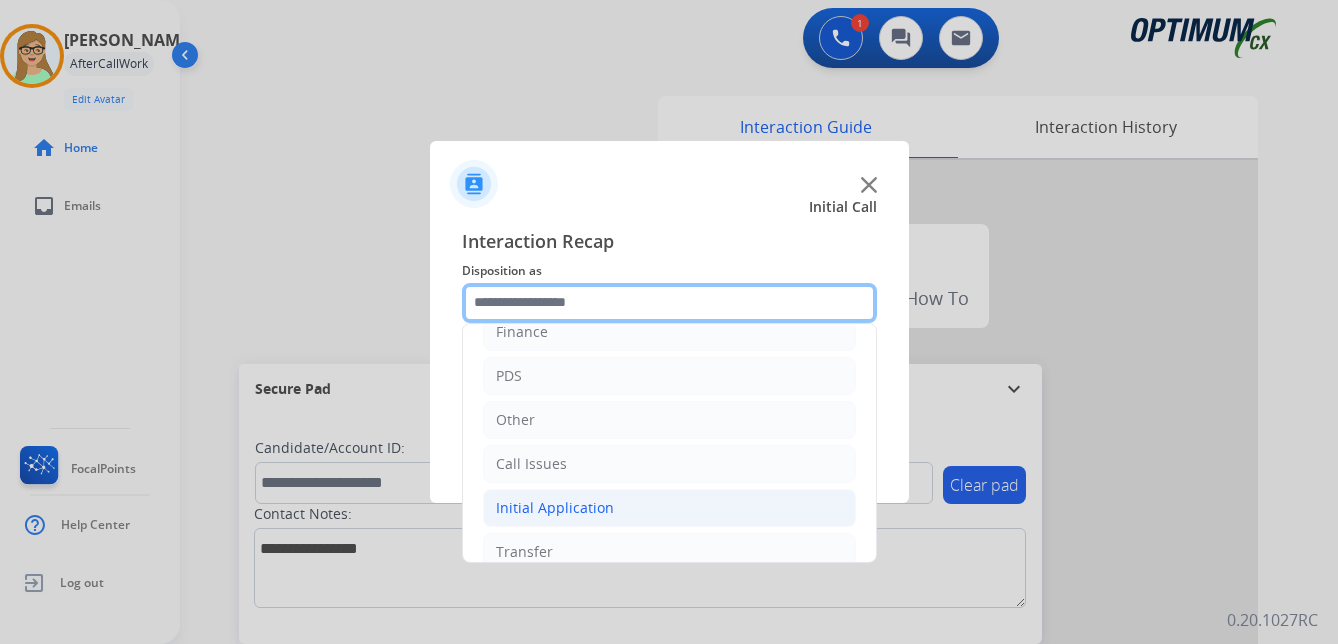 scroll, scrollTop: 136, scrollLeft: 0, axis: vertical 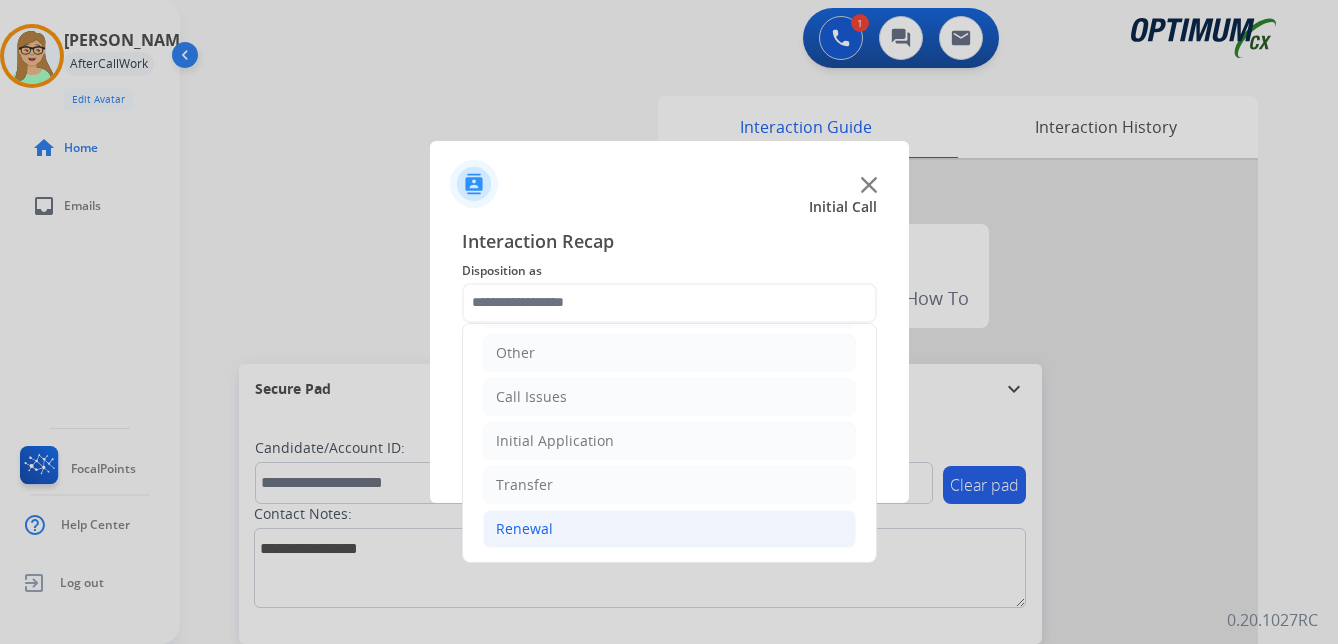 click on "Renewal" 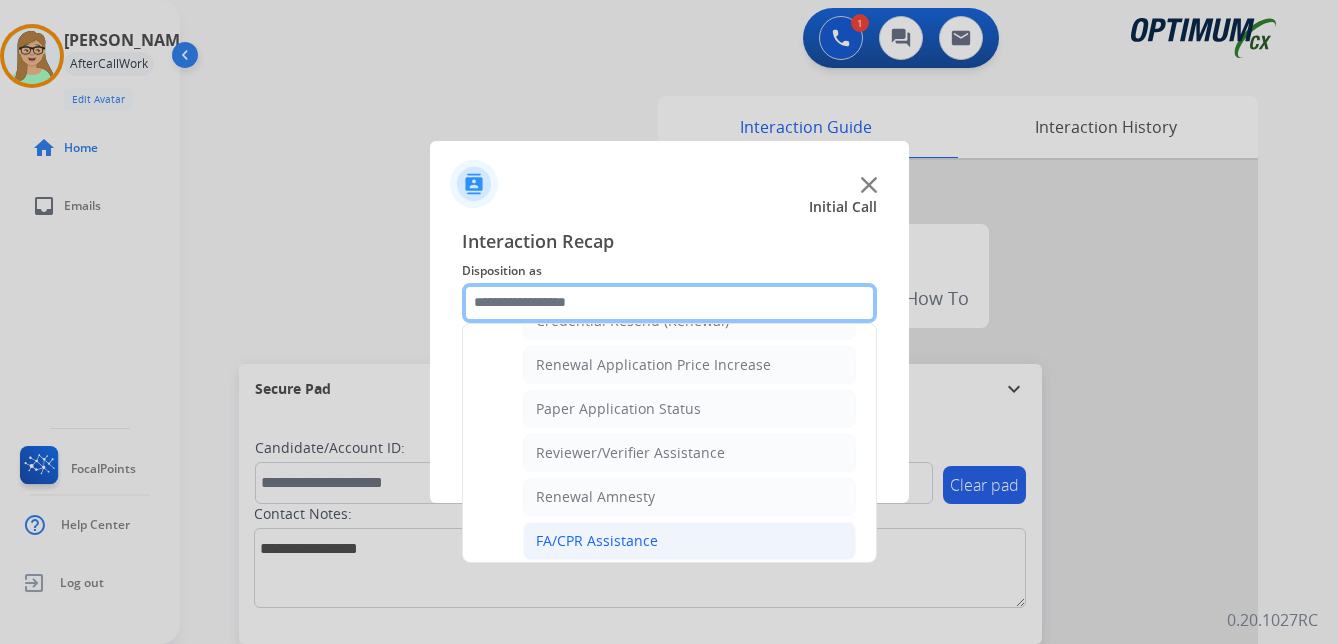 scroll, scrollTop: 572, scrollLeft: 0, axis: vertical 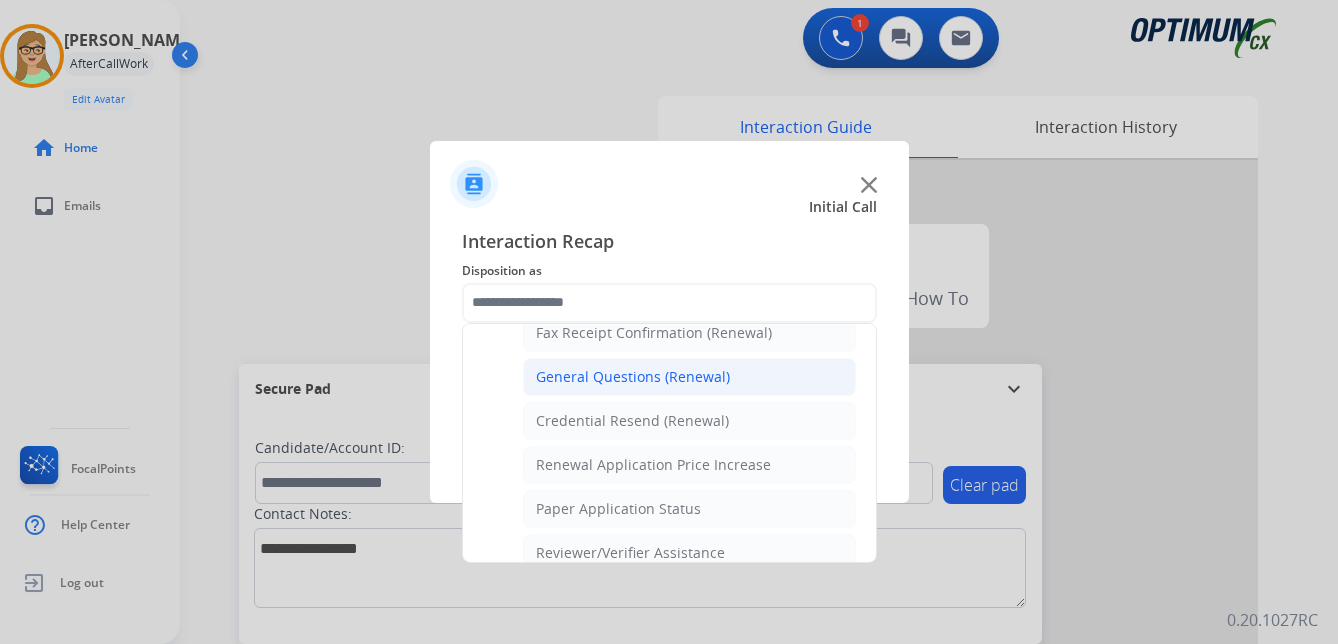 click on "General Questions (Renewal)" 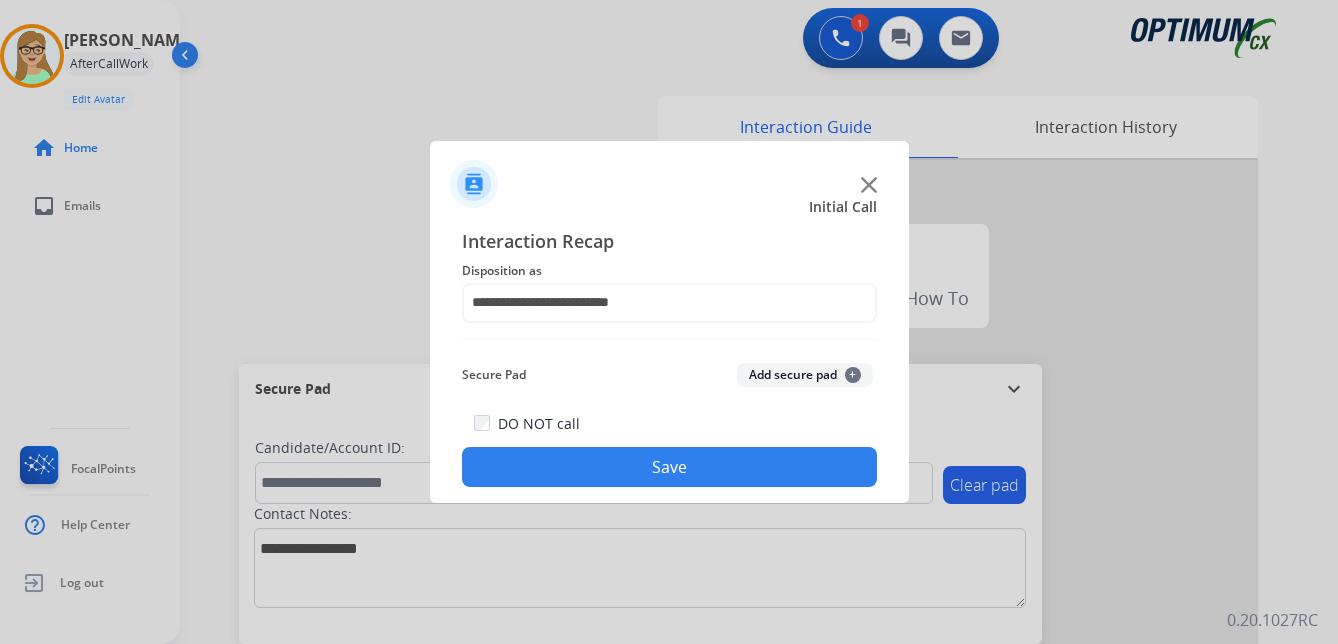 click on "Save" 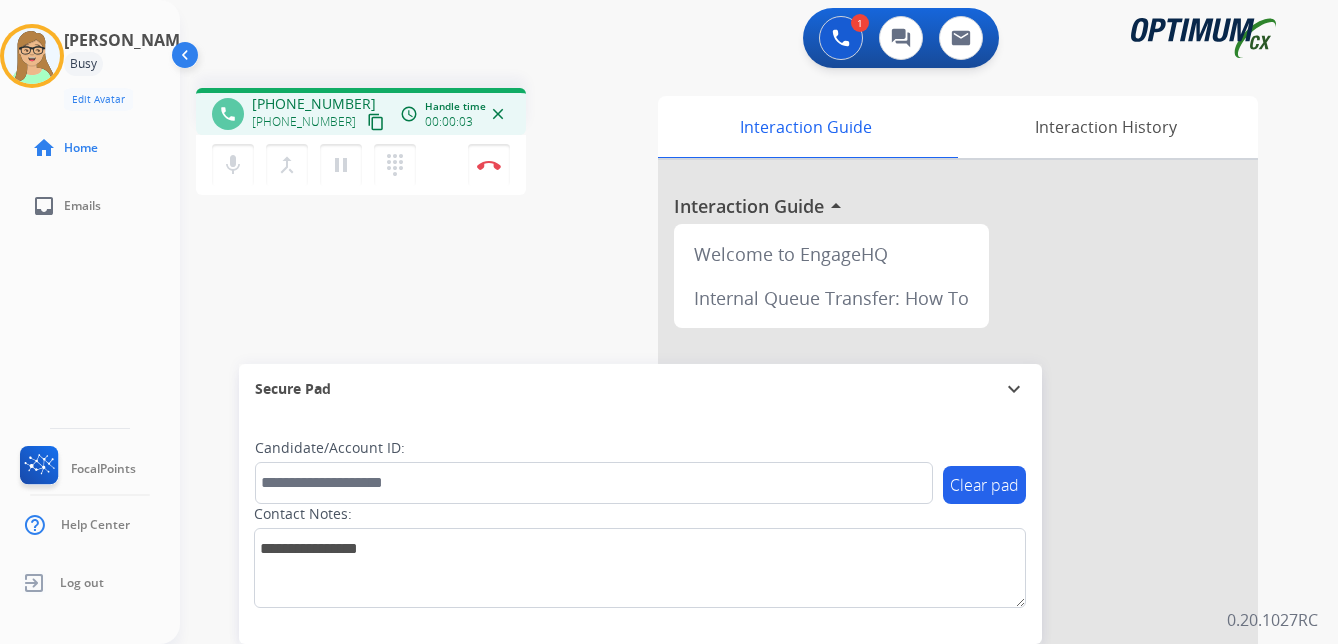 click on "content_copy" at bounding box center (376, 122) 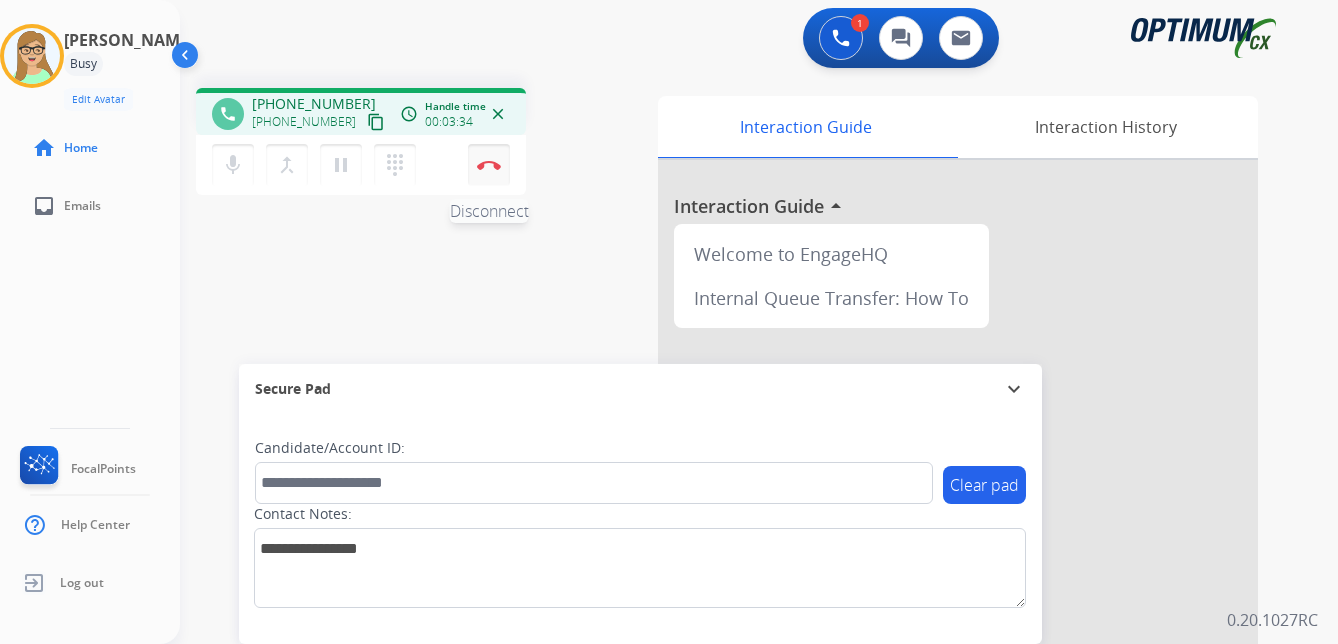 click at bounding box center [489, 165] 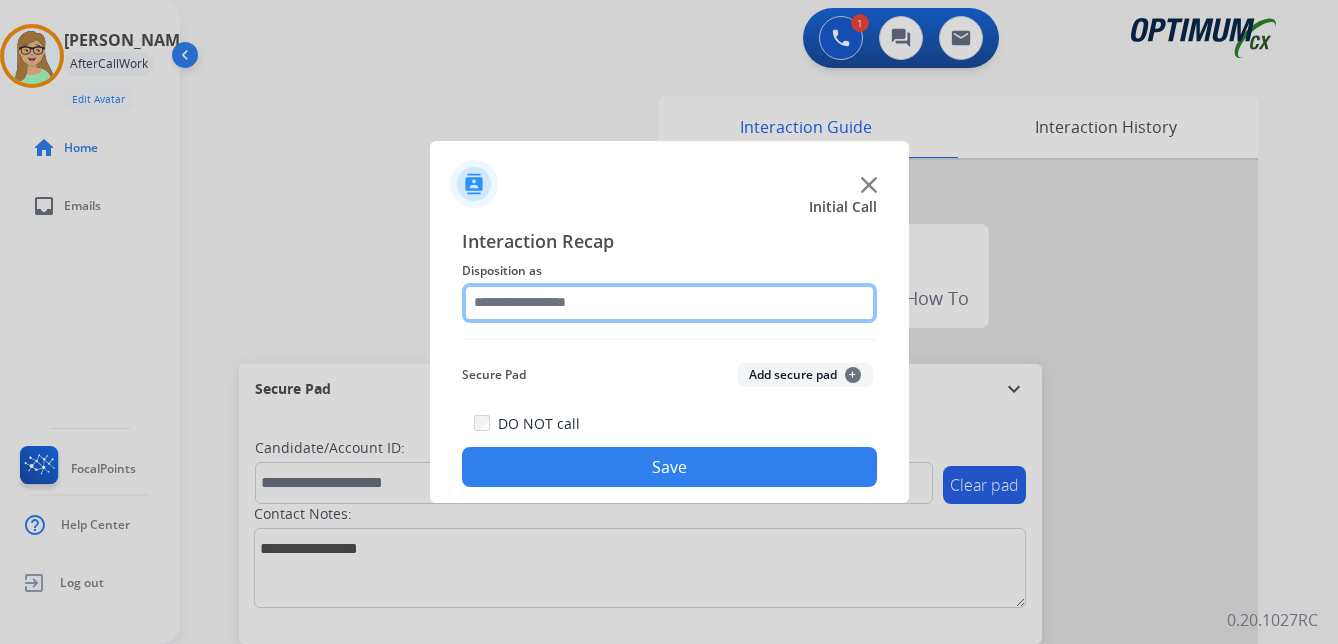 click 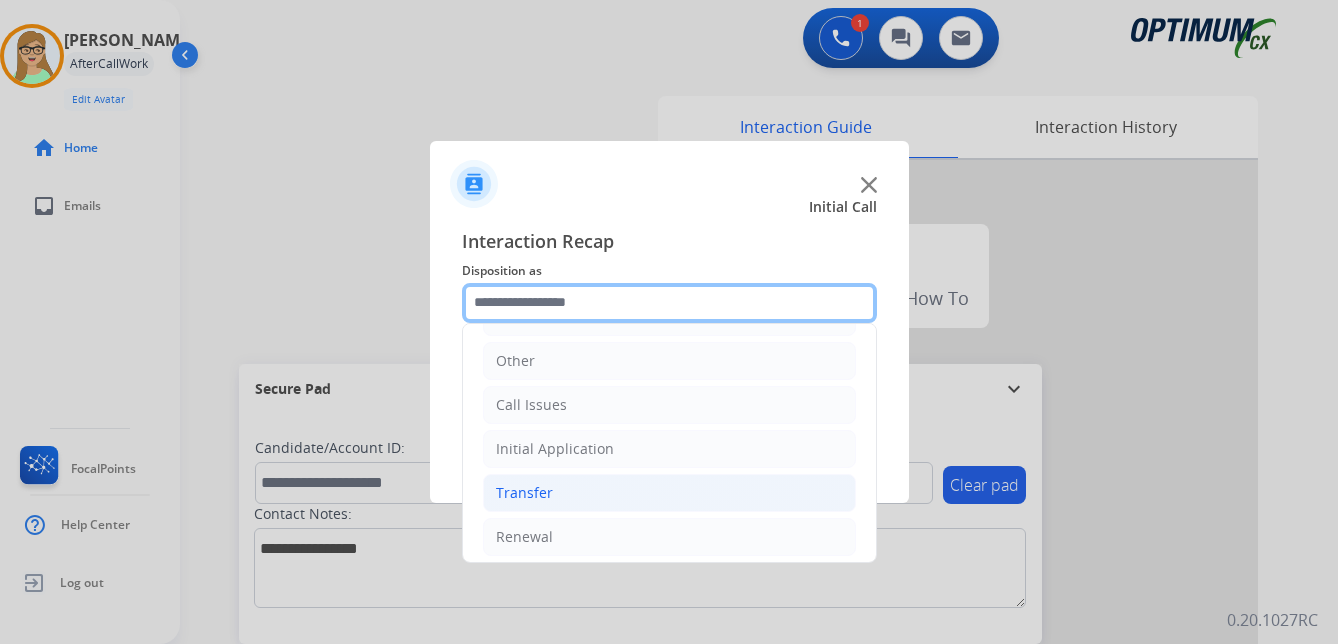 scroll, scrollTop: 136, scrollLeft: 0, axis: vertical 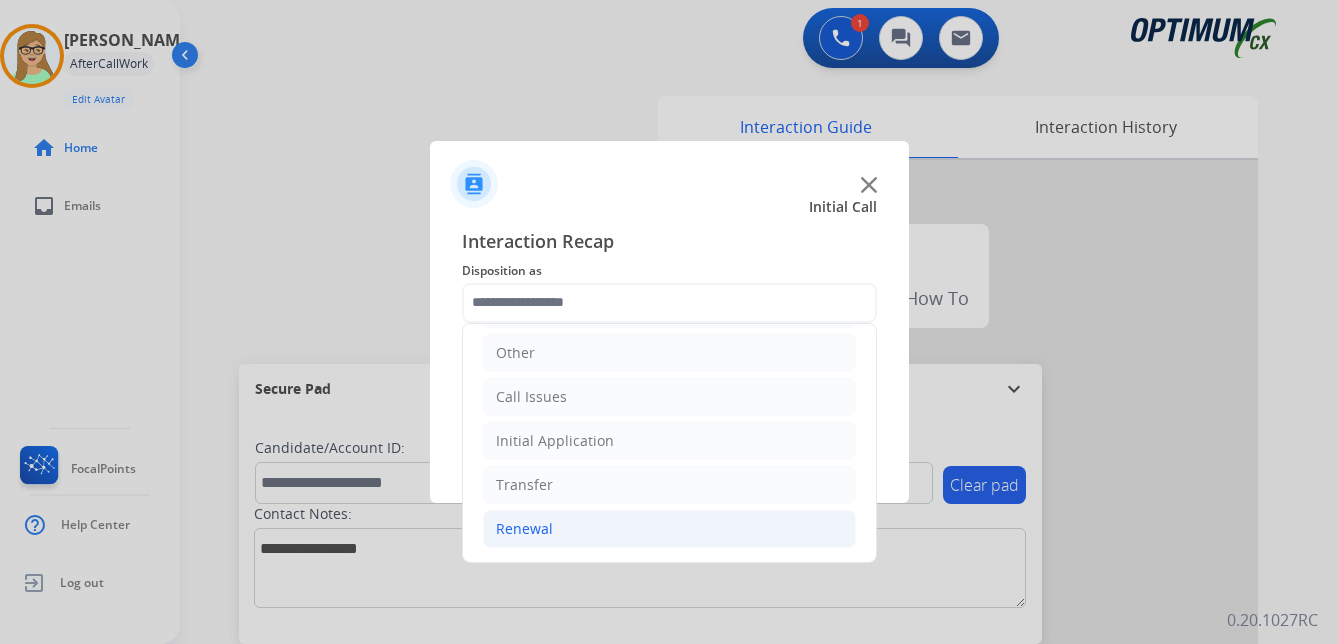 click on "Renewal" 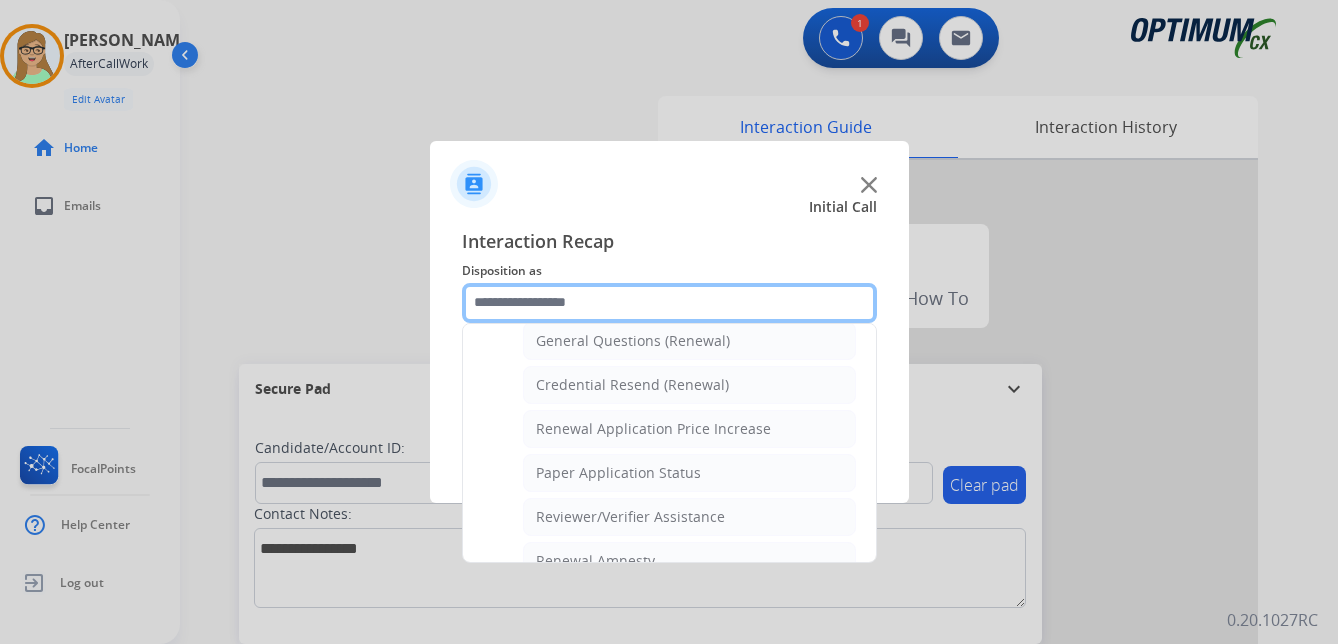 scroll, scrollTop: 572, scrollLeft: 0, axis: vertical 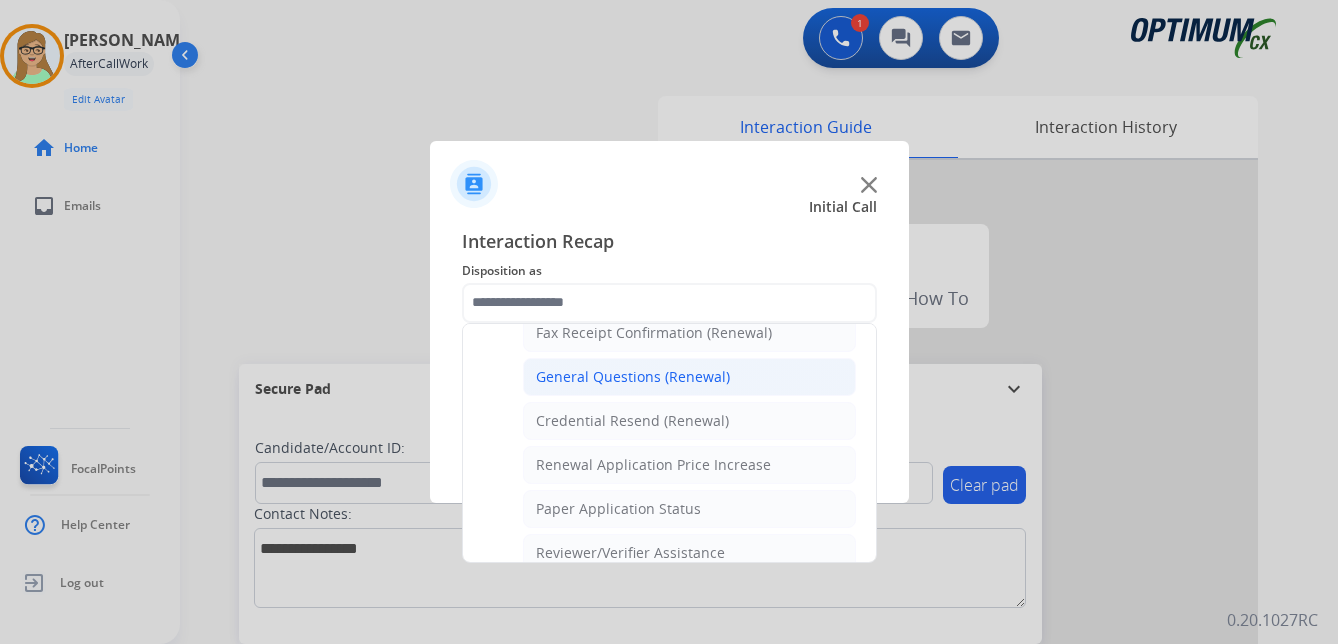 click on "General Questions (Renewal)" 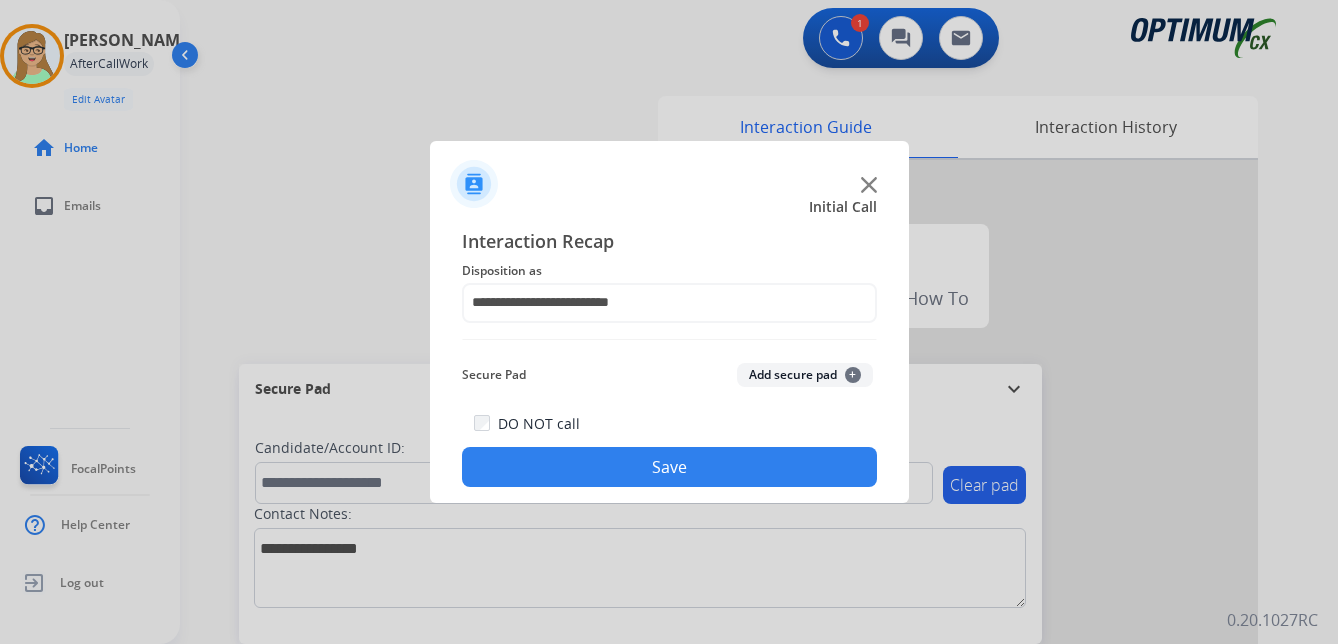 click on "Save" 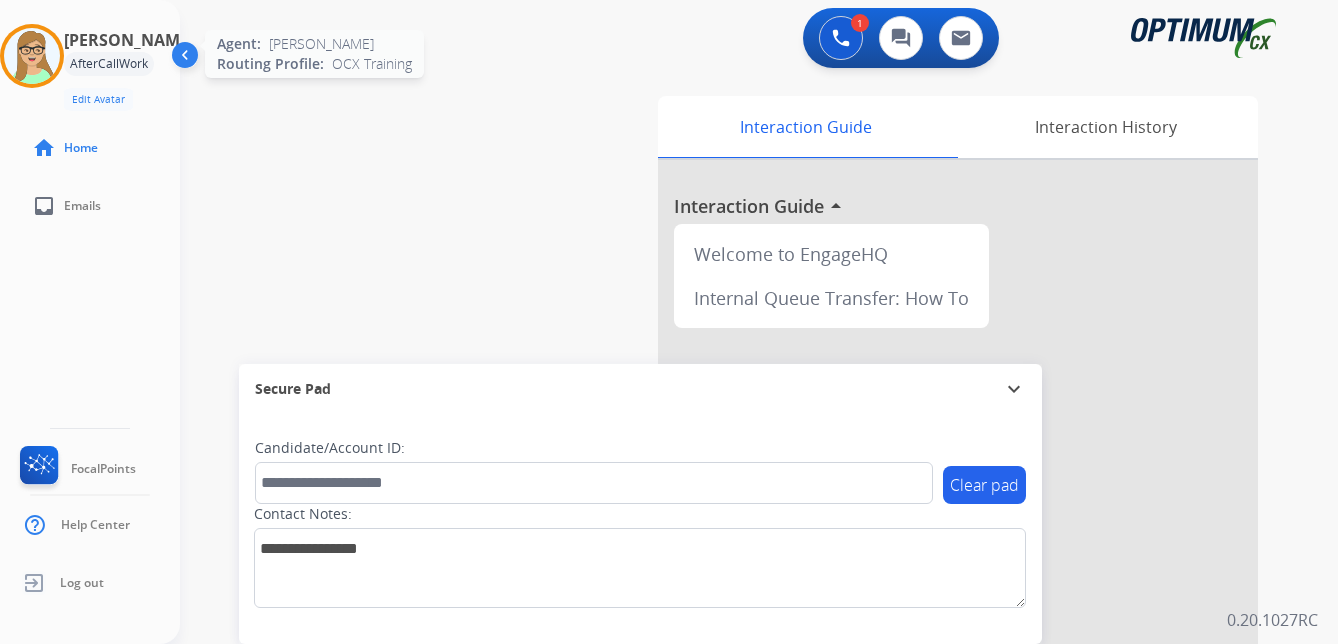 click at bounding box center (32, 56) 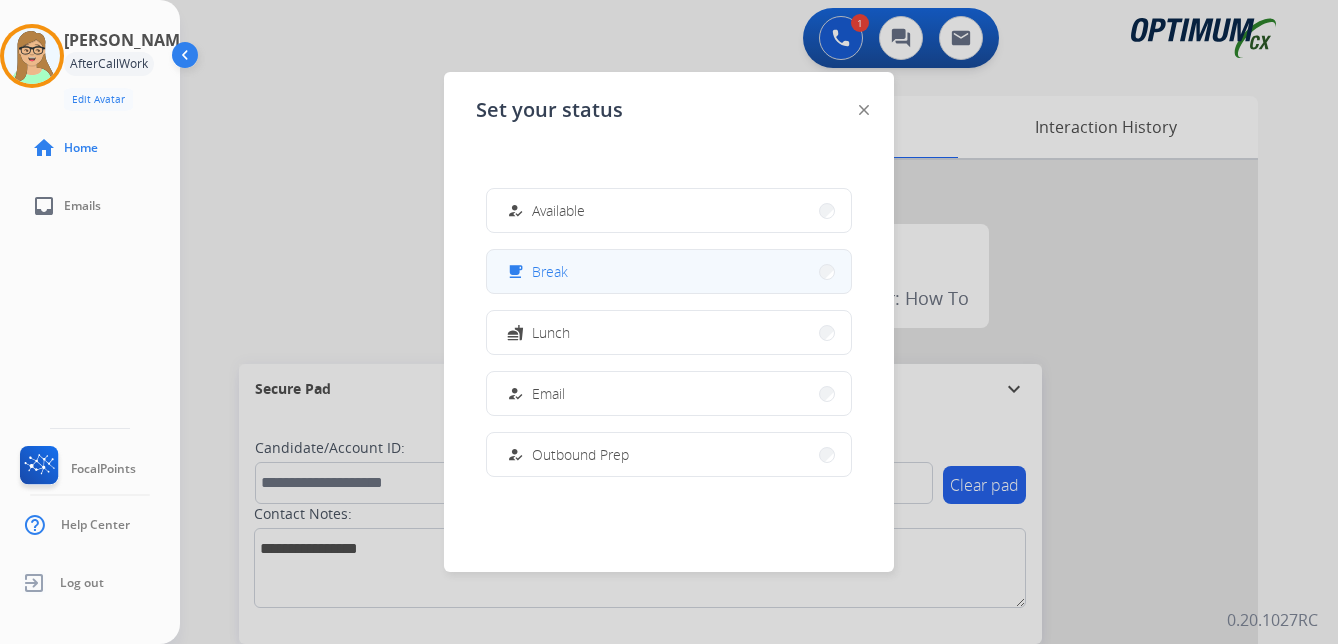 click on "Break" at bounding box center [550, 271] 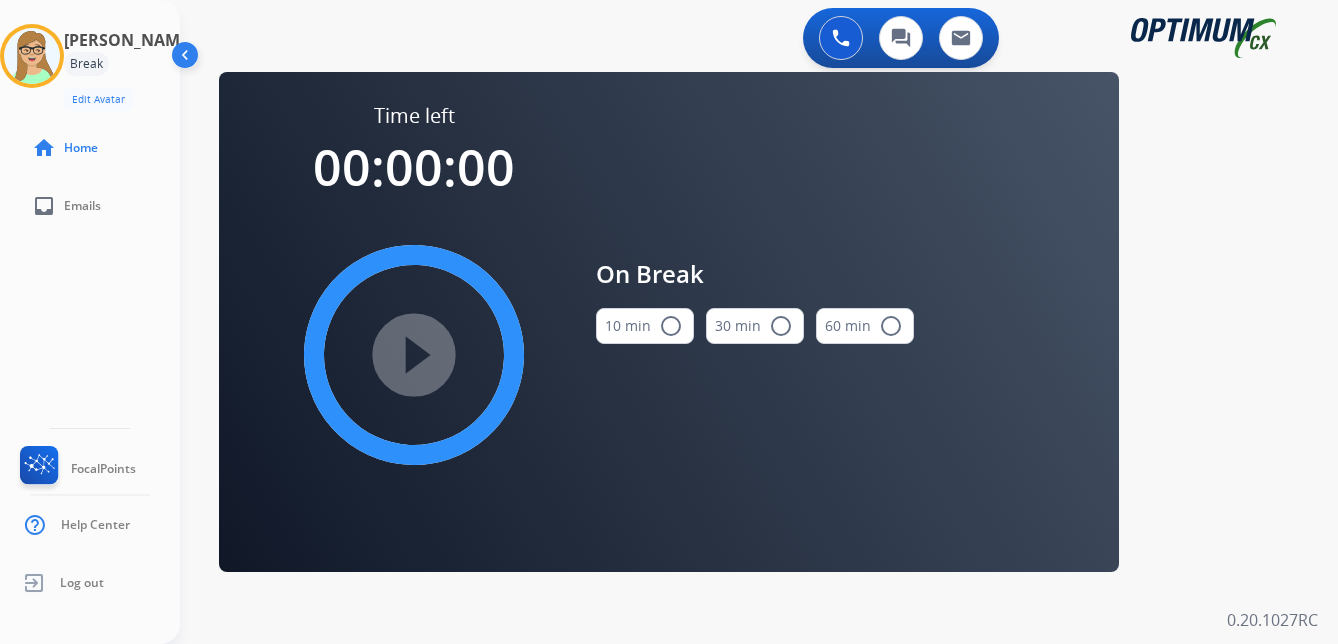 click on "radio_button_unchecked" at bounding box center (671, 326) 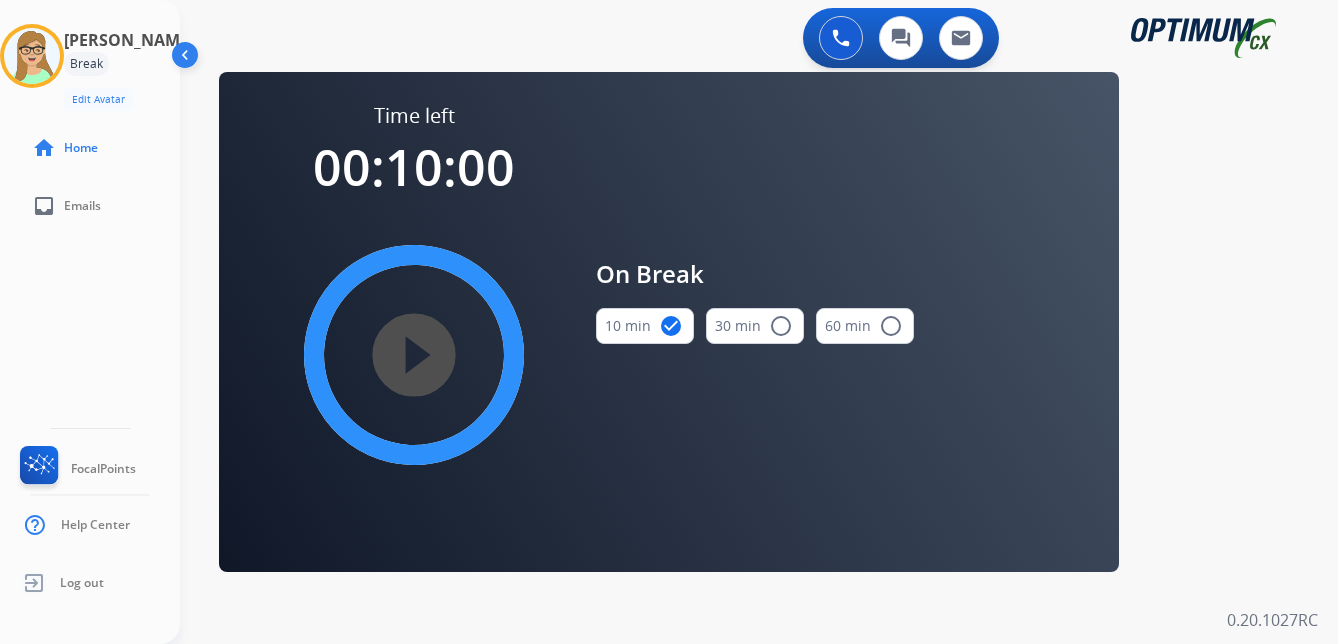 drag, startPoint x: 436, startPoint y: 368, endPoint x: 425, endPoint y: 425, distance: 58.0517 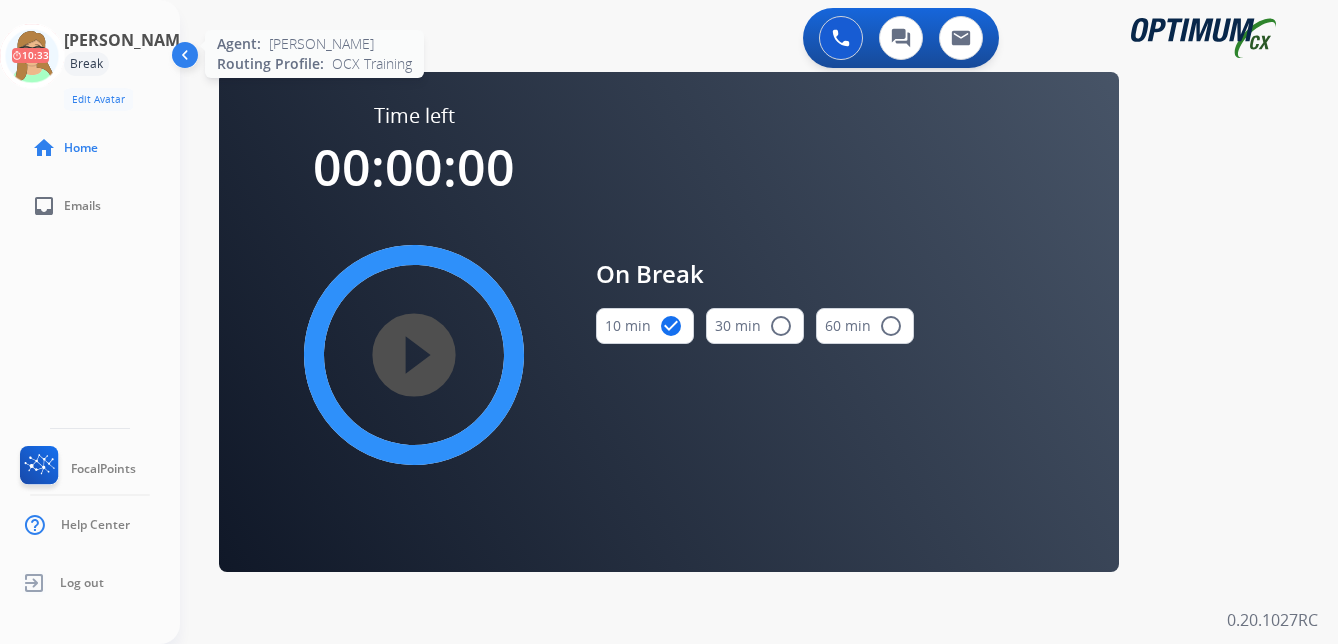 click 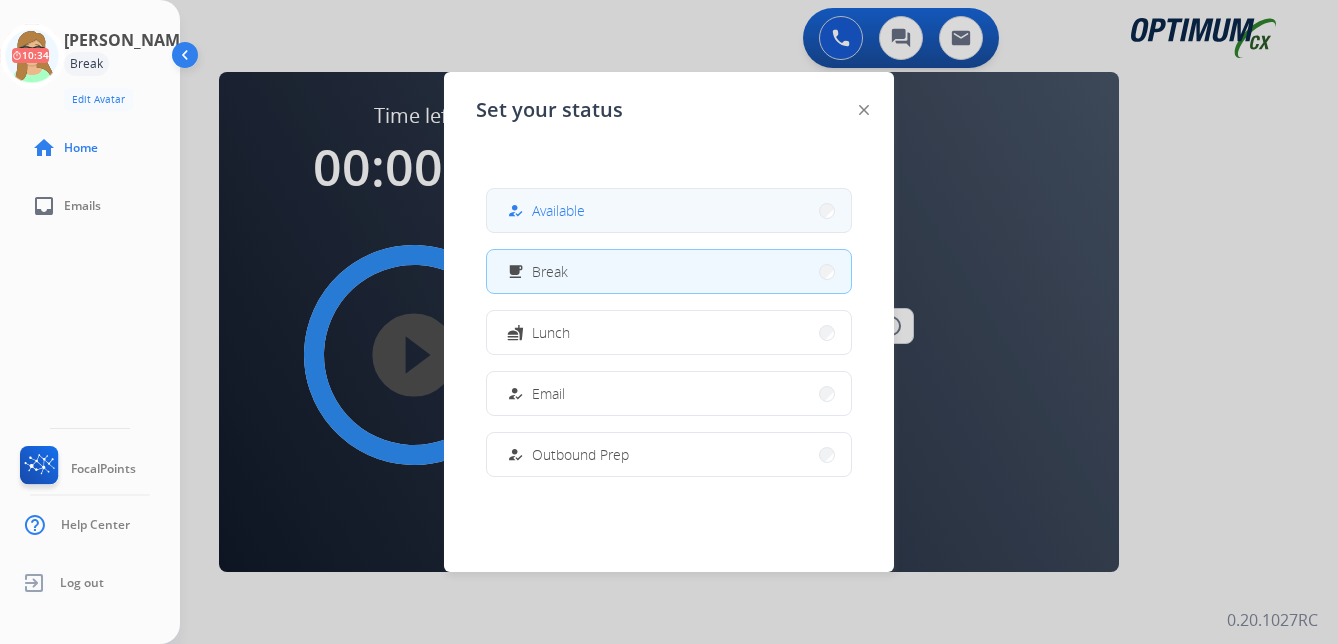 click on "Available" at bounding box center (558, 210) 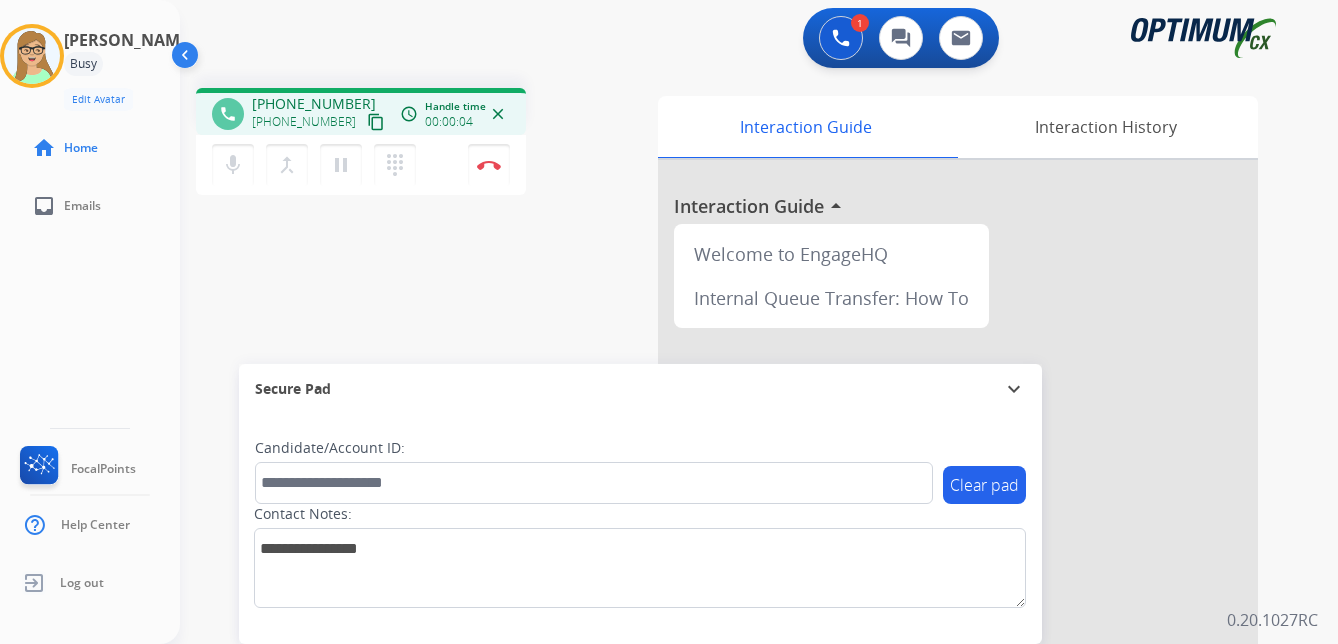 click on "content_copy" at bounding box center (376, 122) 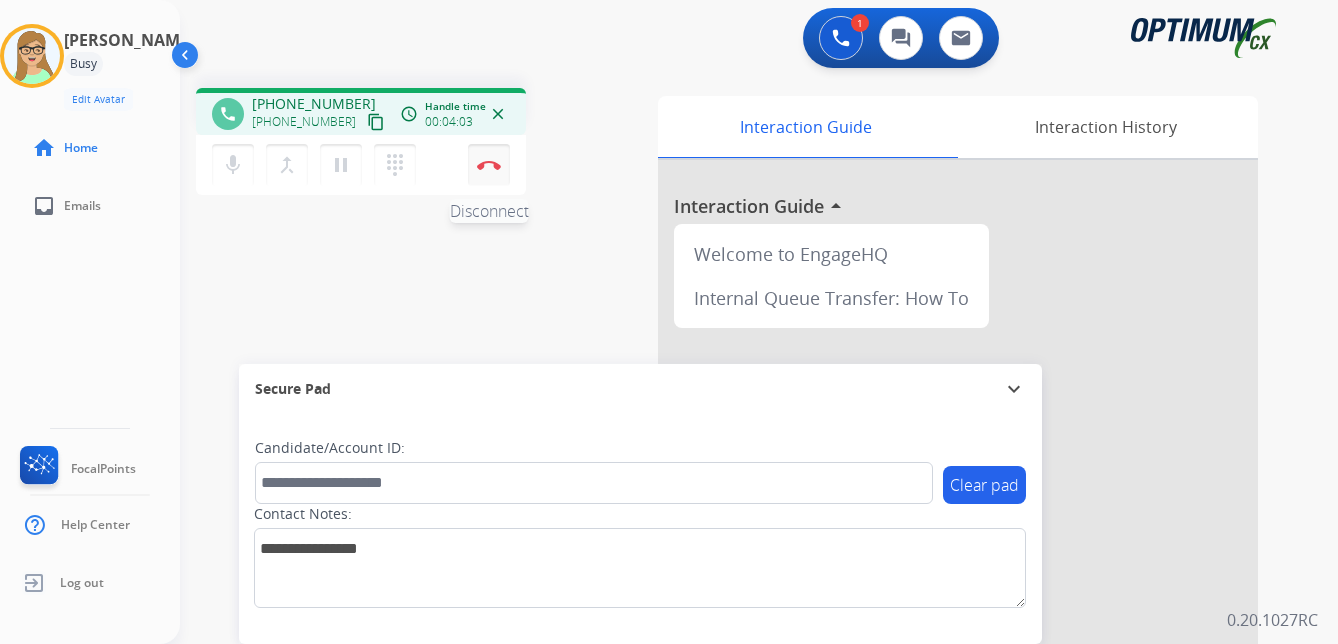 click at bounding box center (489, 165) 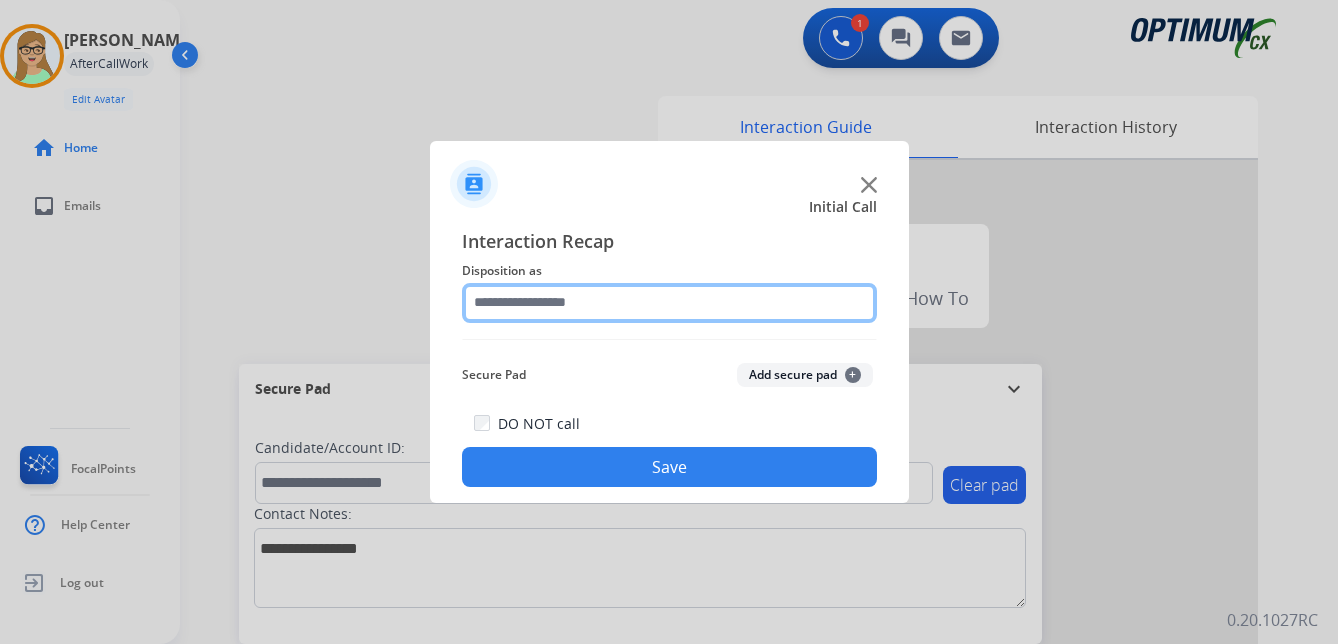 click 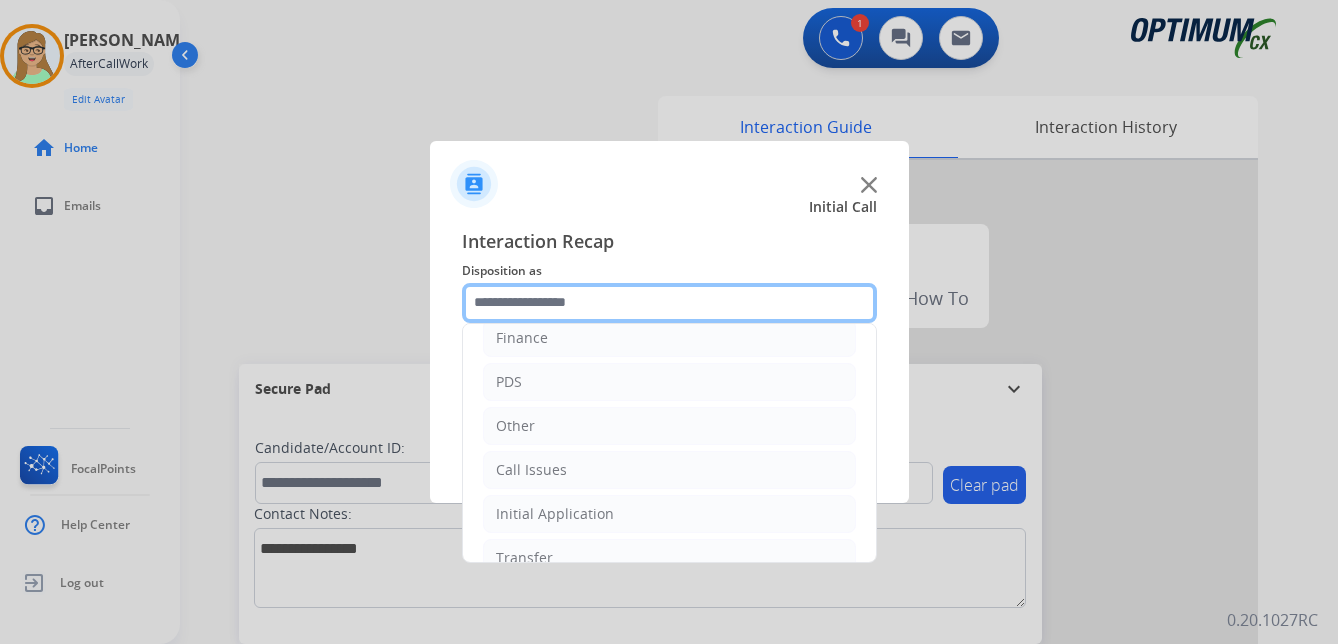 scroll, scrollTop: 136, scrollLeft: 0, axis: vertical 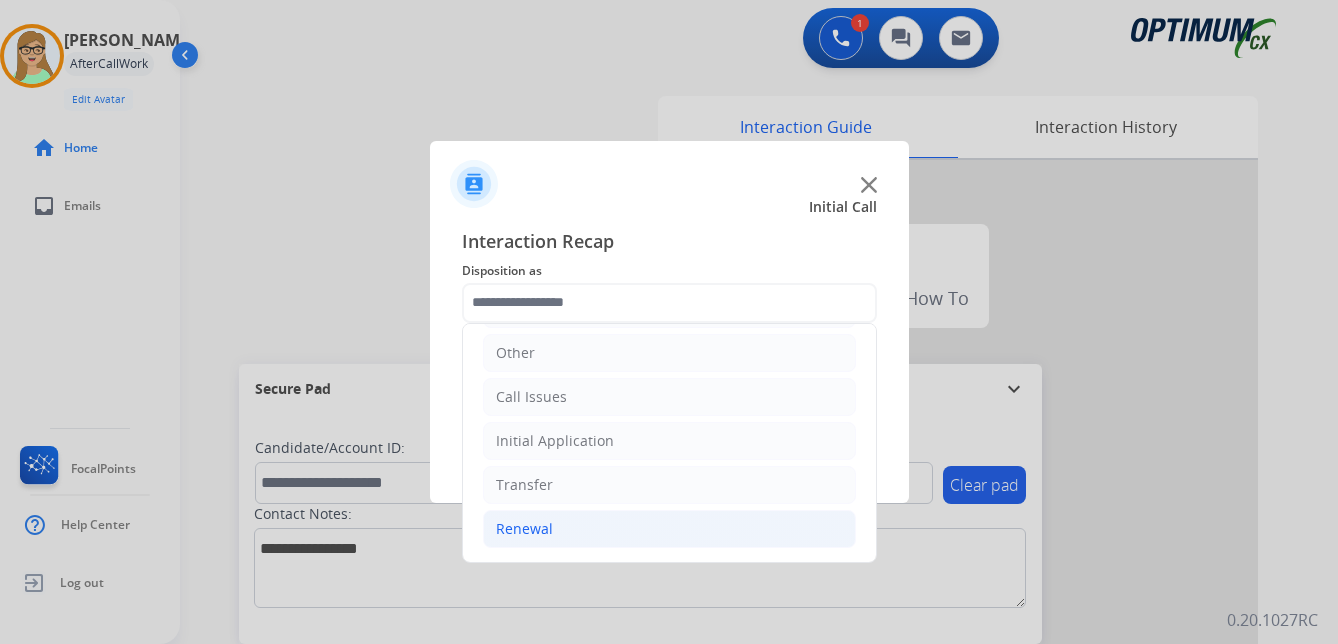 click on "Renewal" 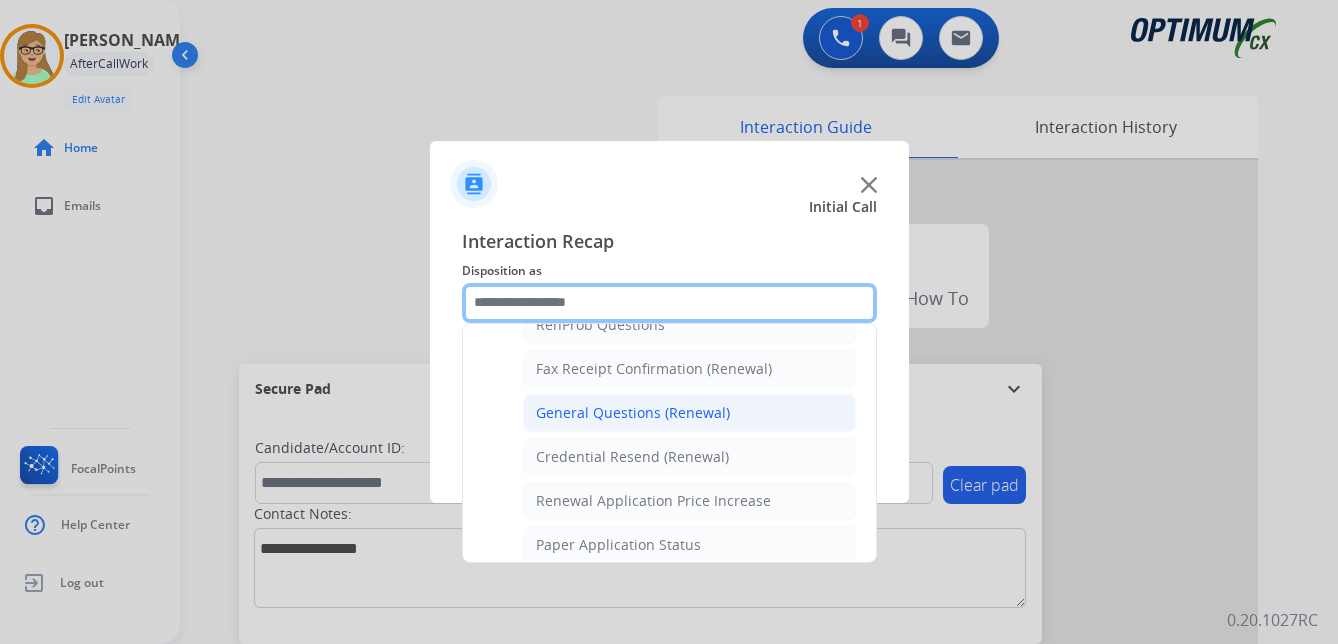 scroll, scrollTop: 636, scrollLeft: 0, axis: vertical 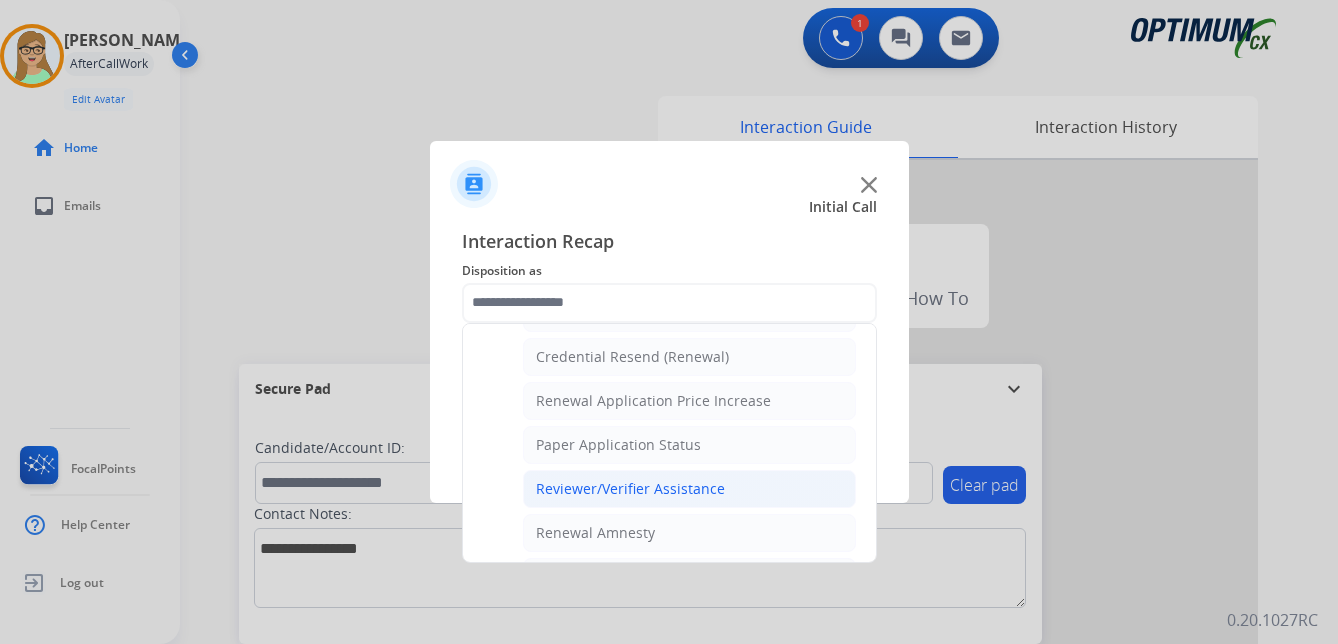 click on "Reviewer/Verifier Assistance" 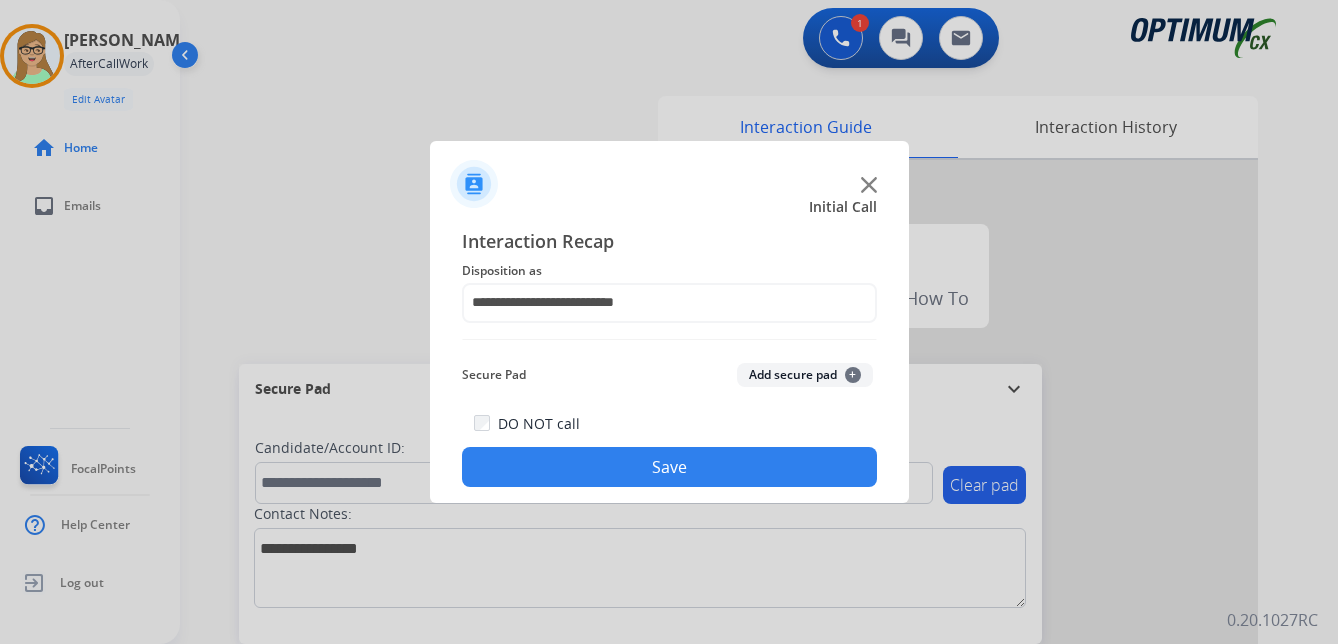 click on "Save" 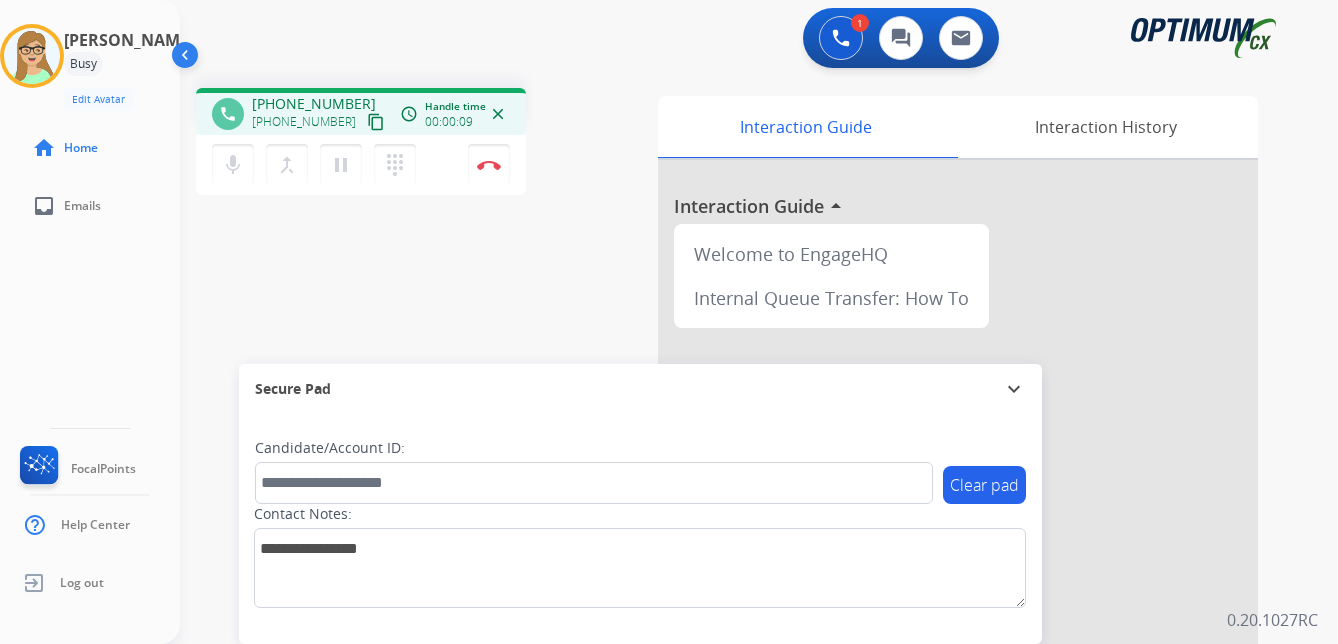 click on "content_copy" at bounding box center [376, 122] 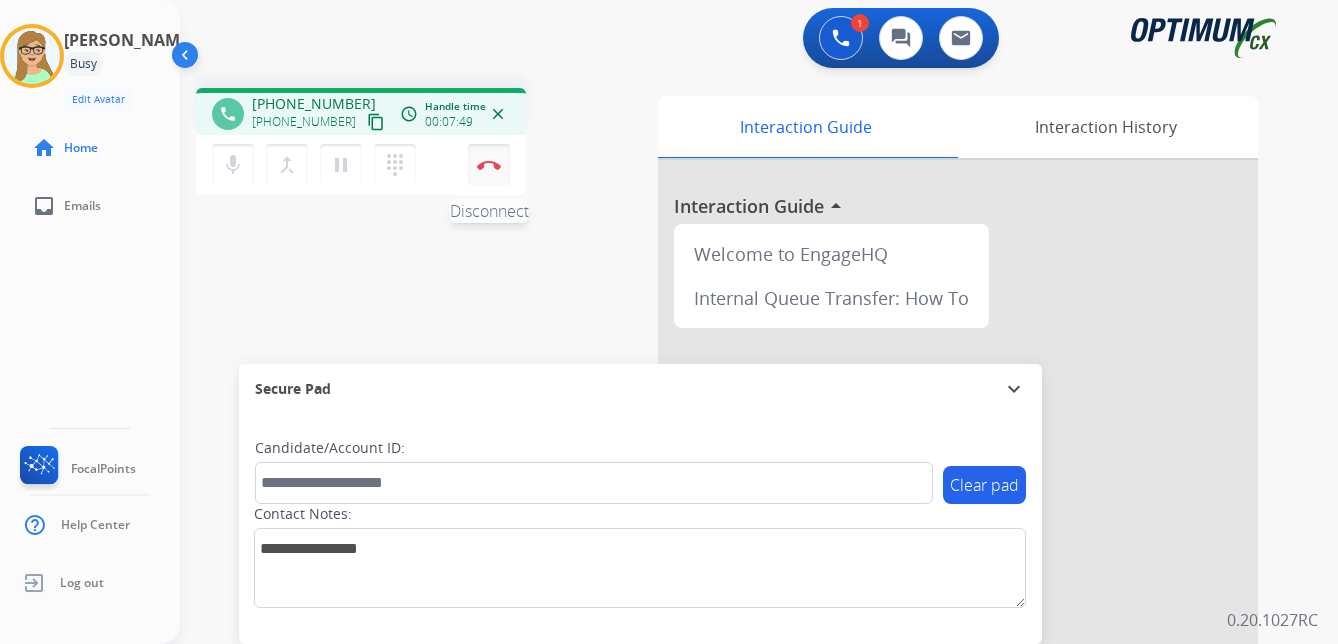 click at bounding box center (489, 165) 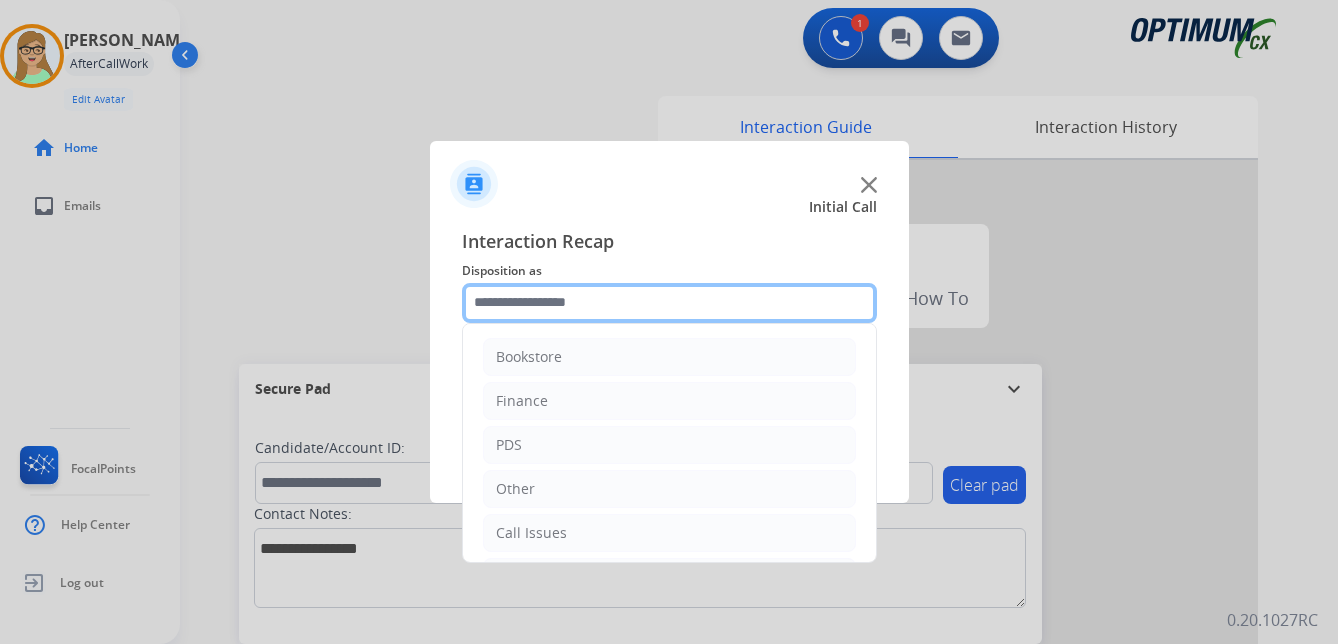 click 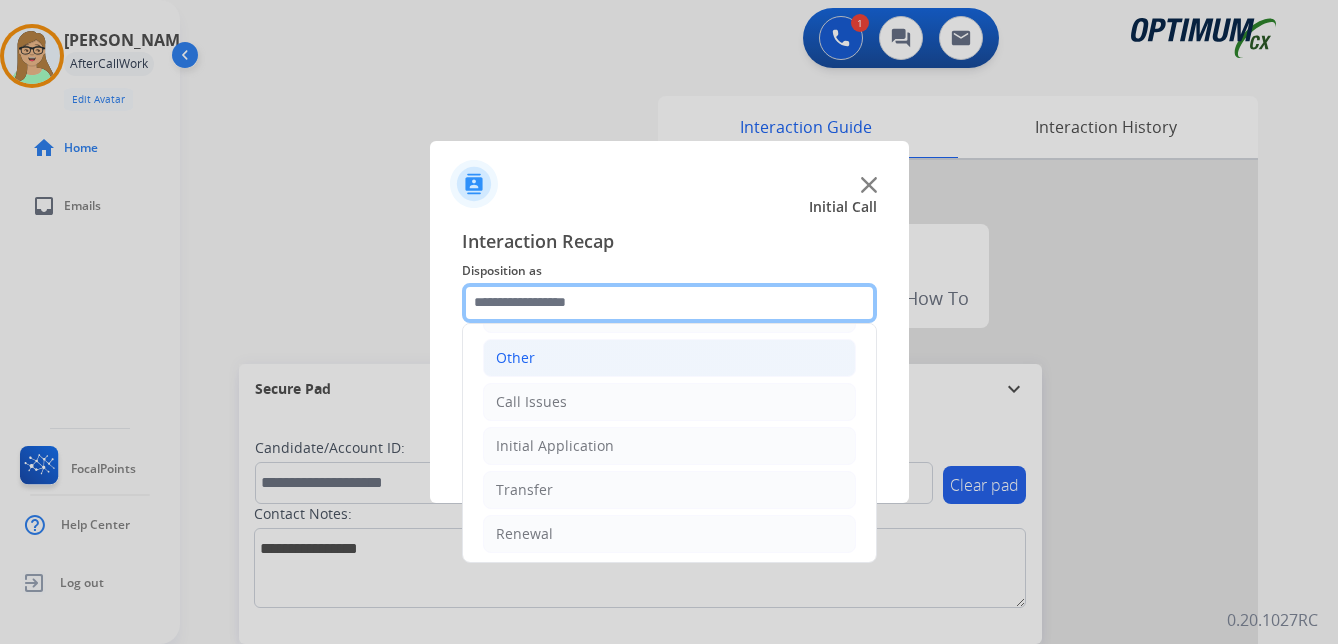 scroll, scrollTop: 136, scrollLeft: 0, axis: vertical 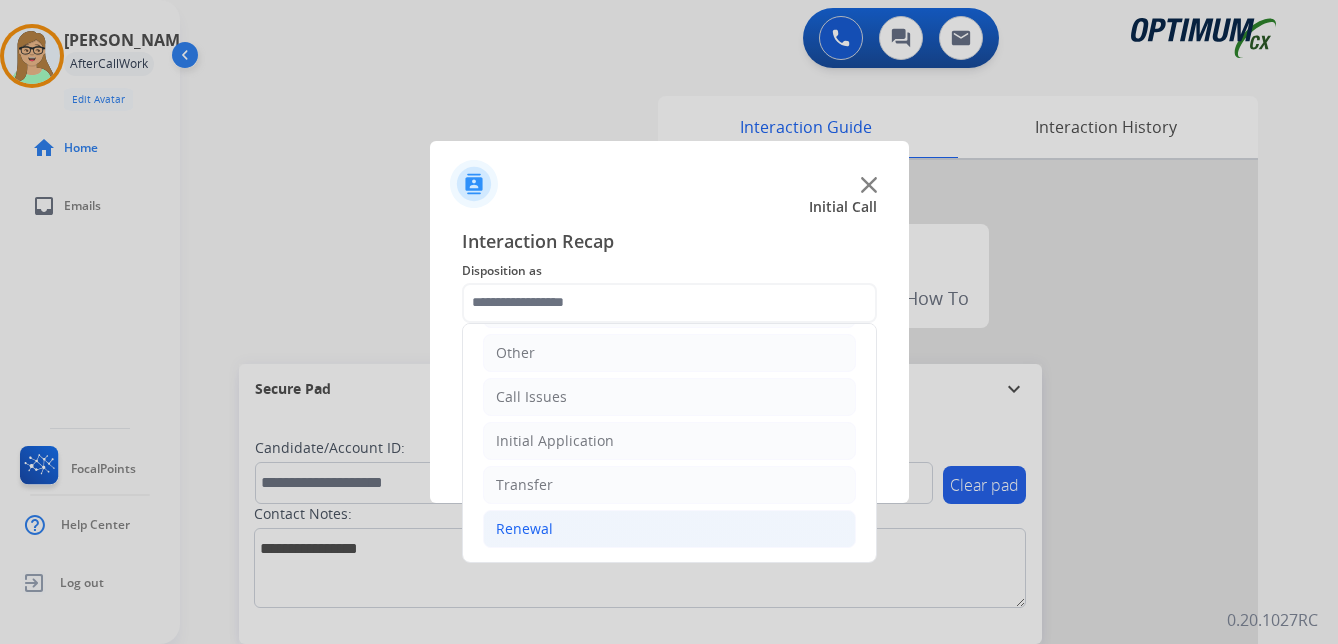 click on "Renewal" 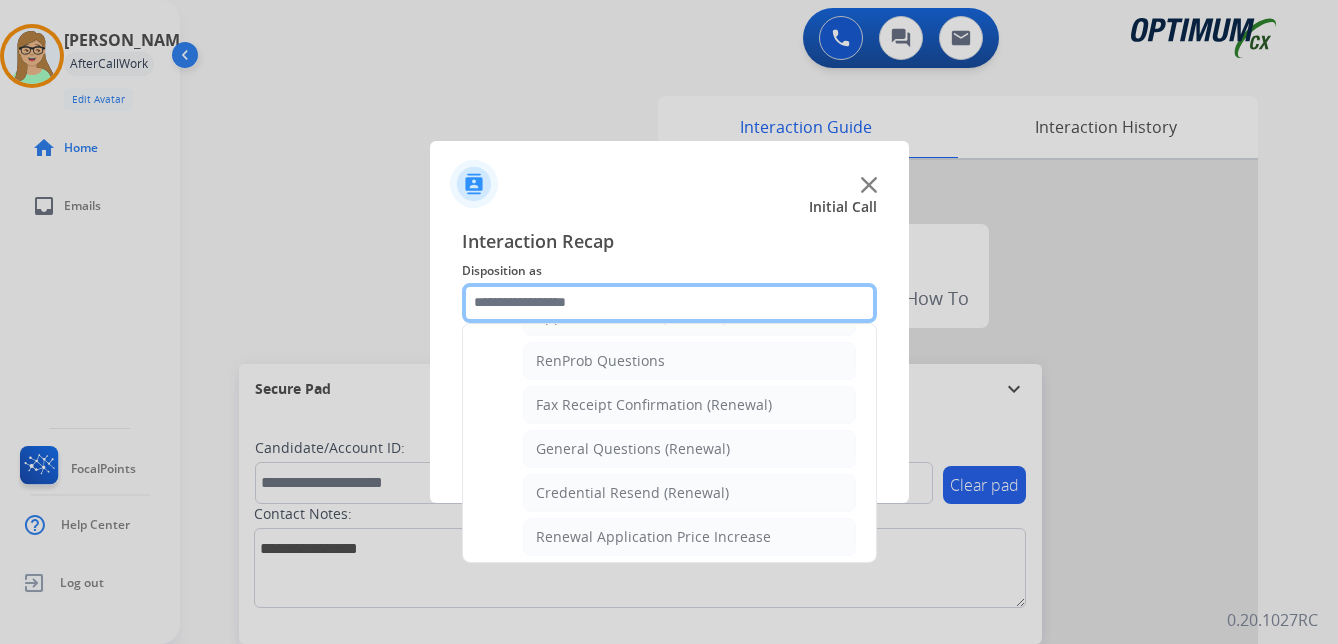scroll, scrollTop: 536, scrollLeft: 0, axis: vertical 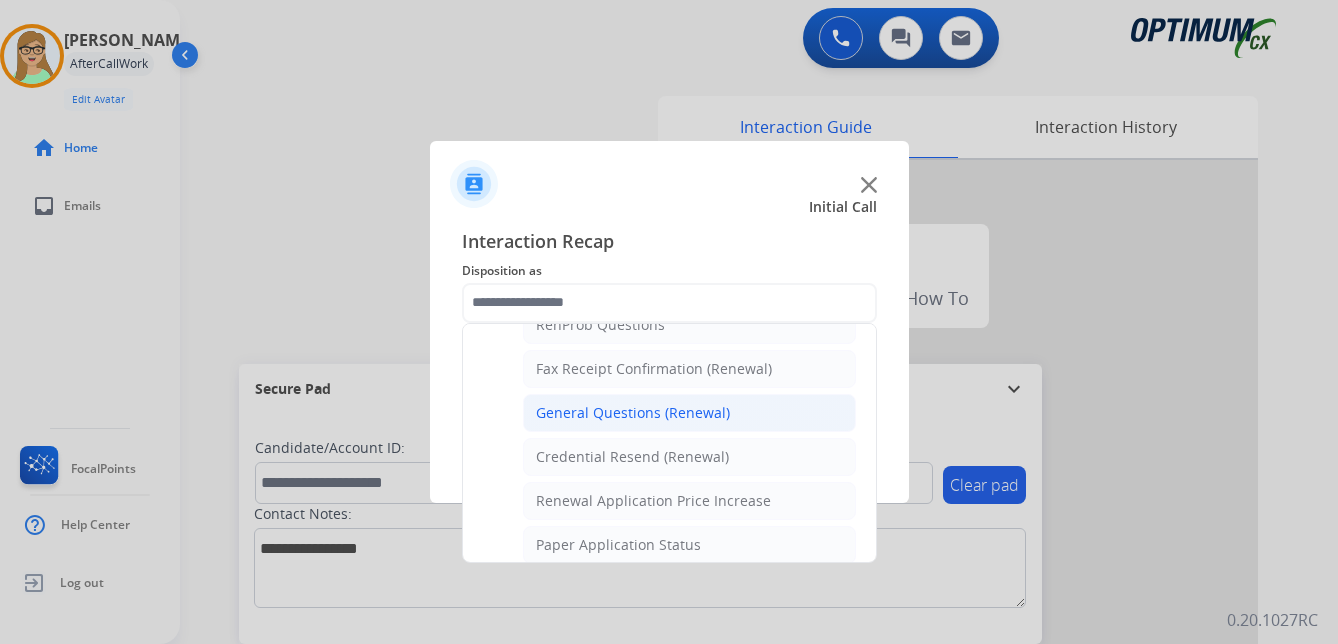 click on "General Questions (Renewal)" 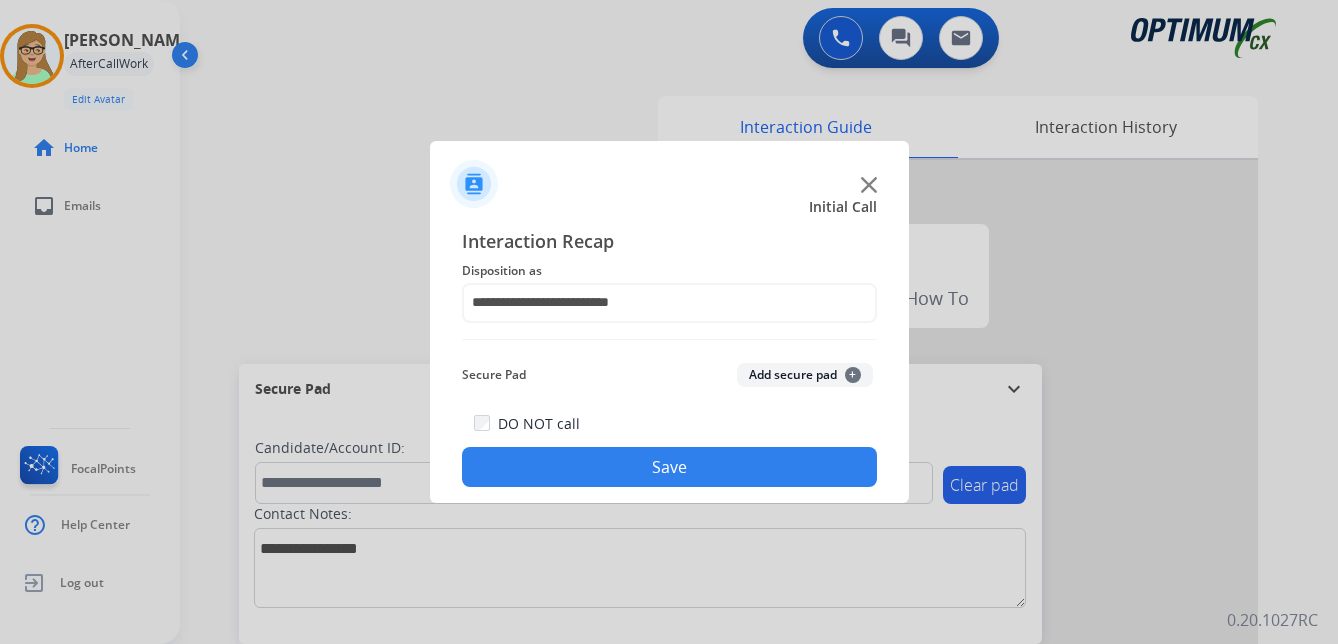 click on "Save" 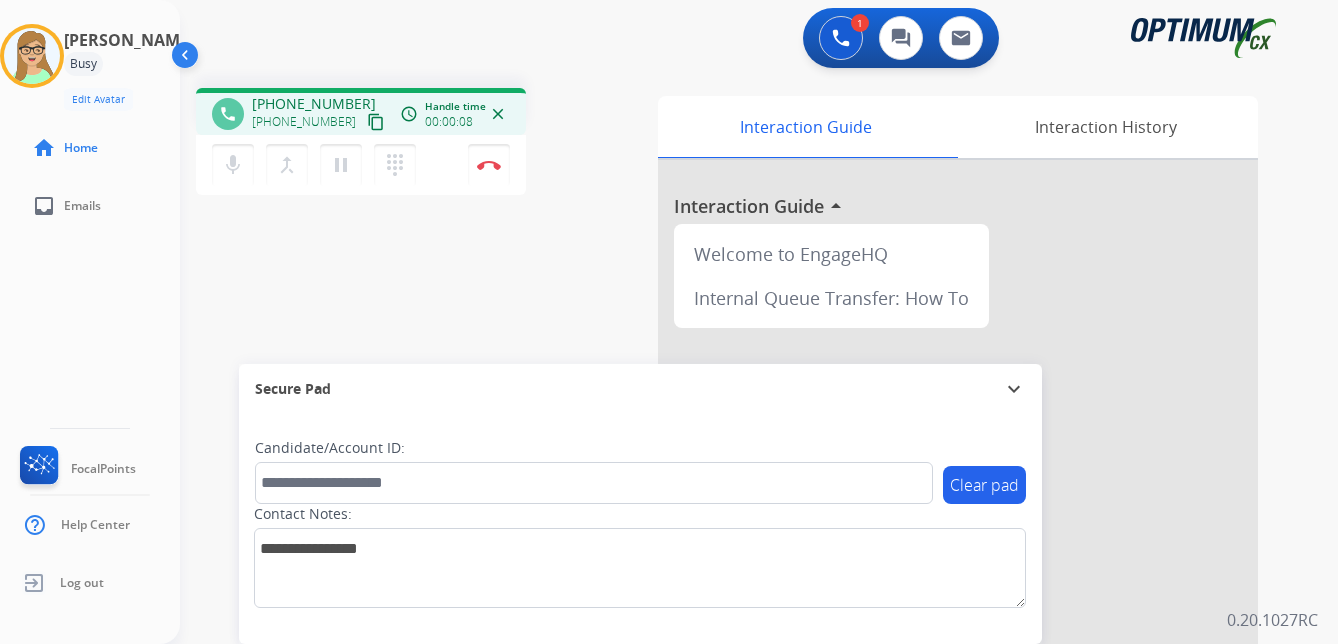 click on "content_copy" at bounding box center (376, 122) 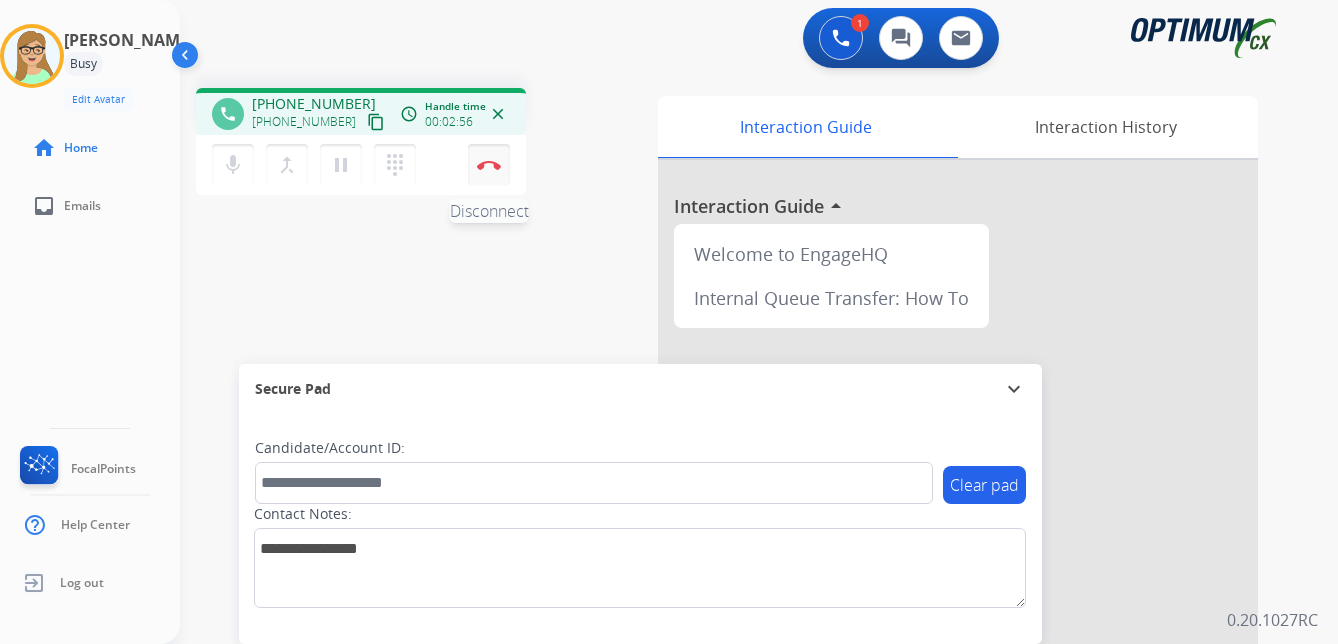 click at bounding box center (489, 165) 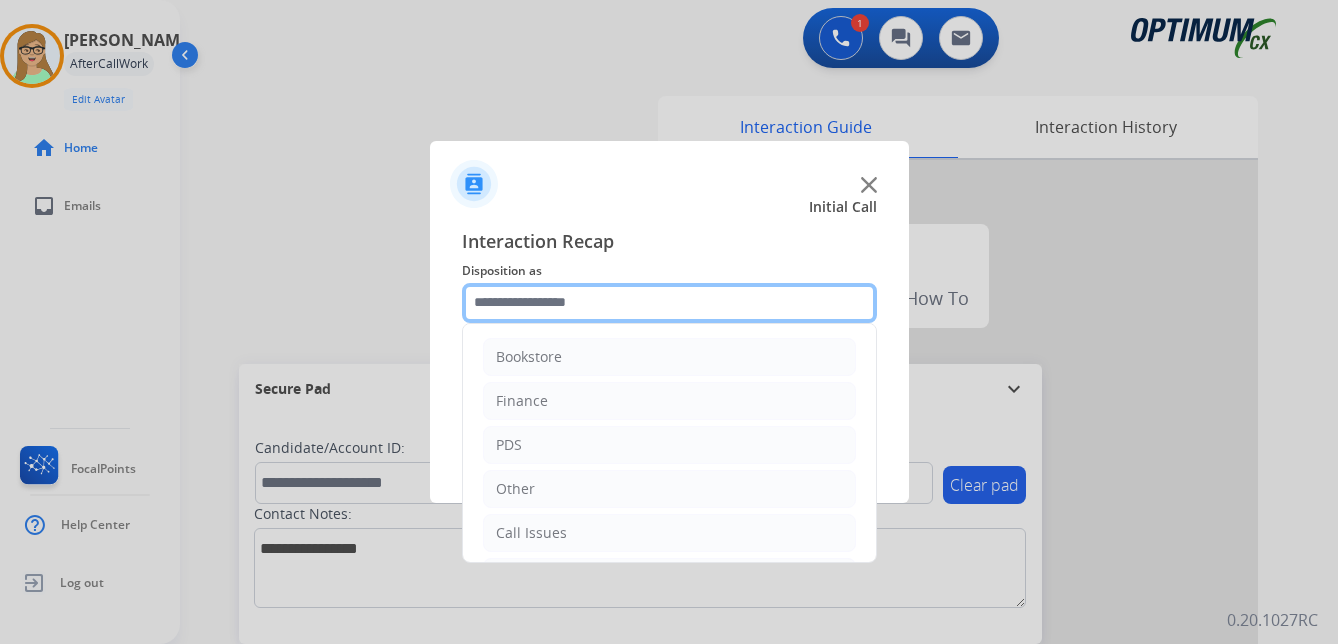 click 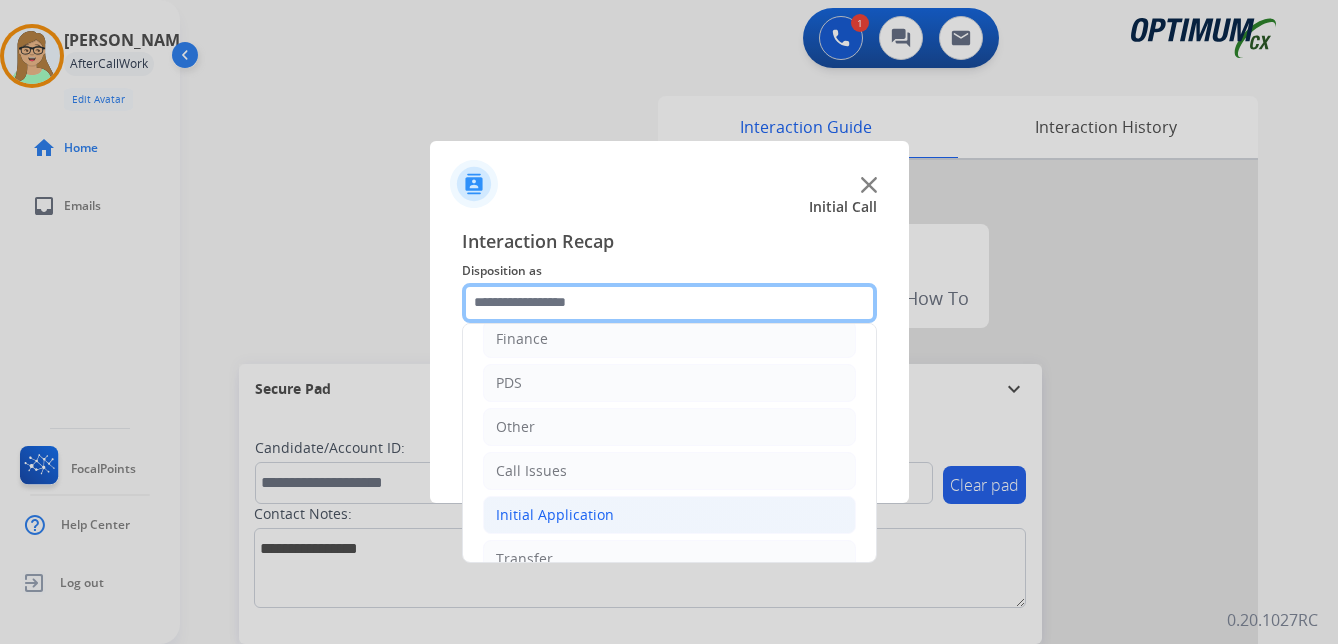scroll, scrollTop: 136, scrollLeft: 0, axis: vertical 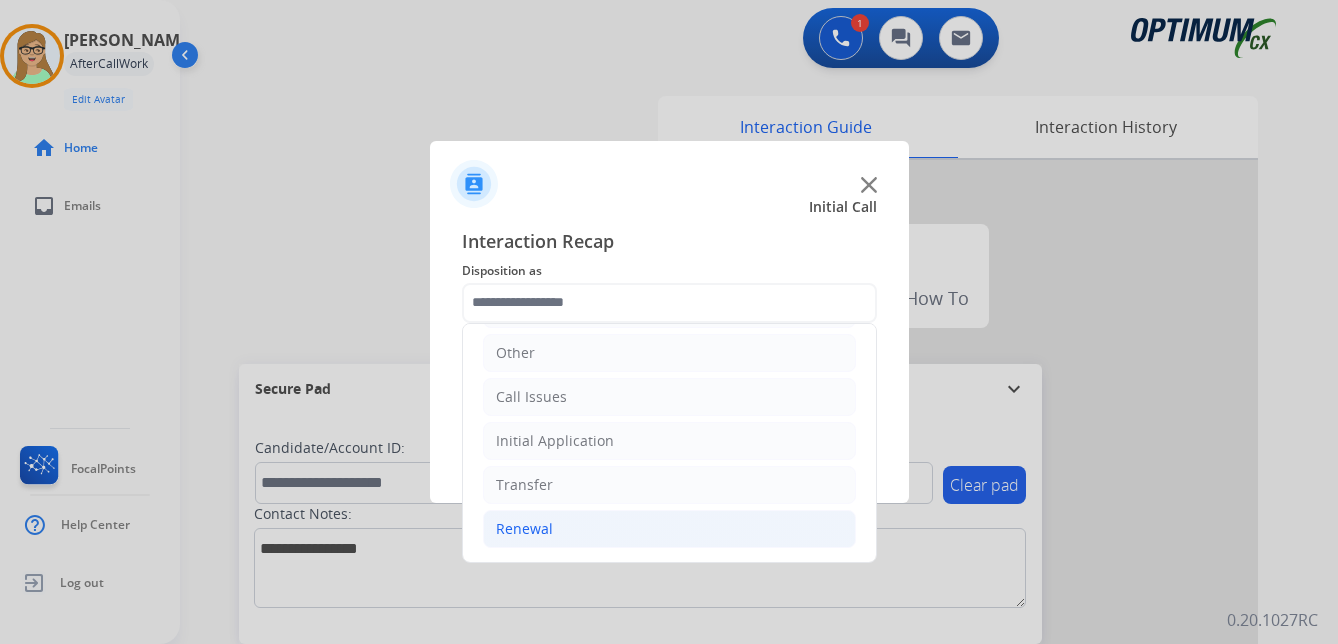 click on "Renewal" 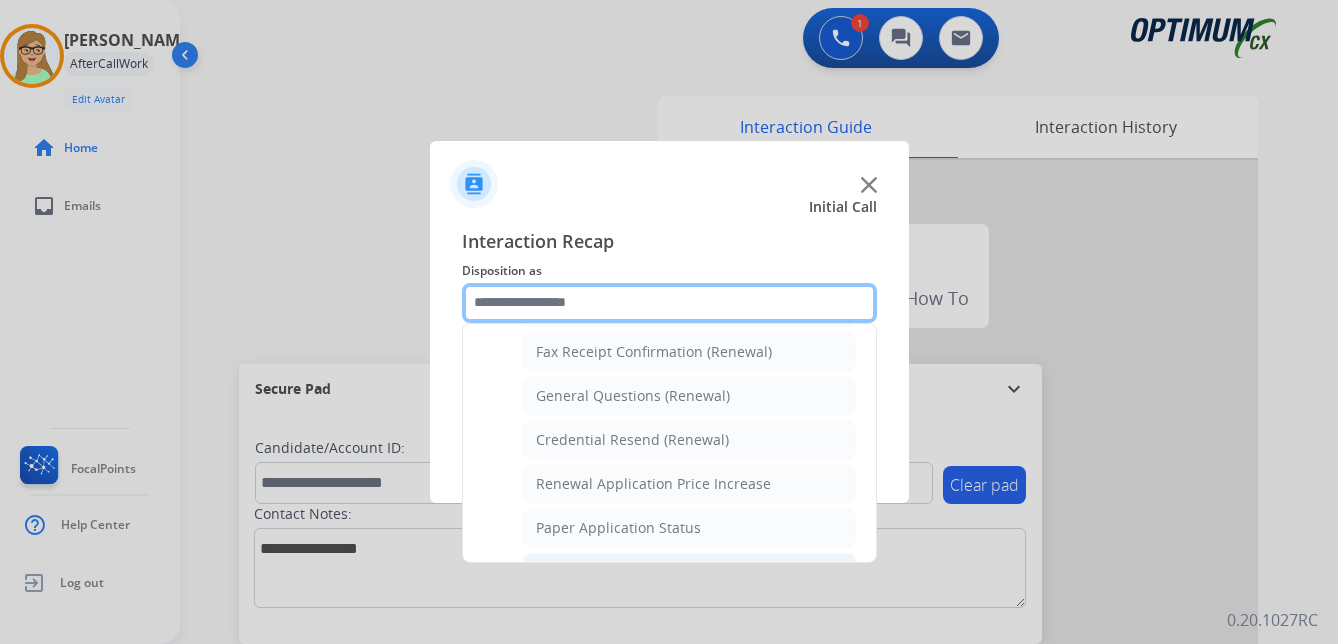 scroll, scrollTop: 536, scrollLeft: 0, axis: vertical 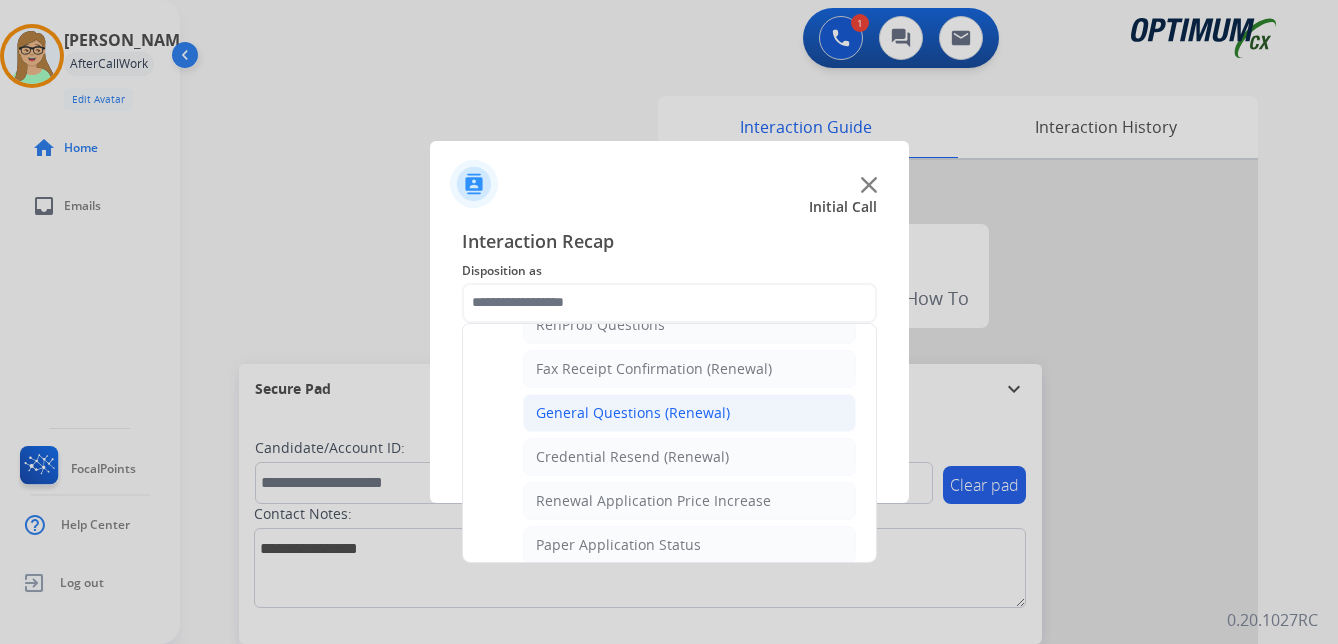 click on "General Questions (Renewal)" 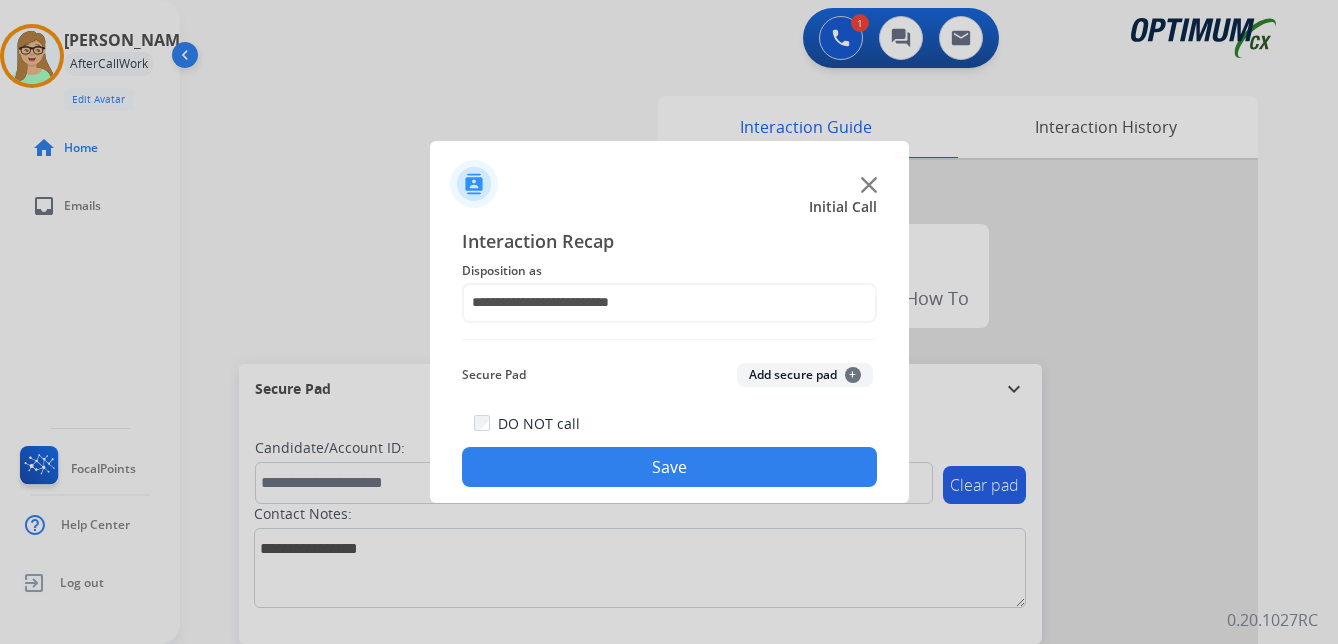 click on "Save" 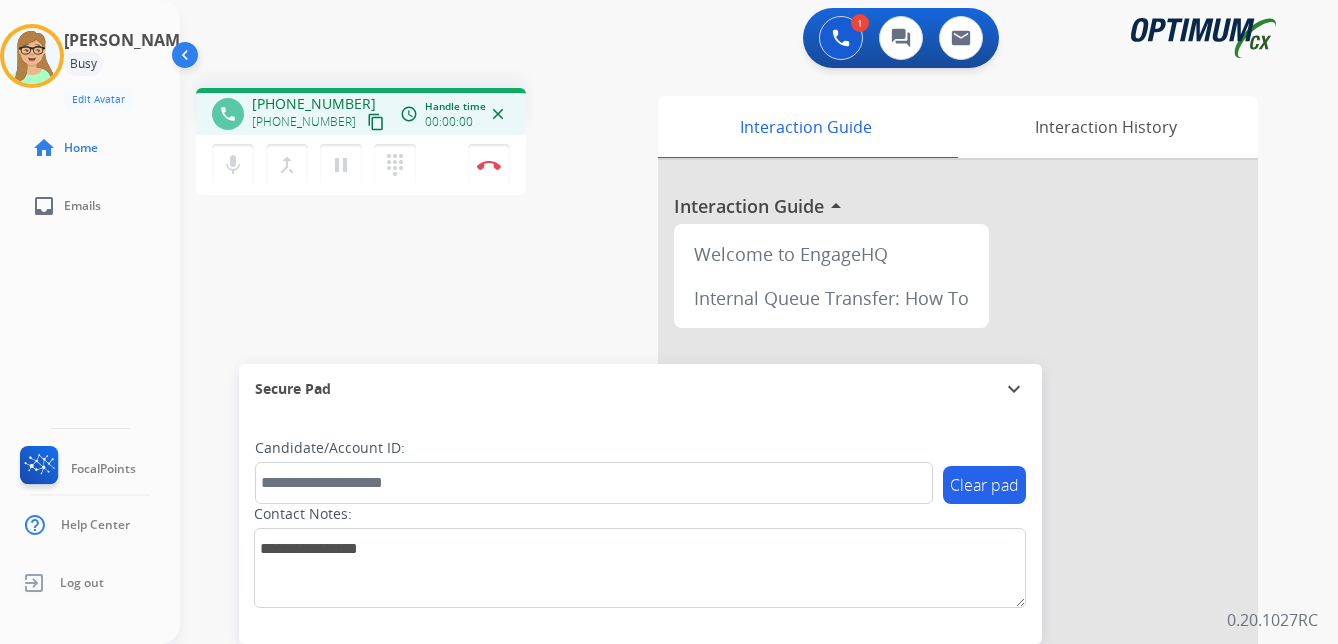 click on "content_copy" at bounding box center (376, 122) 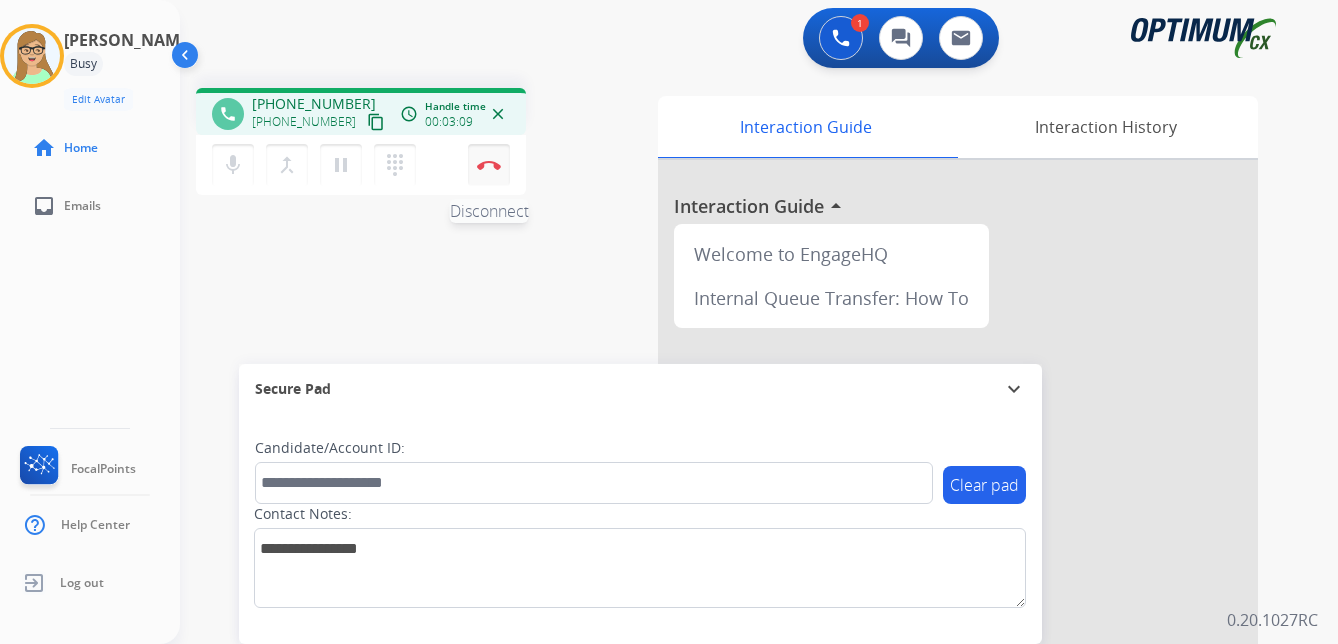 click at bounding box center [489, 165] 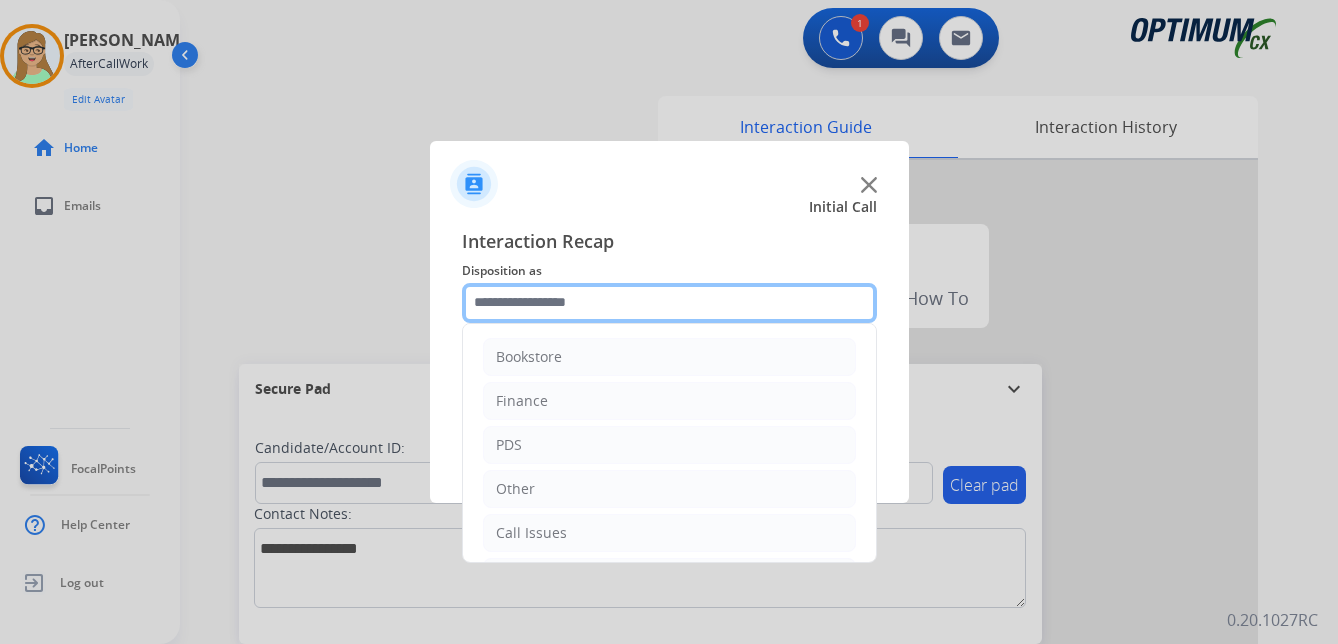 click 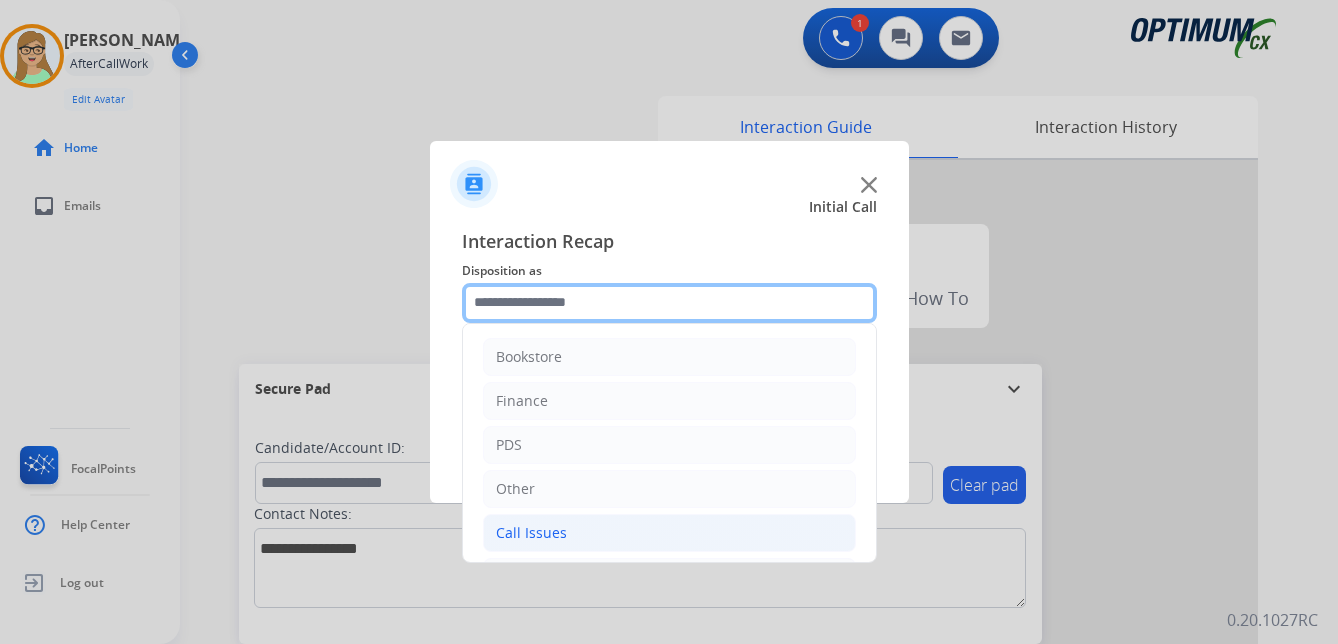scroll, scrollTop: 136, scrollLeft: 0, axis: vertical 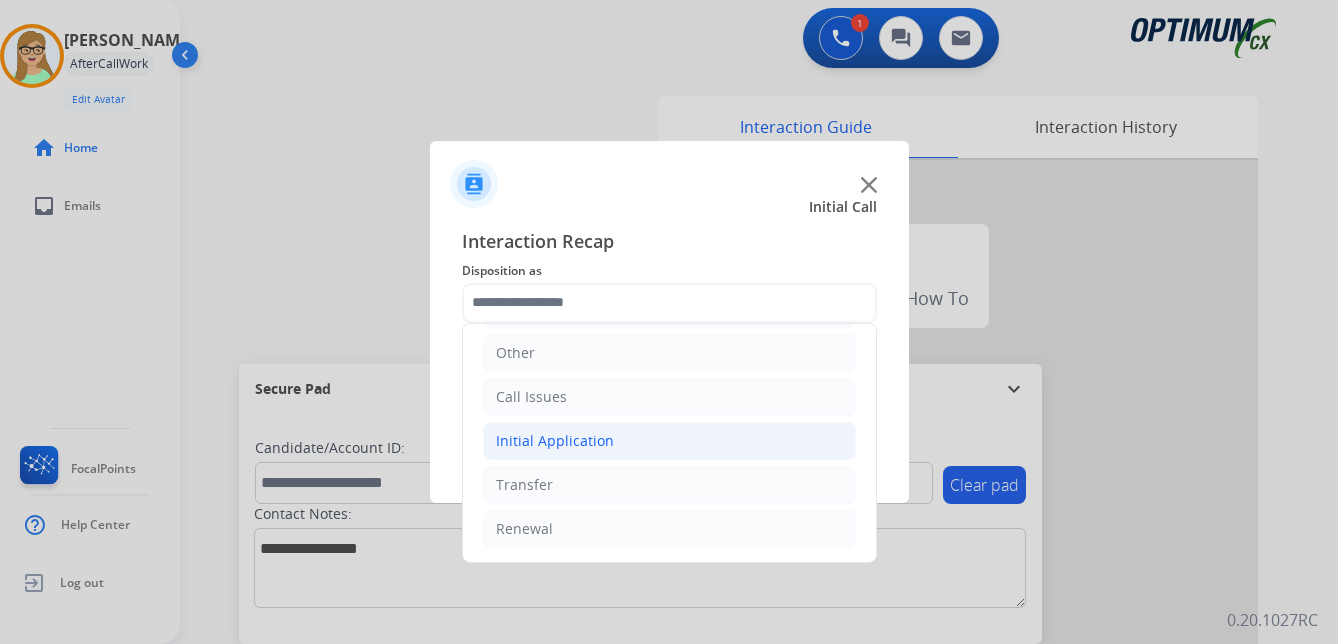 click on "Initial Application" 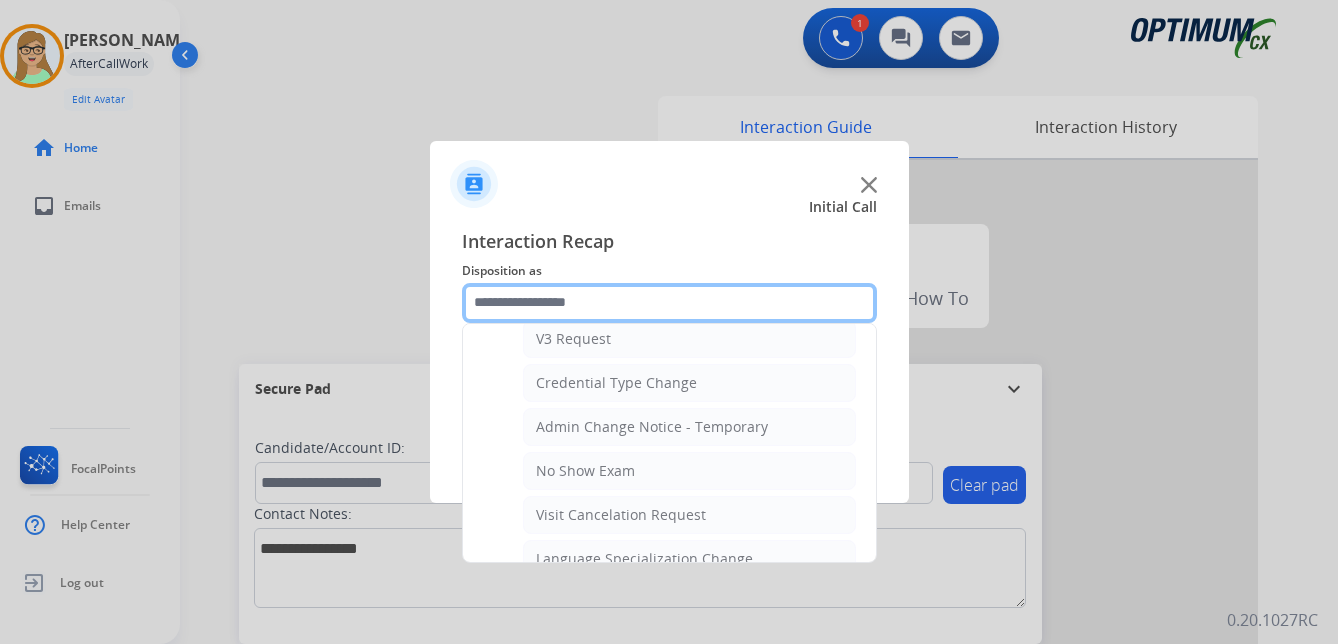 scroll, scrollTop: 836, scrollLeft: 0, axis: vertical 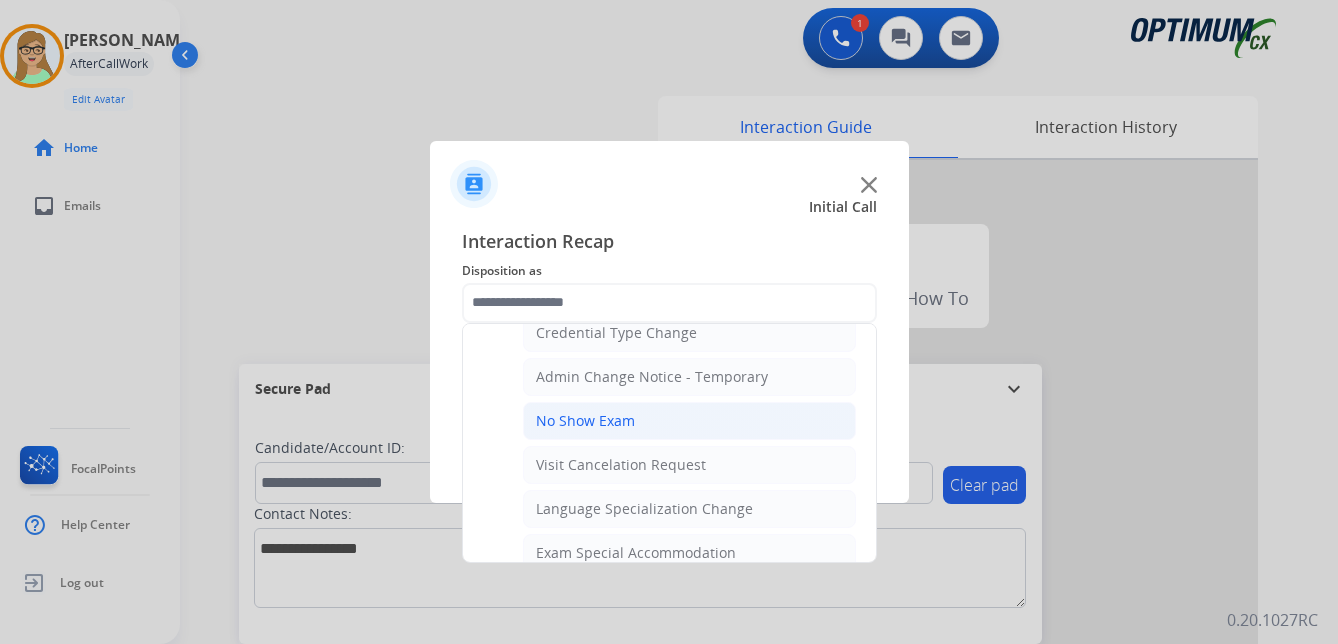 click on "No Show Exam" 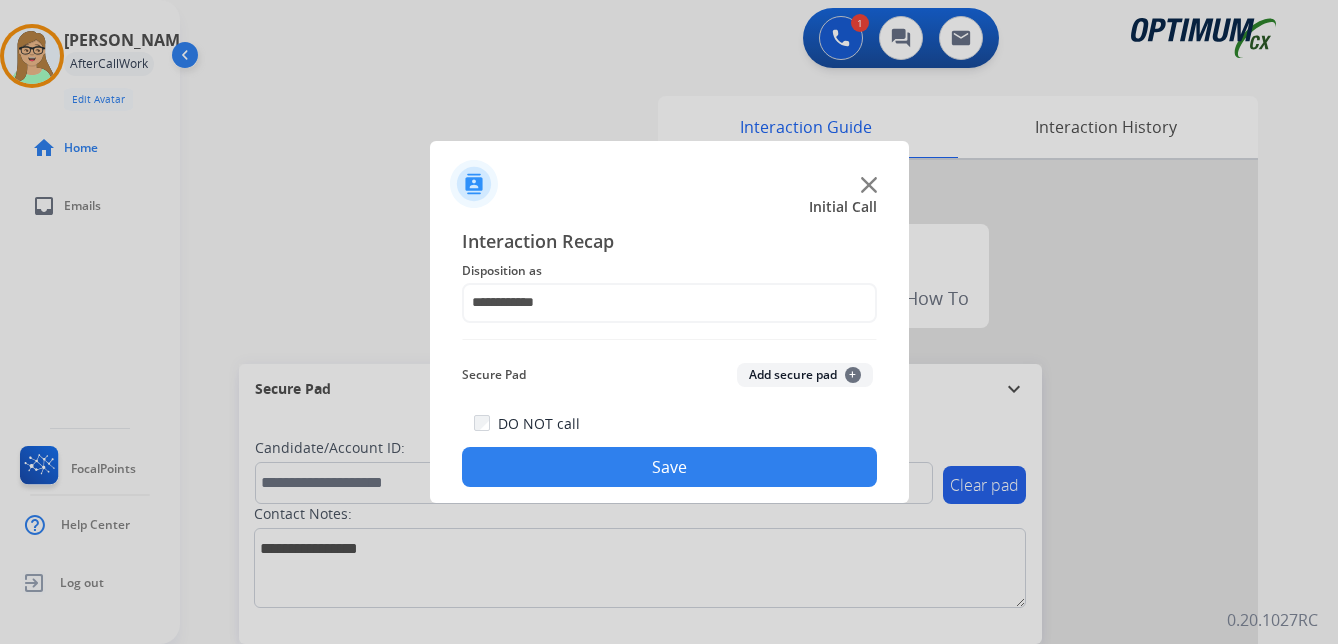 click on "Save" 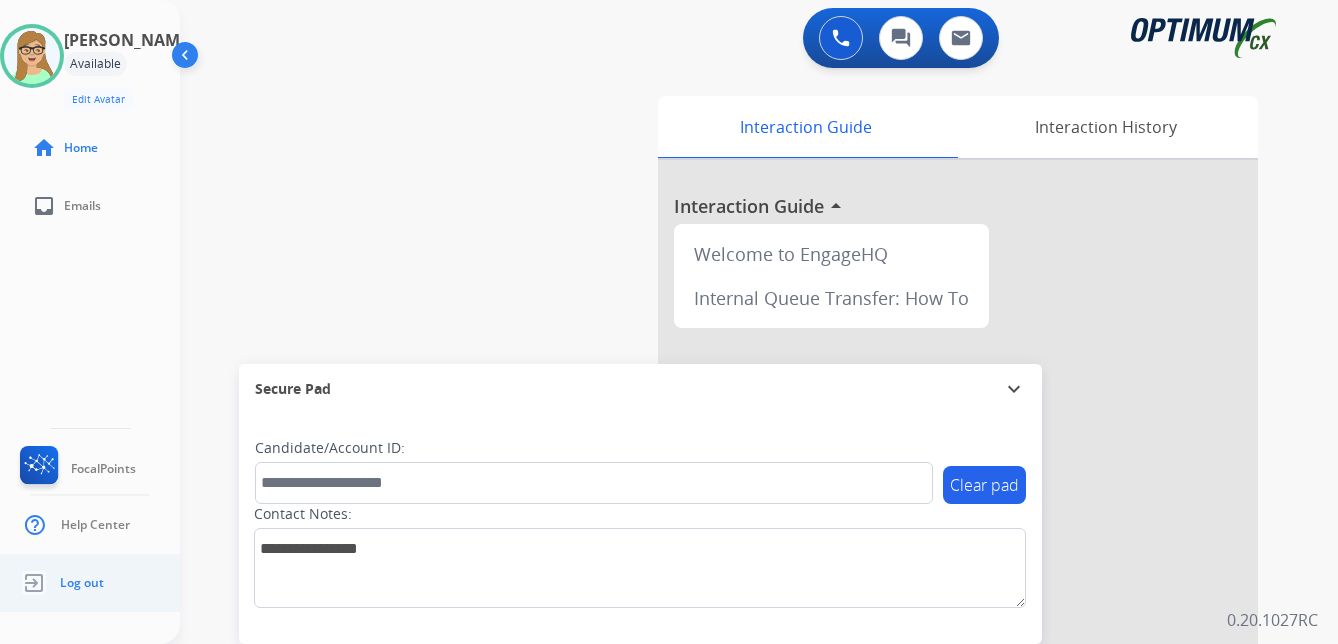 click on "Log out" 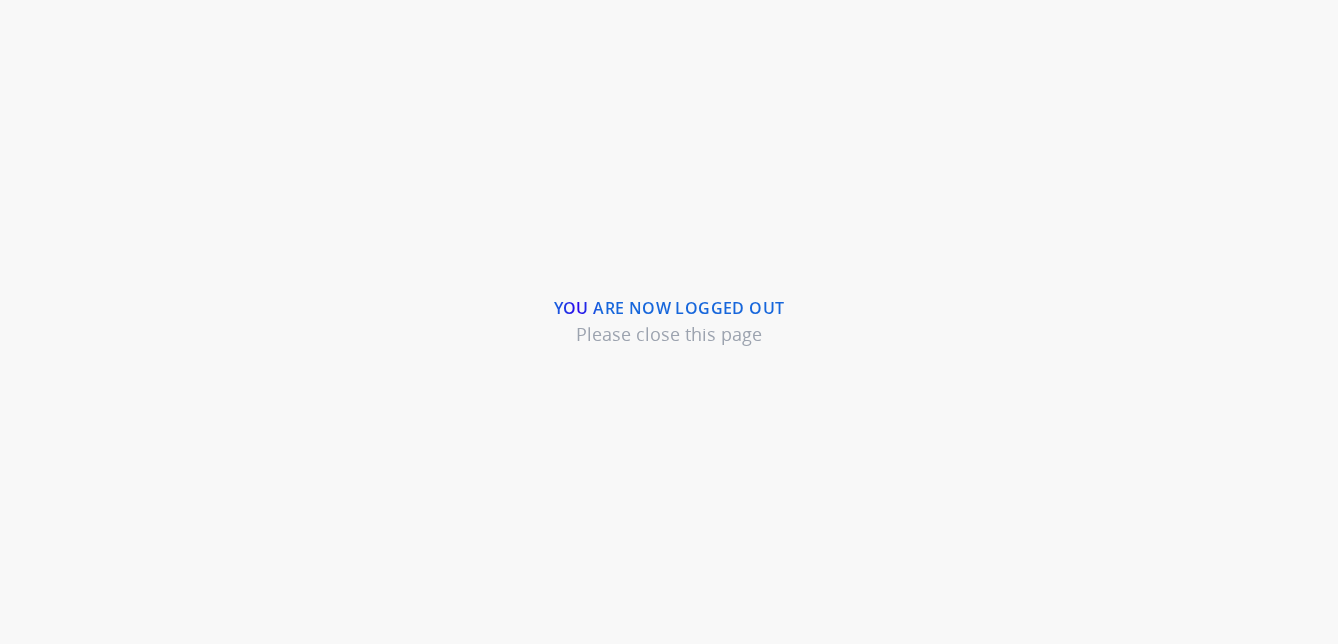 scroll, scrollTop: 0, scrollLeft: 0, axis: both 